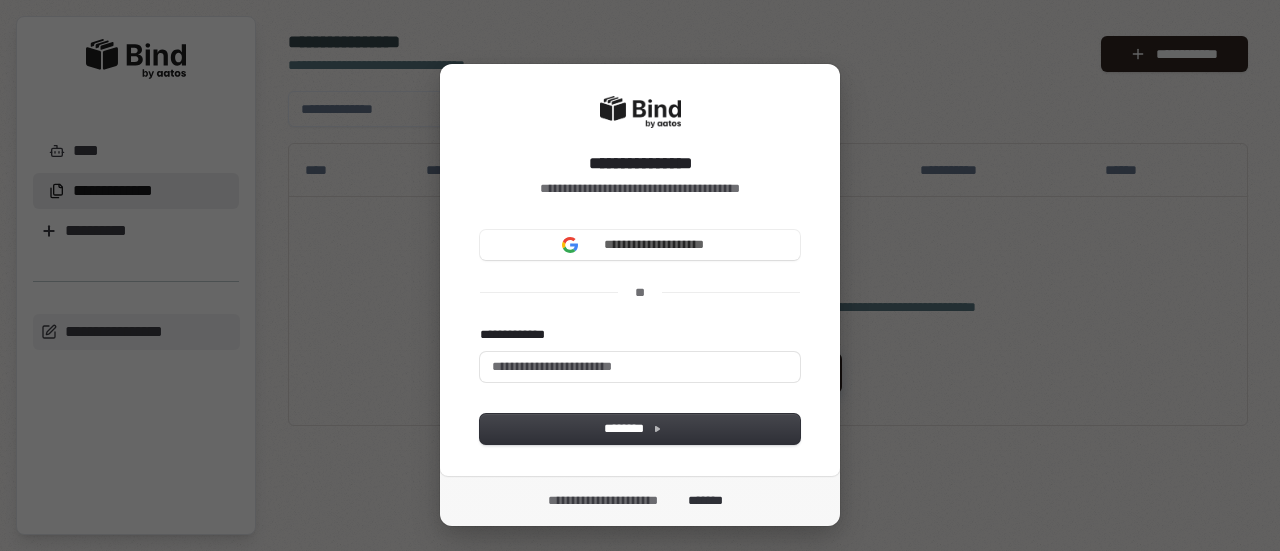 scroll, scrollTop: 0, scrollLeft: 0, axis: both 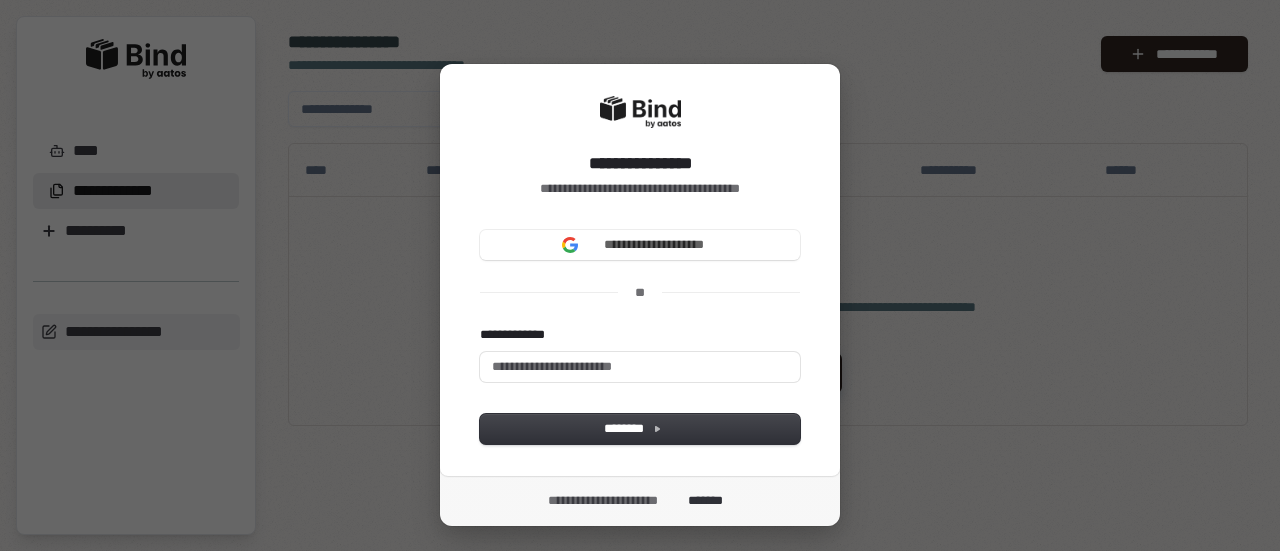 click on "**********" at bounding box center [654, 245] 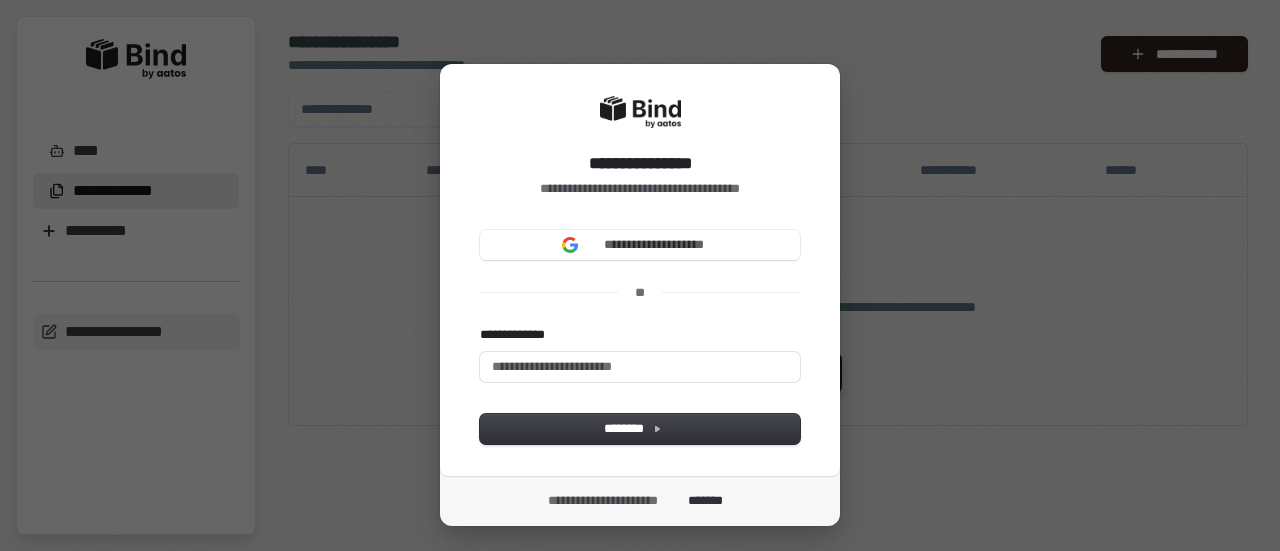 type 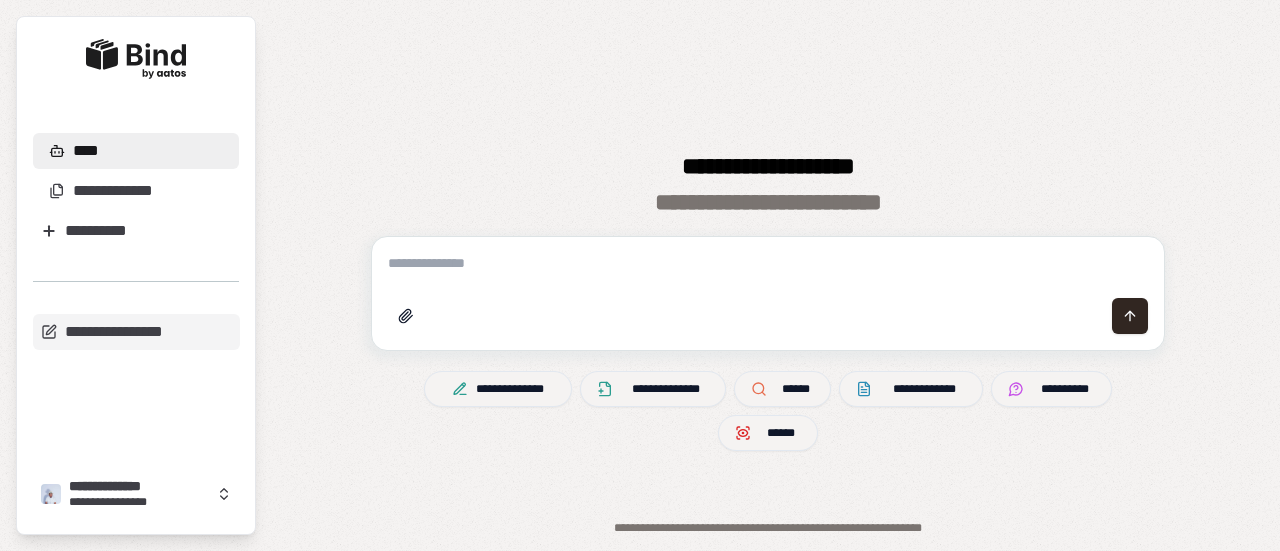 scroll, scrollTop: 0, scrollLeft: 0, axis: both 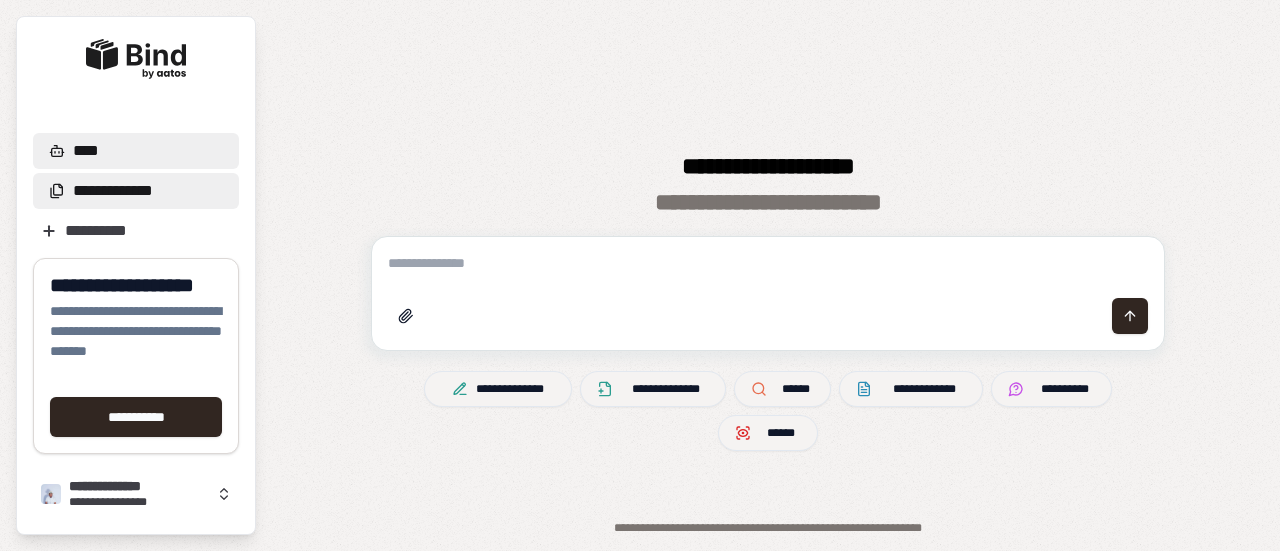 click on "**********" at bounding box center [113, 191] 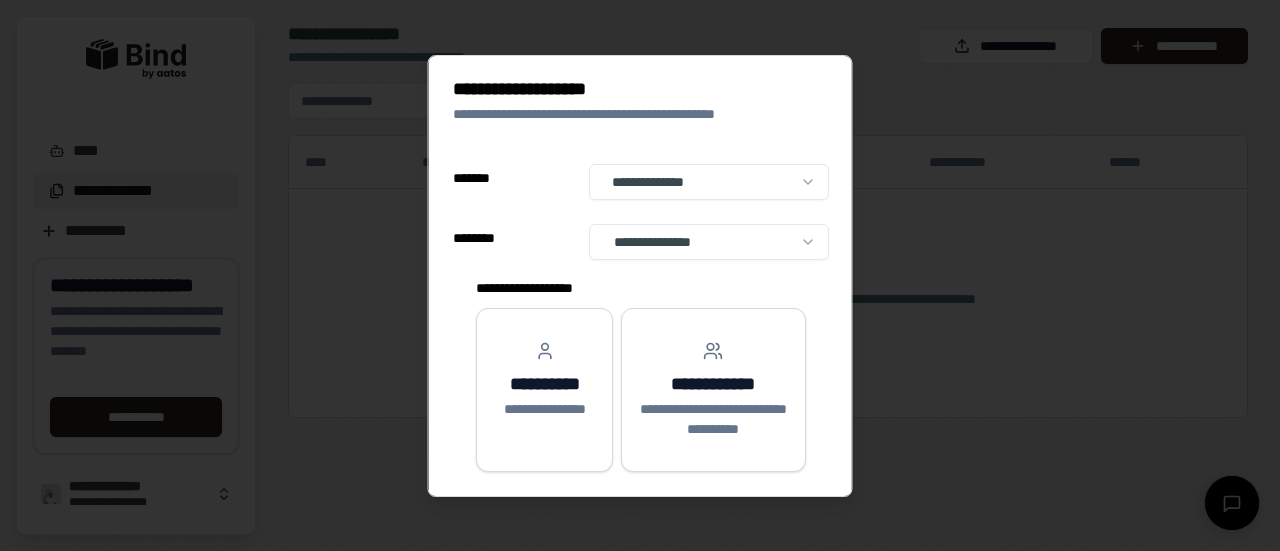 select on "**" 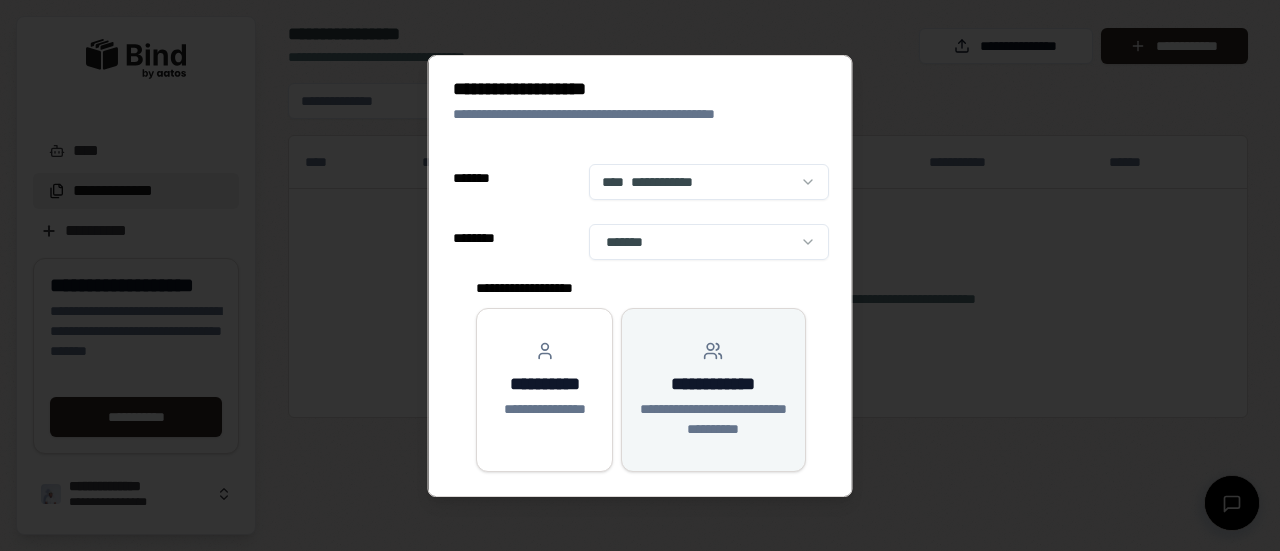 click on "**********" at bounding box center (713, 419) 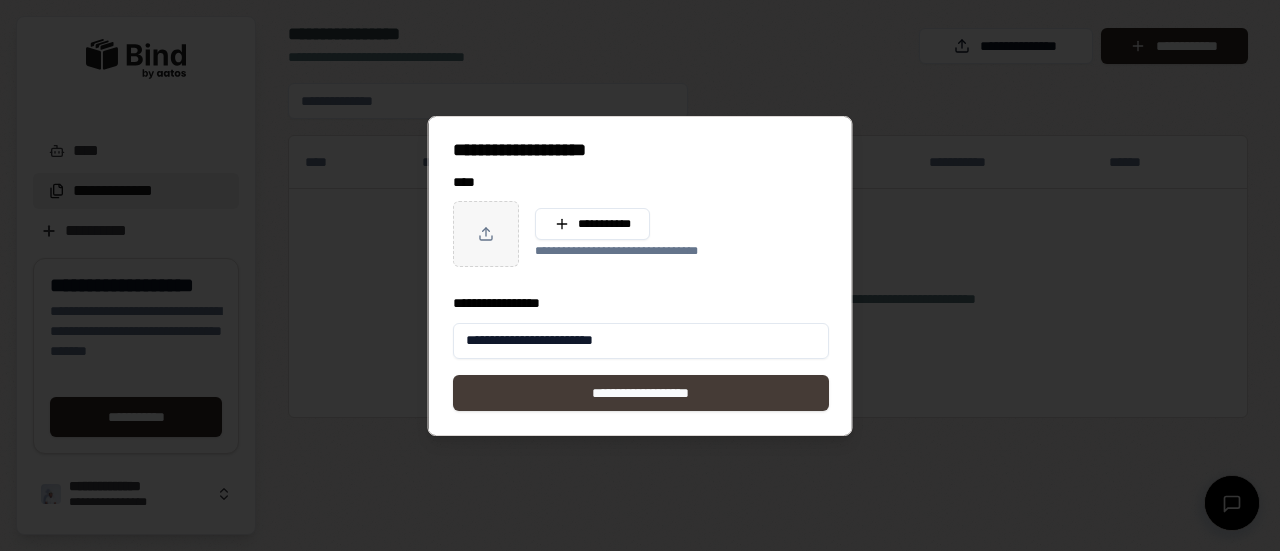 type on "**********" 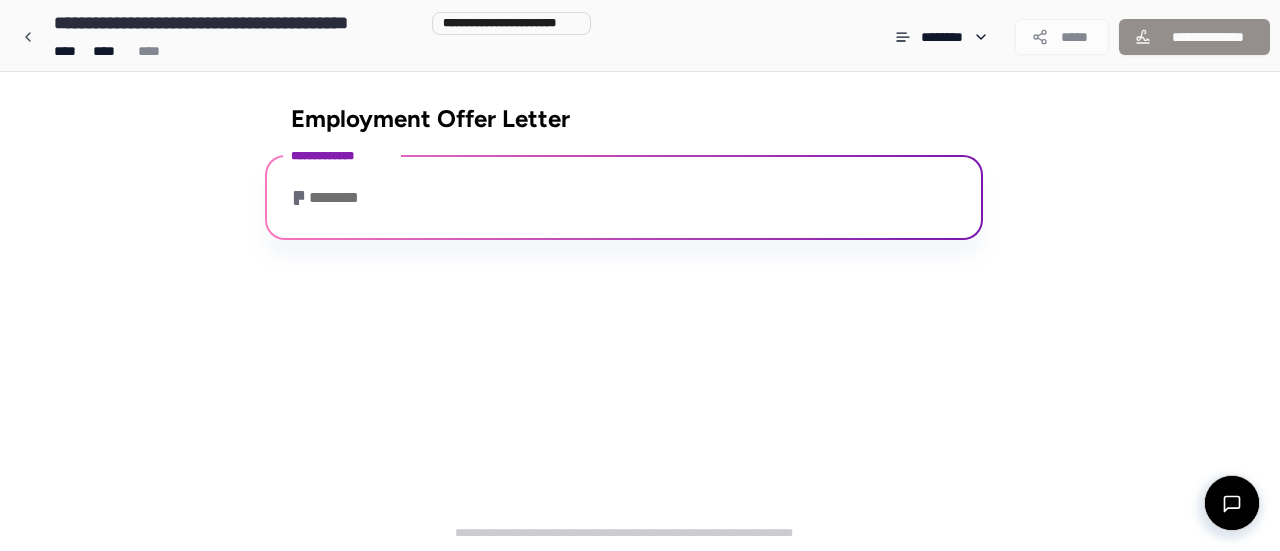 scroll, scrollTop: 0, scrollLeft: 0, axis: both 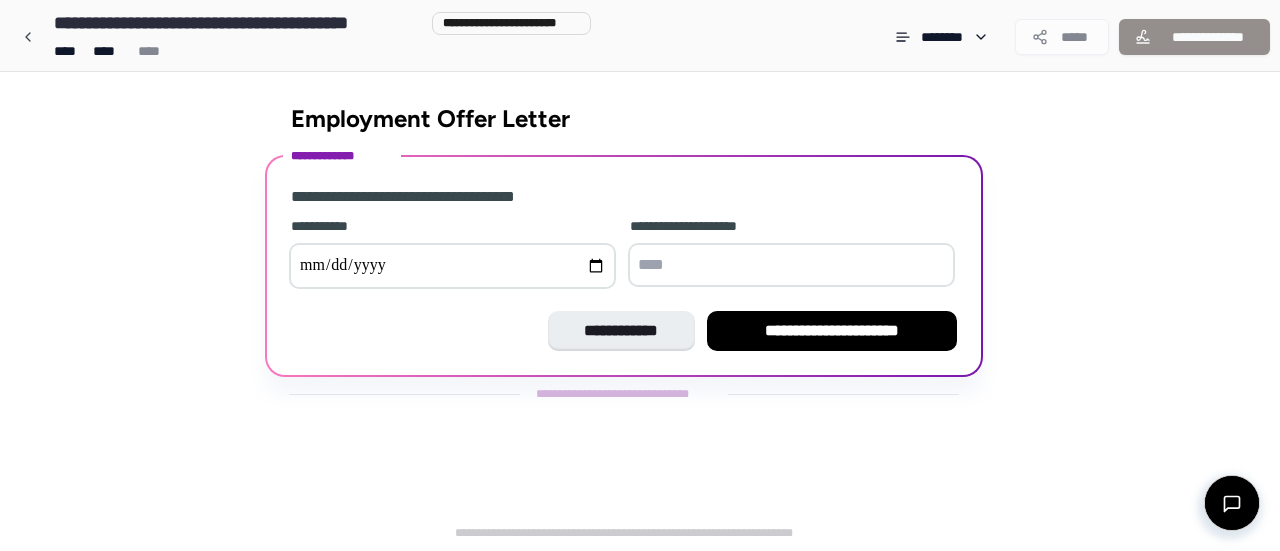 click at bounding box center [452, 266] 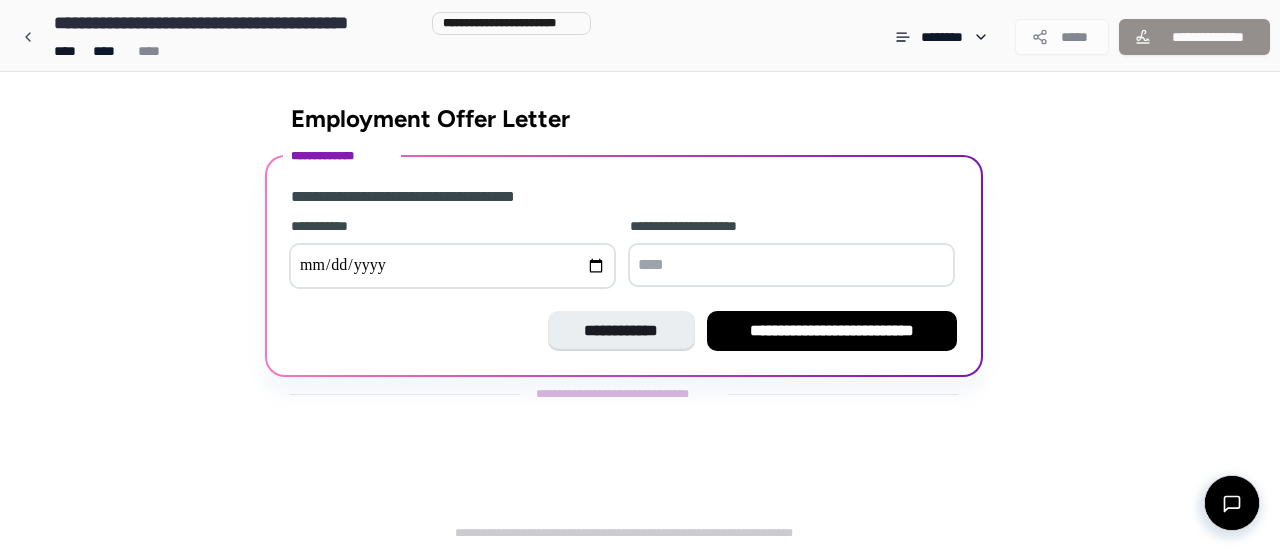 click at bounding box center [791, 265] 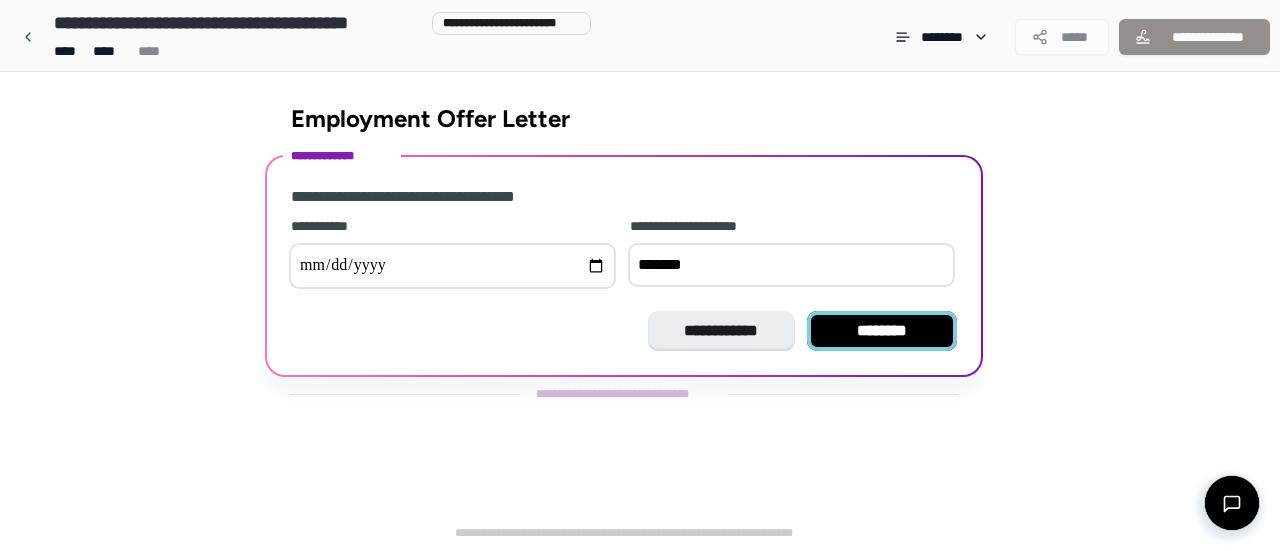 type on "*******" 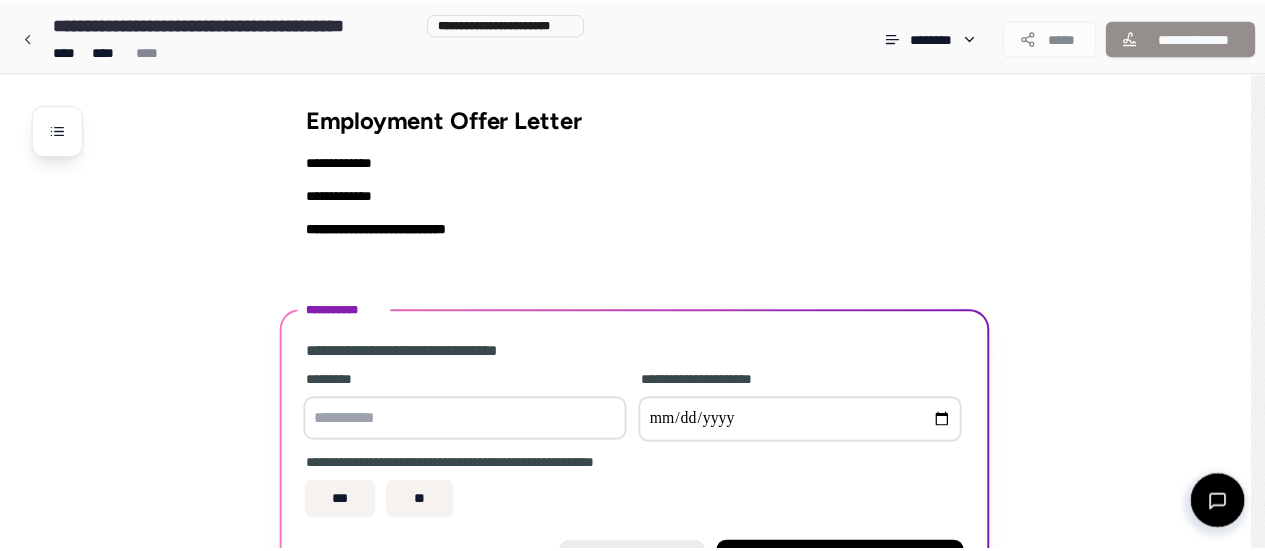 scroll, scrollTop: 136, scrollLeft: 0, axis: vertical 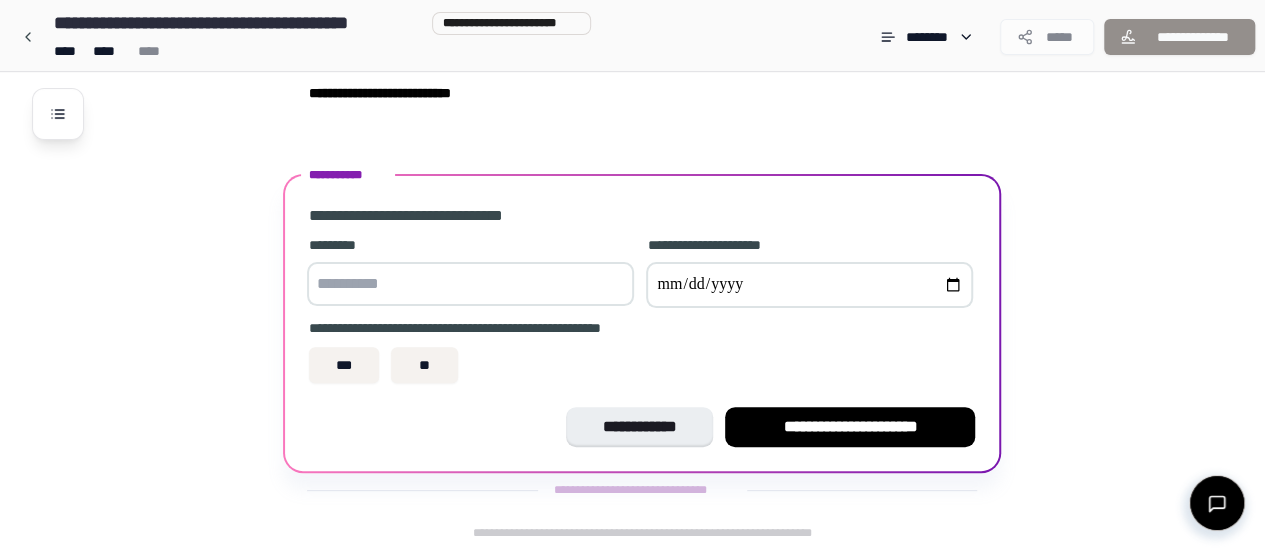 click at bounding box center [470, 284] 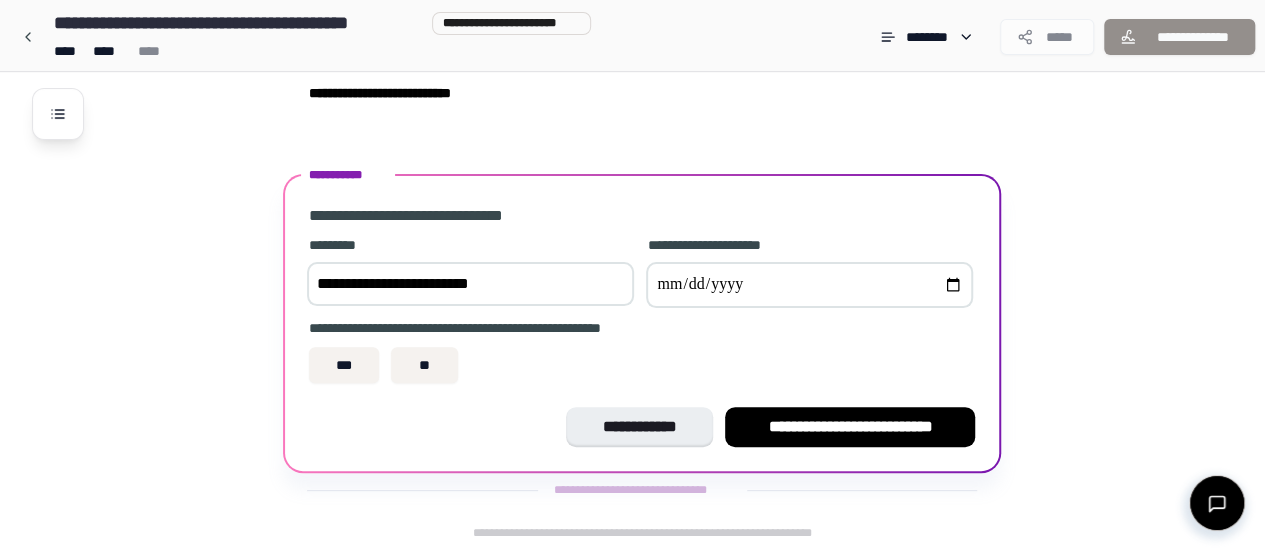 type on "**********" 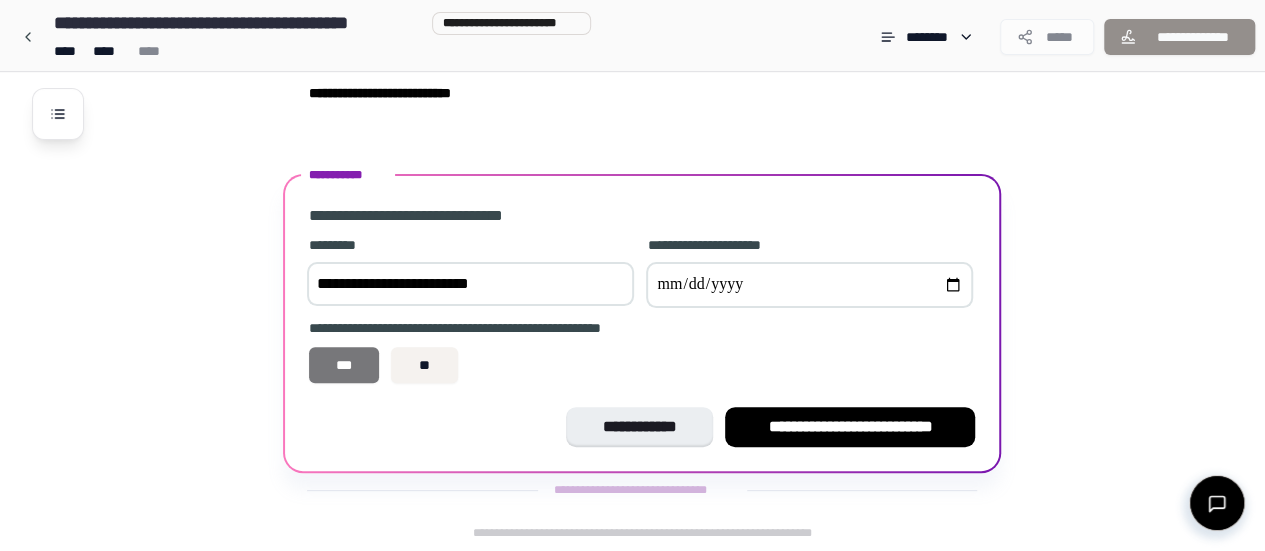 click on "***" at bounding box center [344, 365] 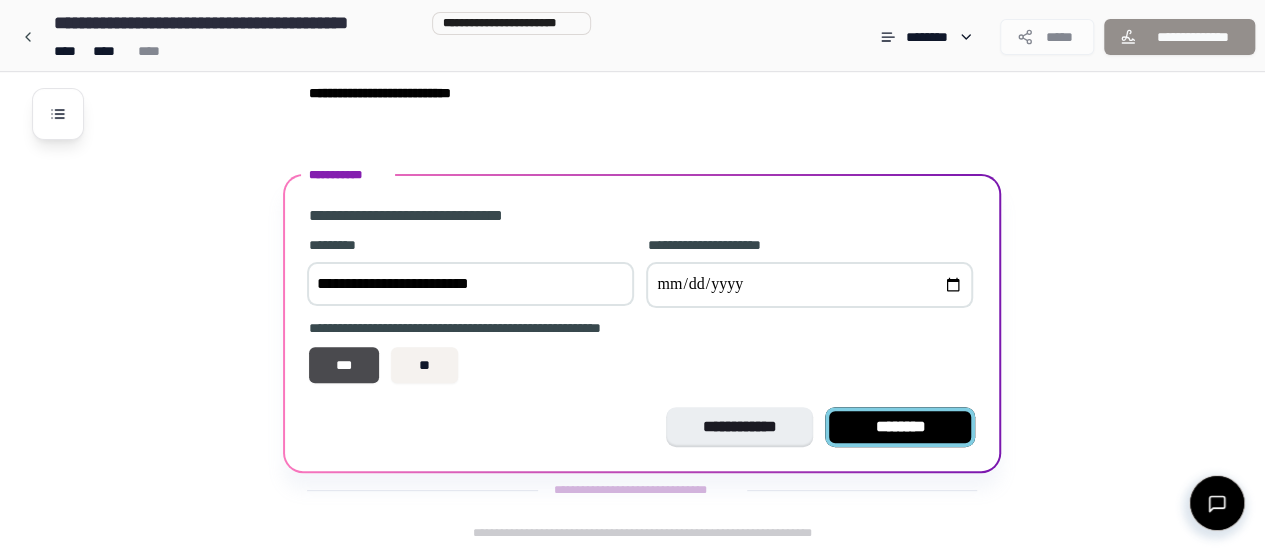 click on "********" at bounding box center (900, 427) 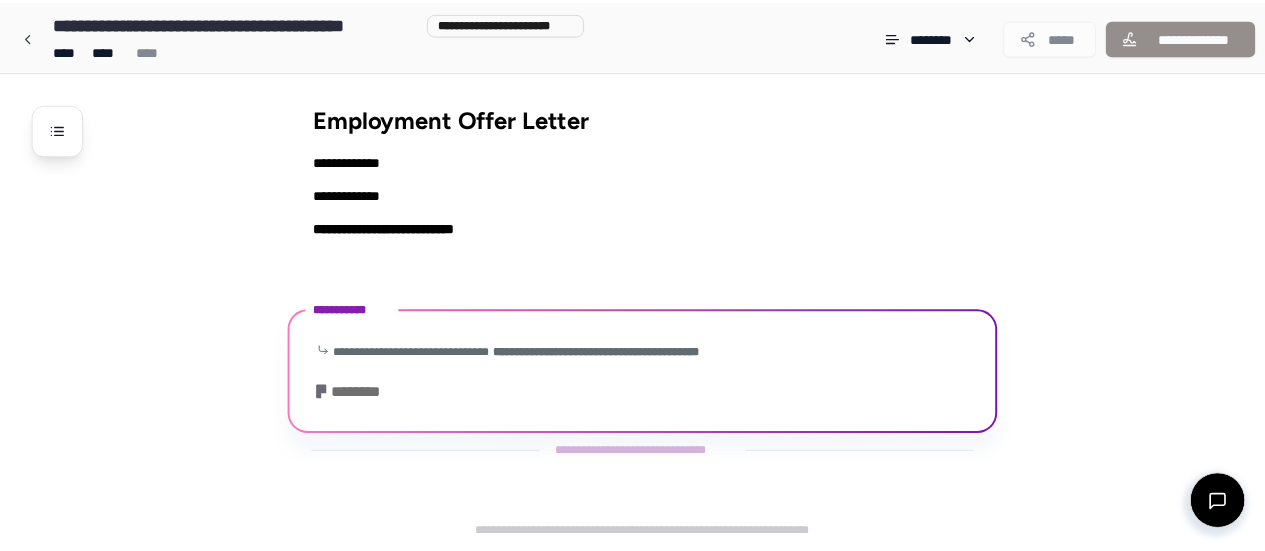 scroll, scrollTop: 114, scrollLeft: 0, axis: vertical 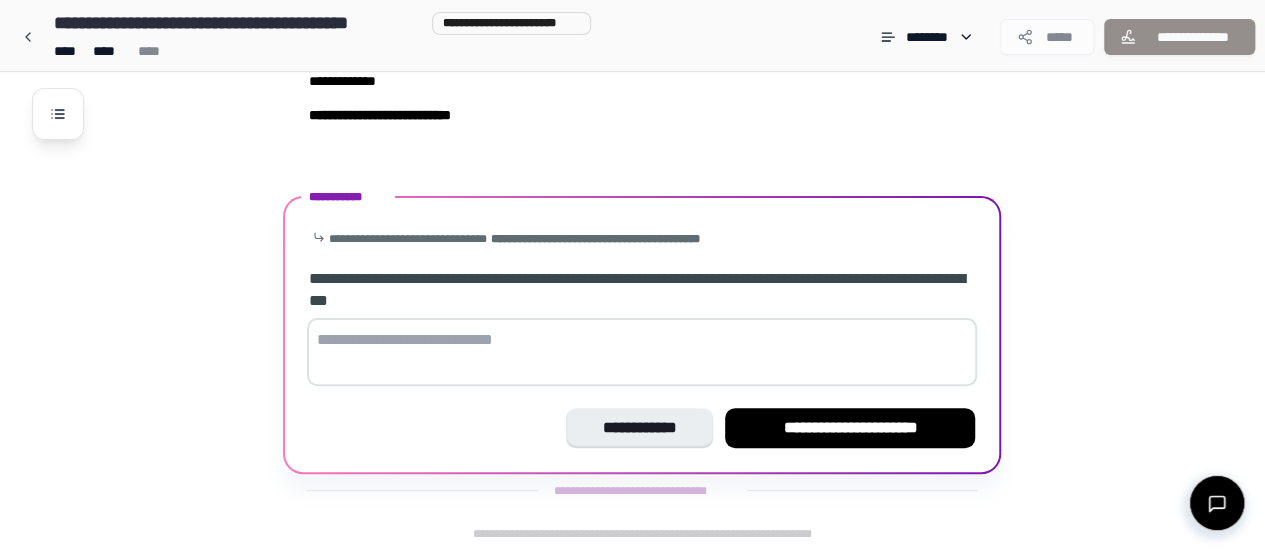 click at bounding box center [642, 352] 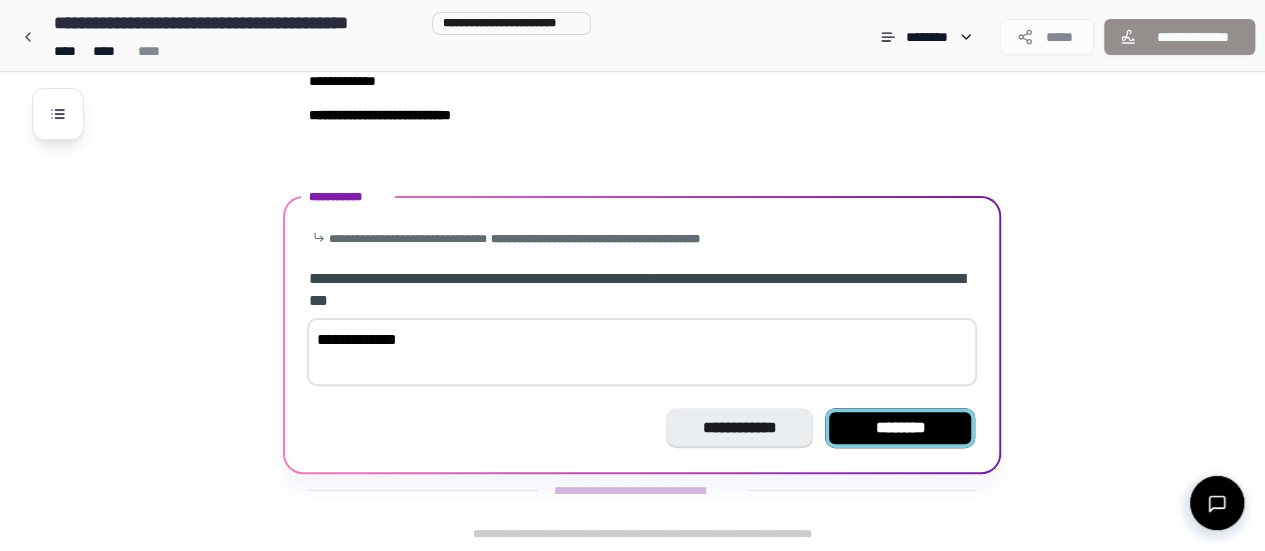 type on "**********" 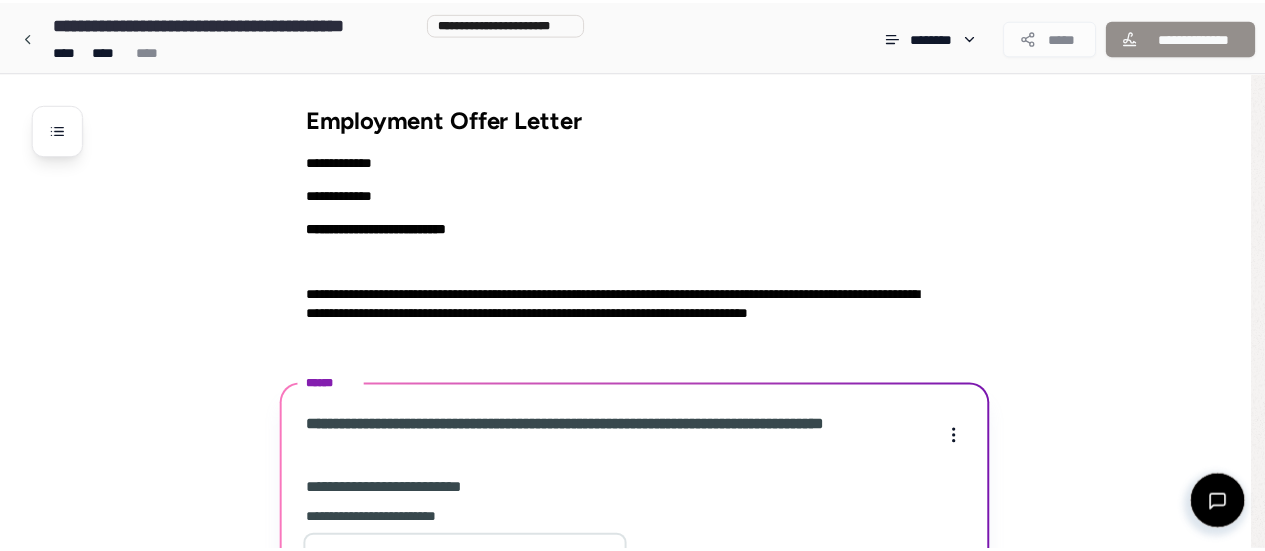scroll, scrollTop: 787, scrollLeft: 0, axis: vertical 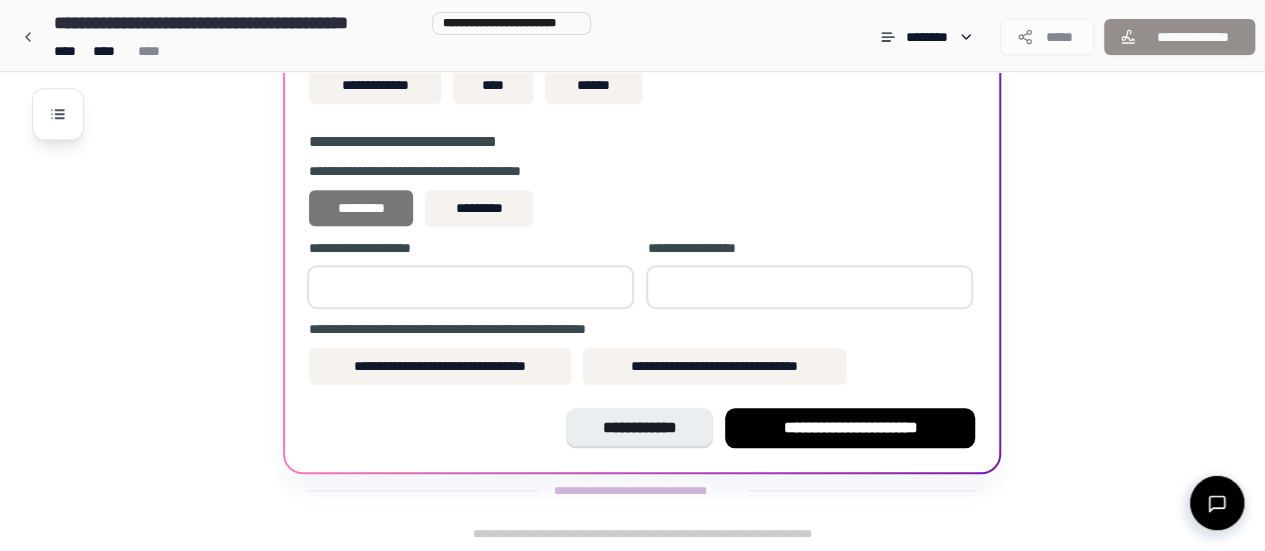 click on "*********" at bounding box center (361, 208) 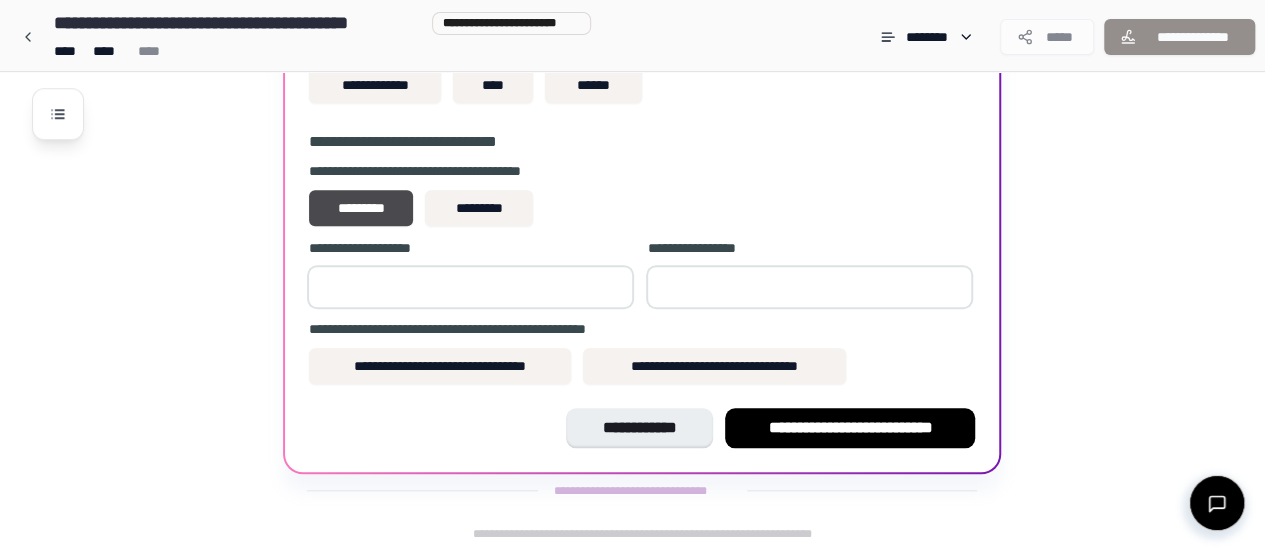 click at bounding box center (470, 287) 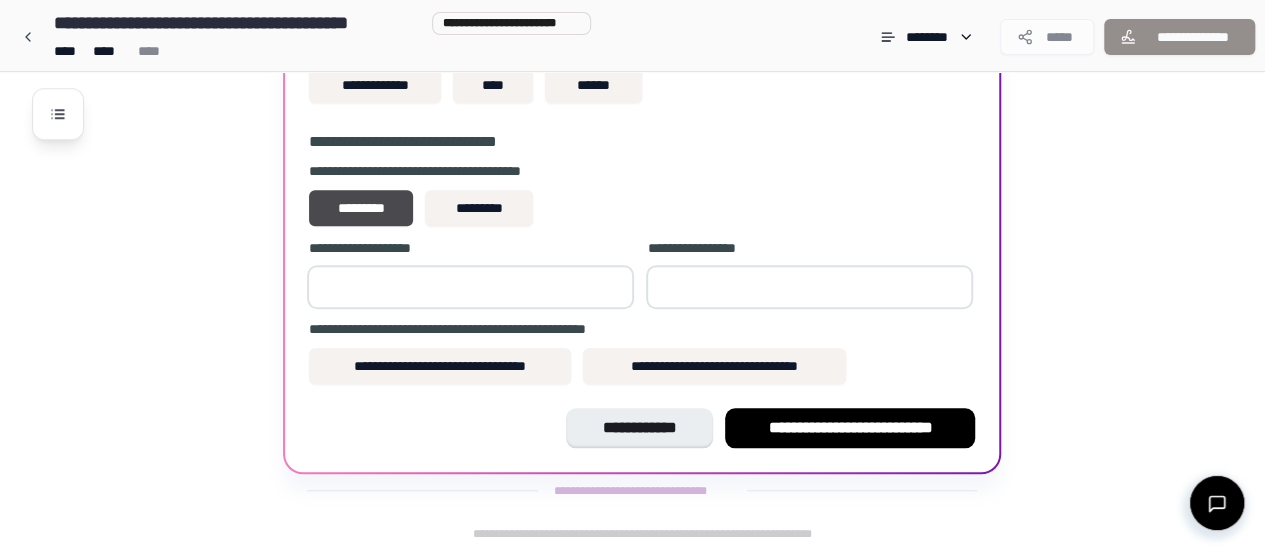 type on "**" 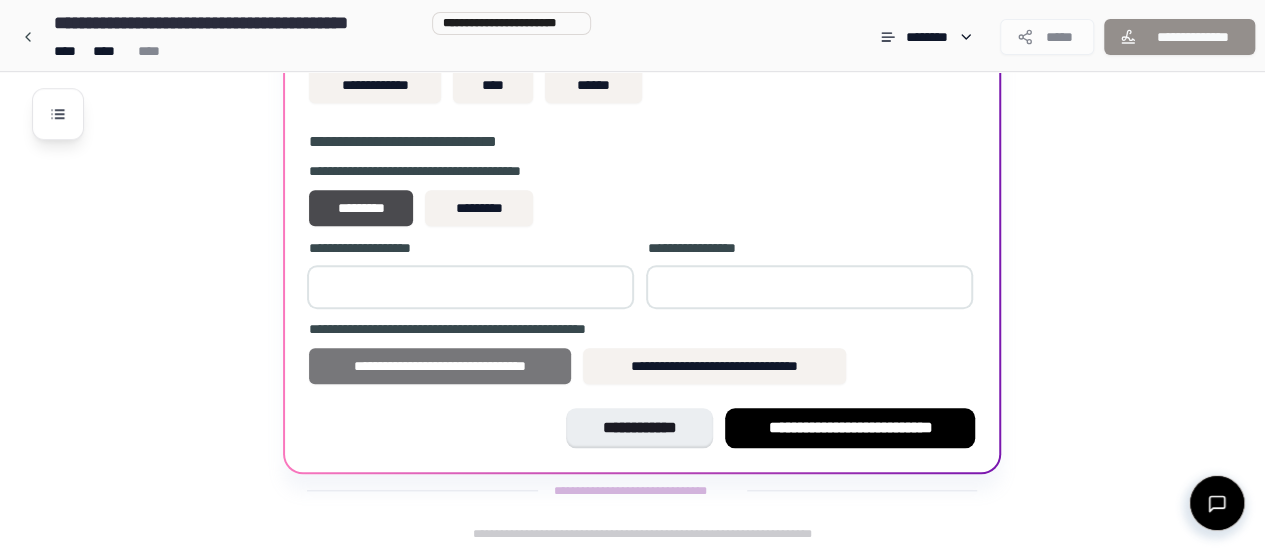 type on "**" 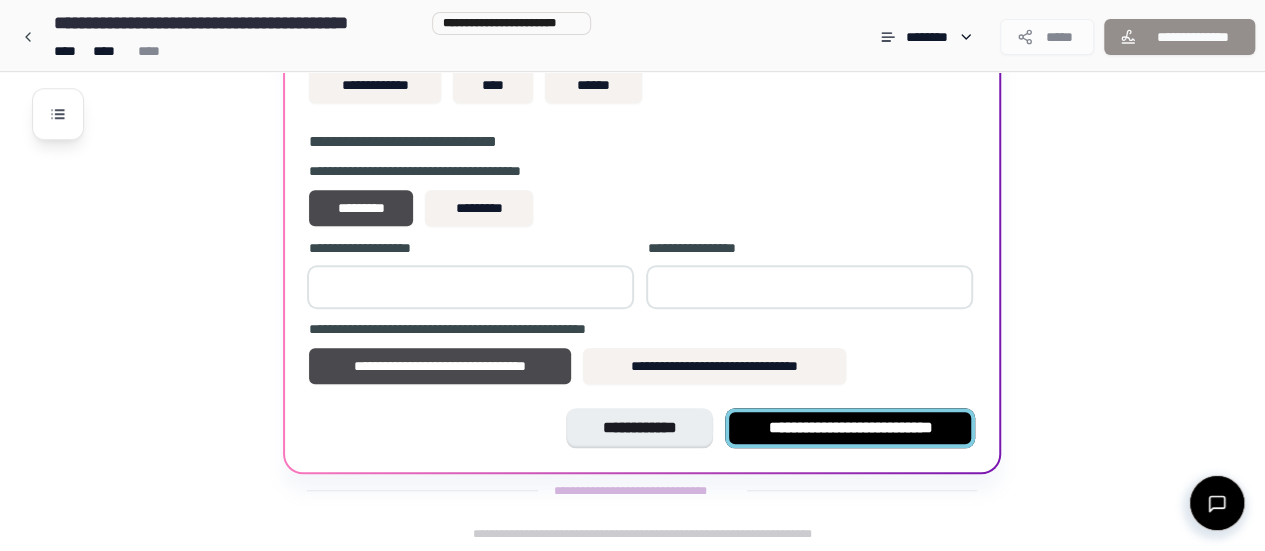 click on "**********" at bounding box center [850, 428] 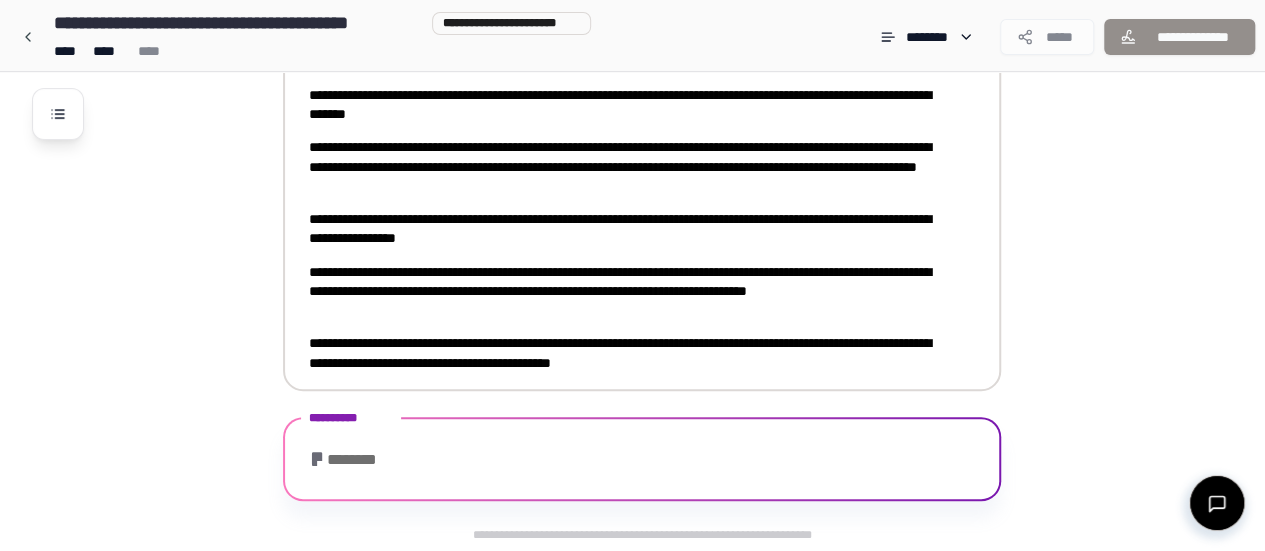 scroll, scrollTop: 658, scrollLeft: 0, axis: vertical 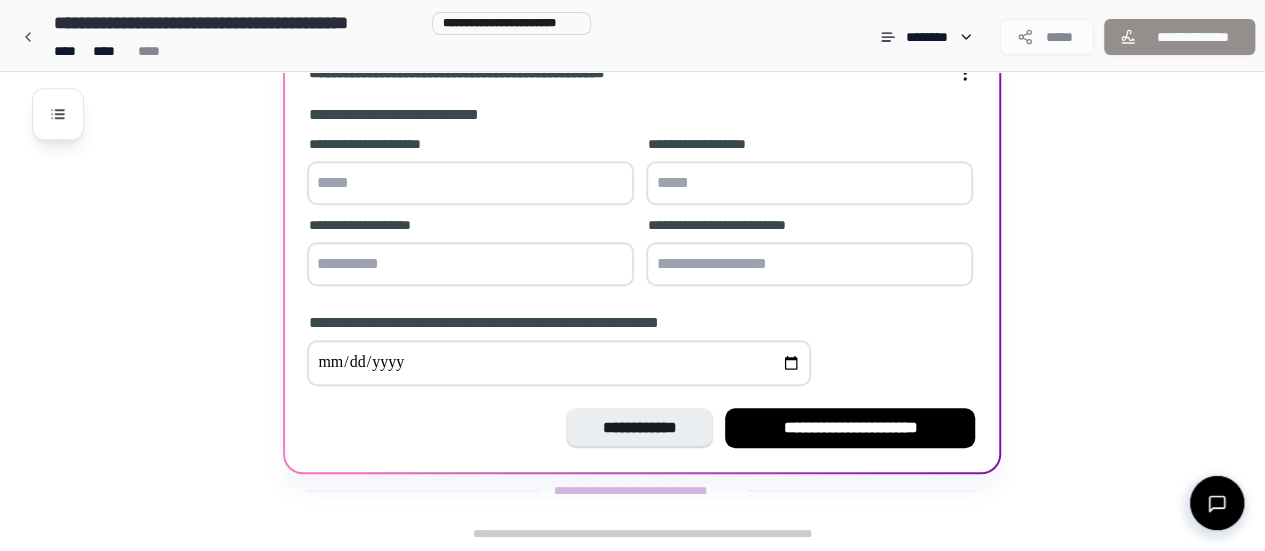 click at bounding box center (470, 183) 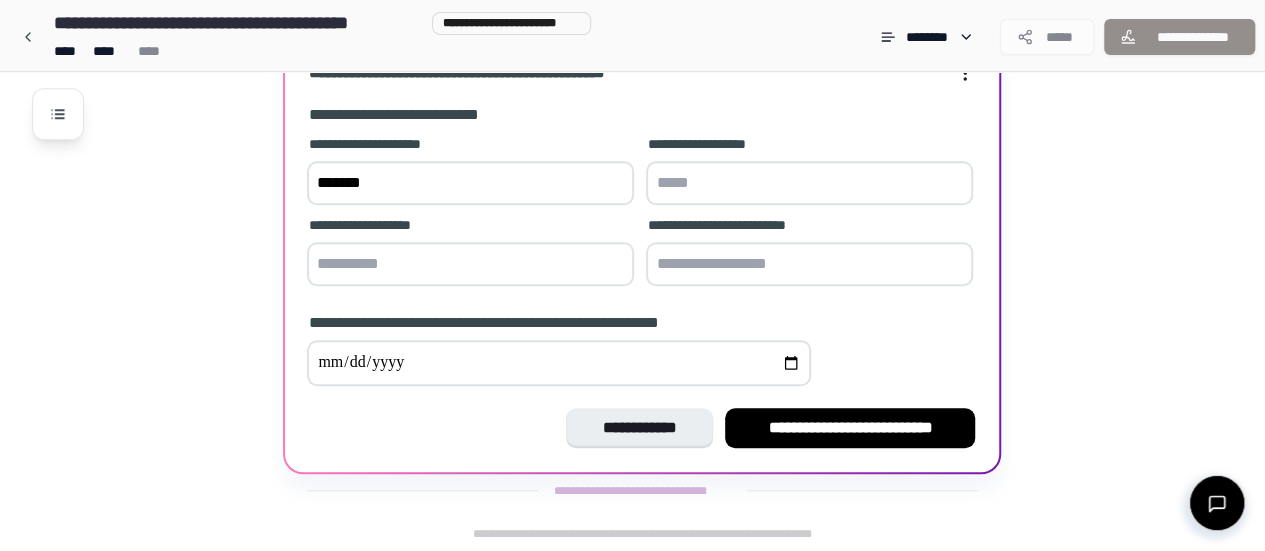 type on "*******" 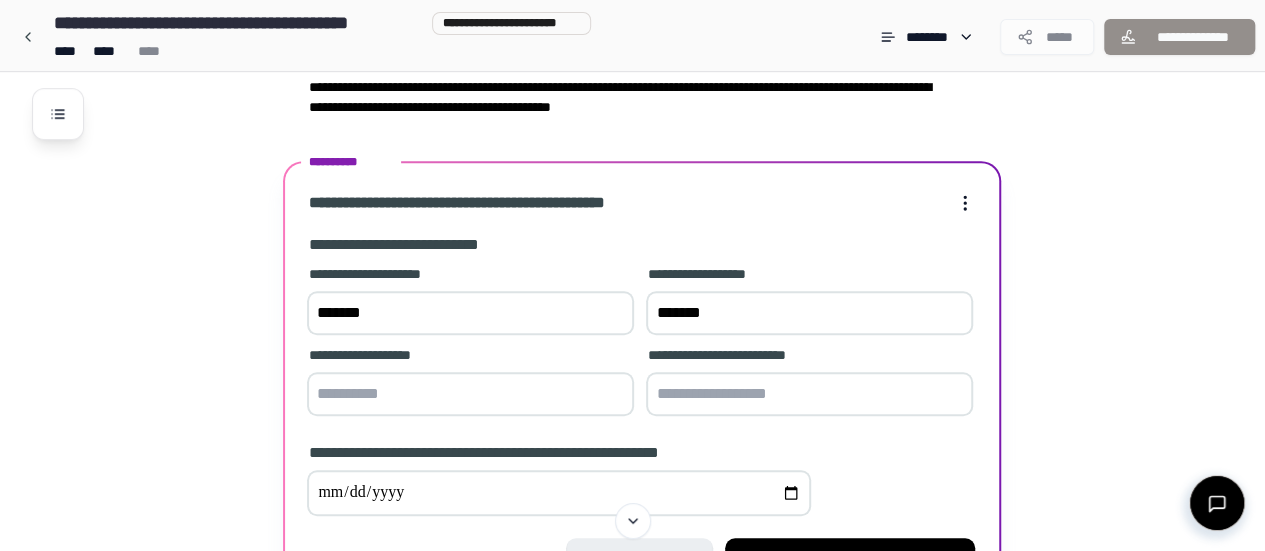 scroll, scrollTop: 558, scrollLeft: 0, axis: vertical 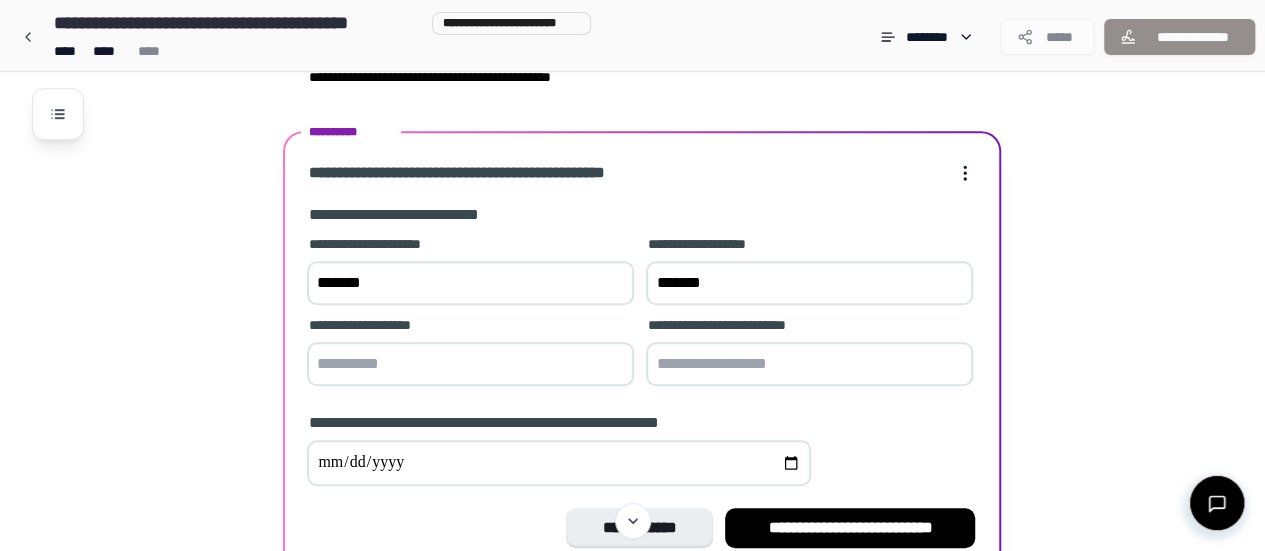 type on "*******" 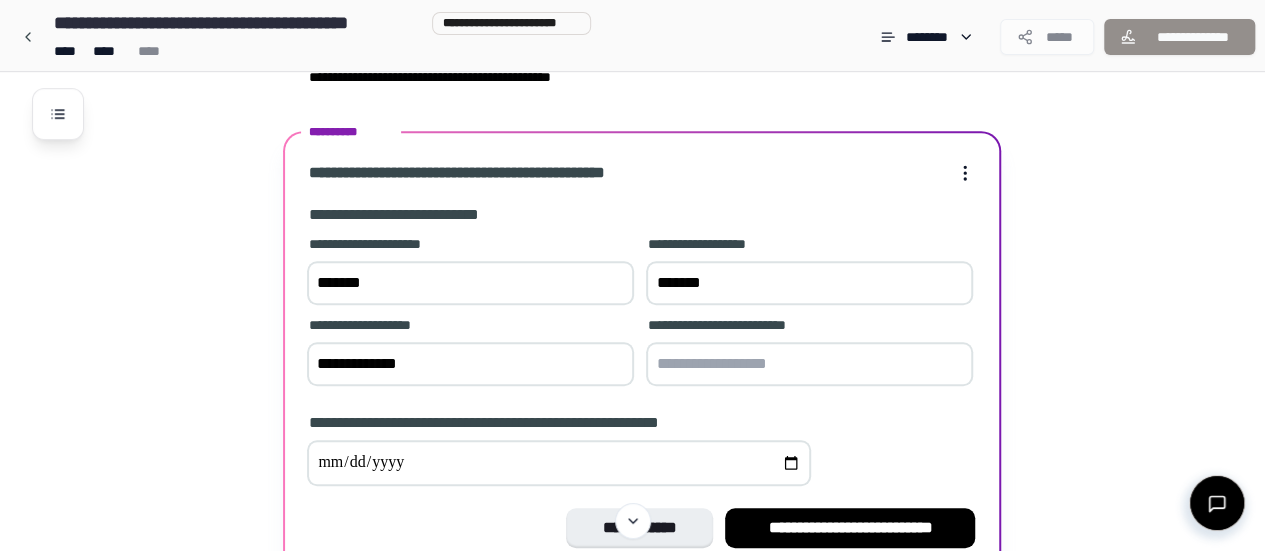 type on "**********" 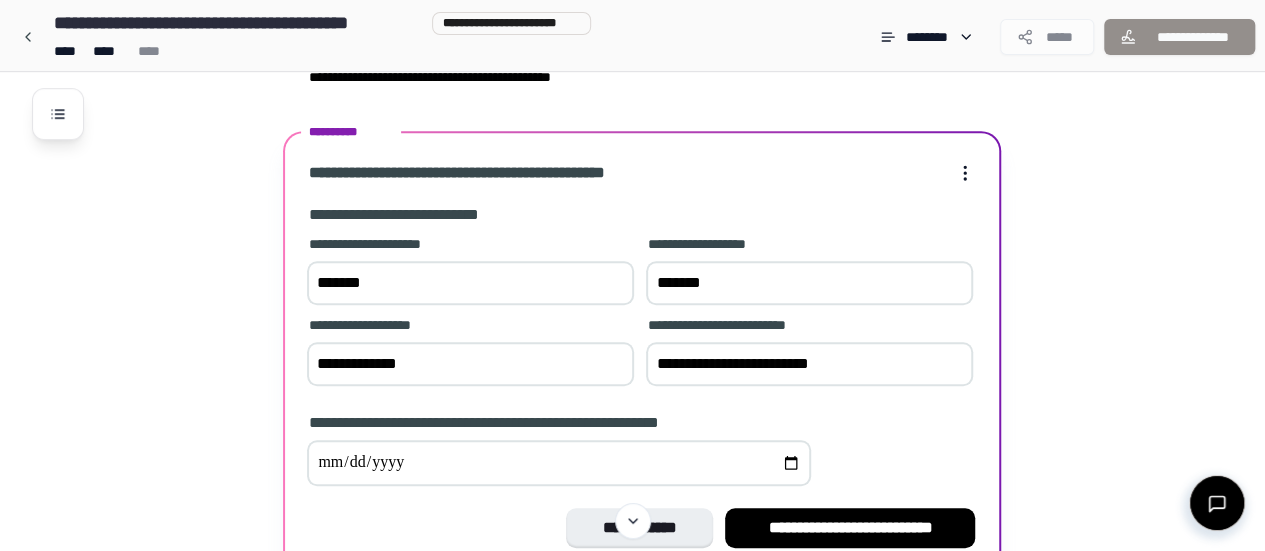 type on "**********" 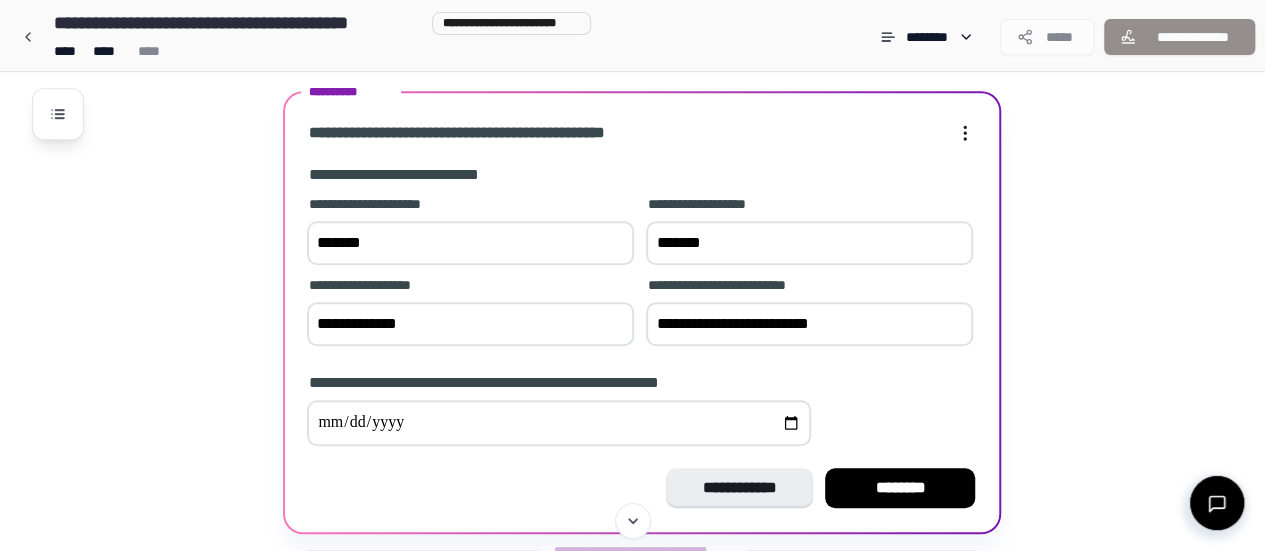 scroll, scrollTop: 658, scrollLeft: 0, axis: vertical 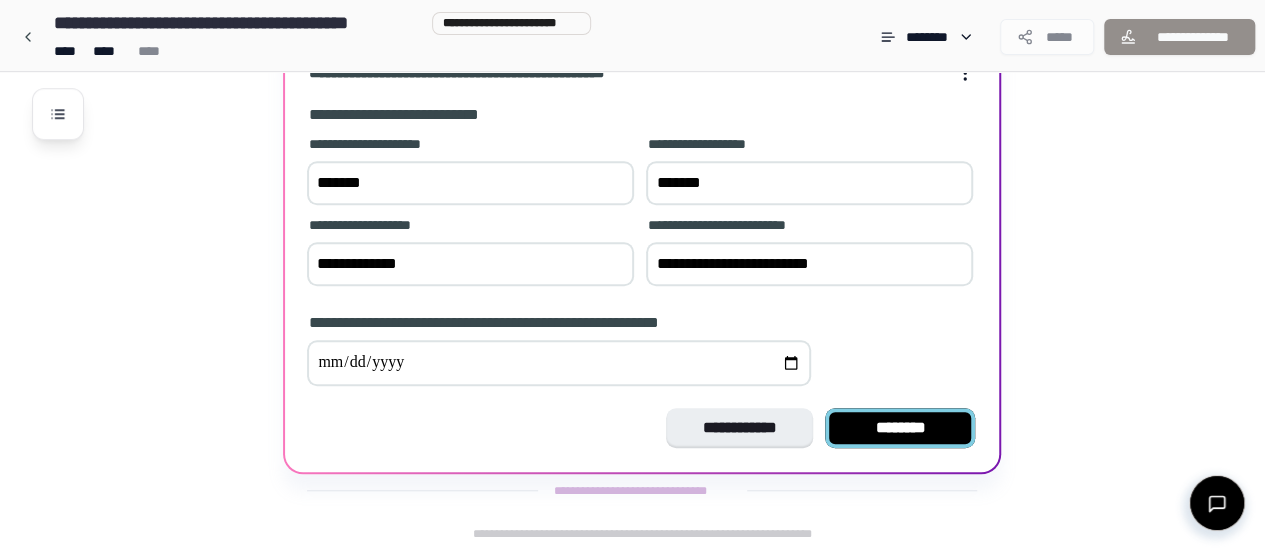 click on "********" at bounding box center [900, 428] 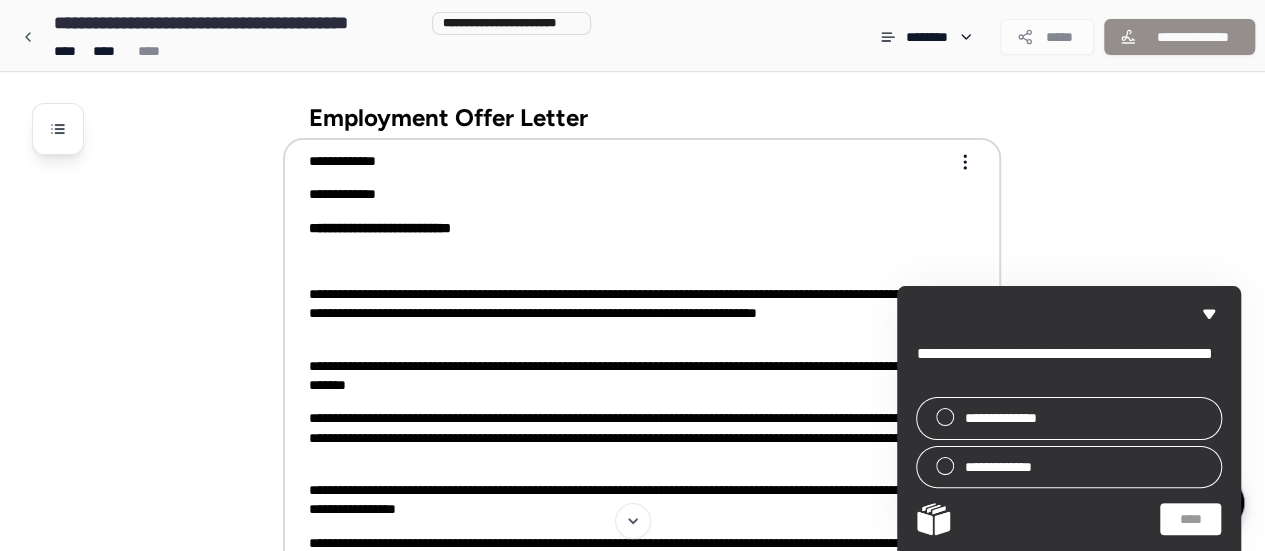 scroll, scrollTop: 0, scrollLeft: 0, axis: both 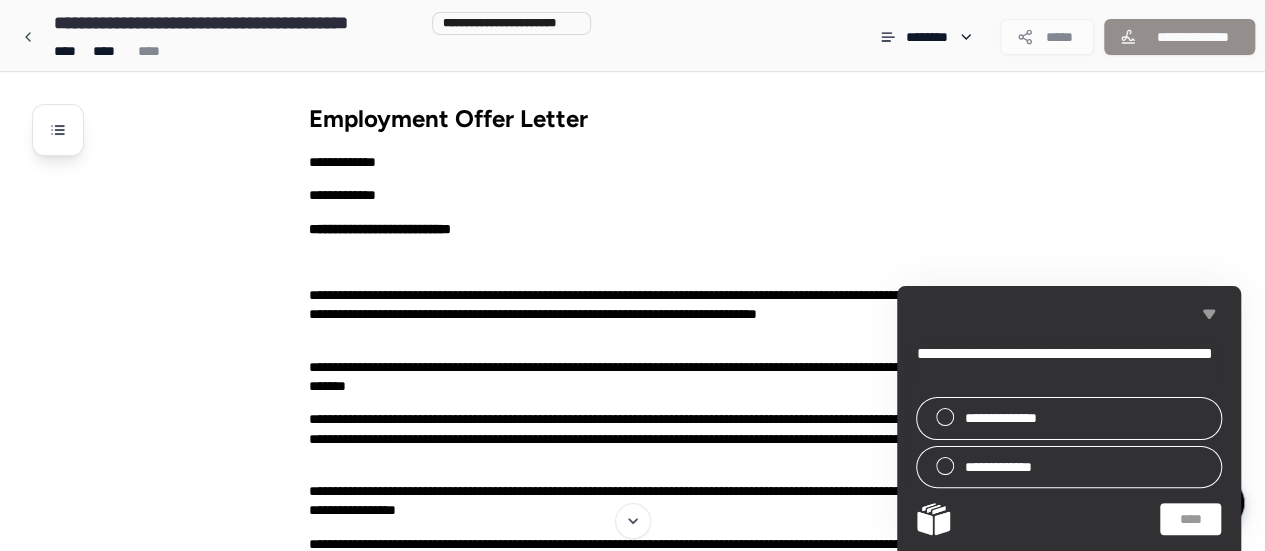 click 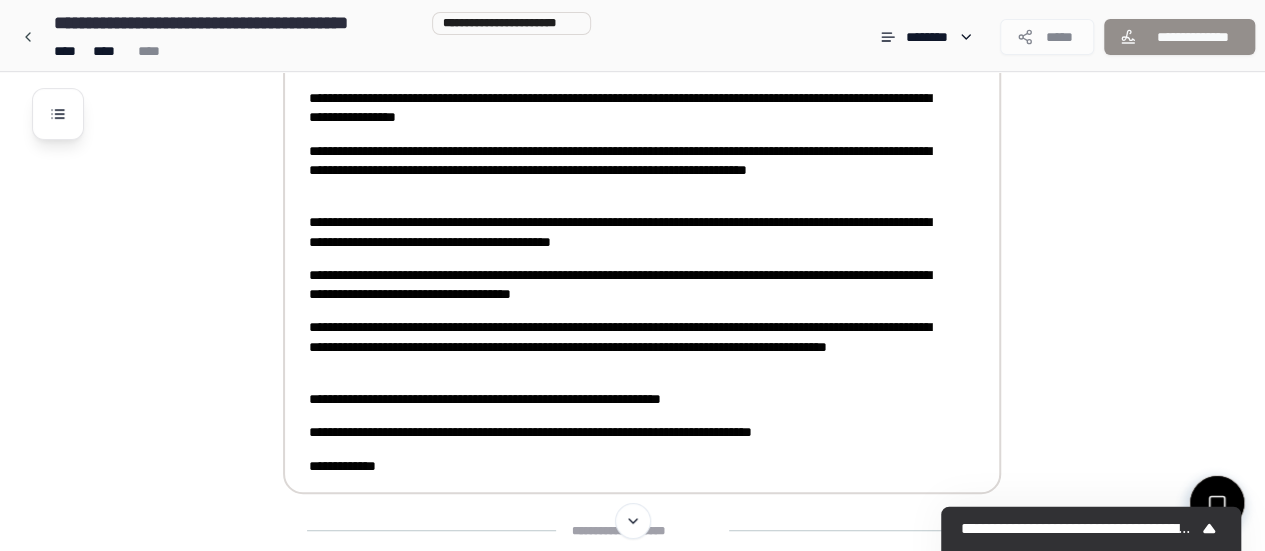 scroll, scrollTop: 400, scrollLeft: 0, axis: vertical 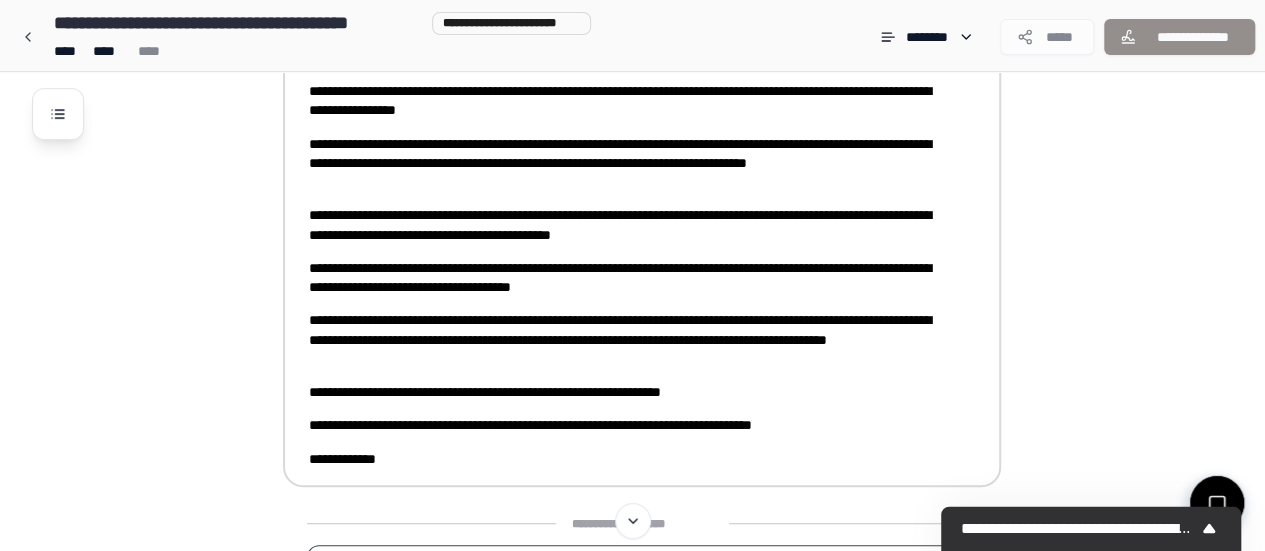 click on "**********" at bounding box center [628, 278] 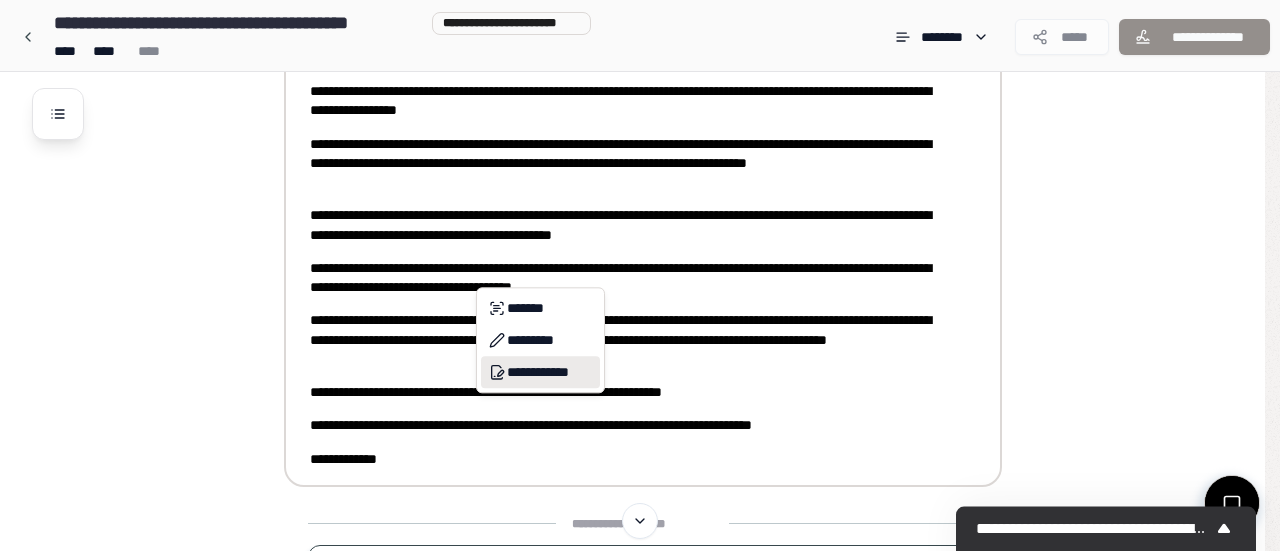 click on "**********" at bounding box center [540, 372] 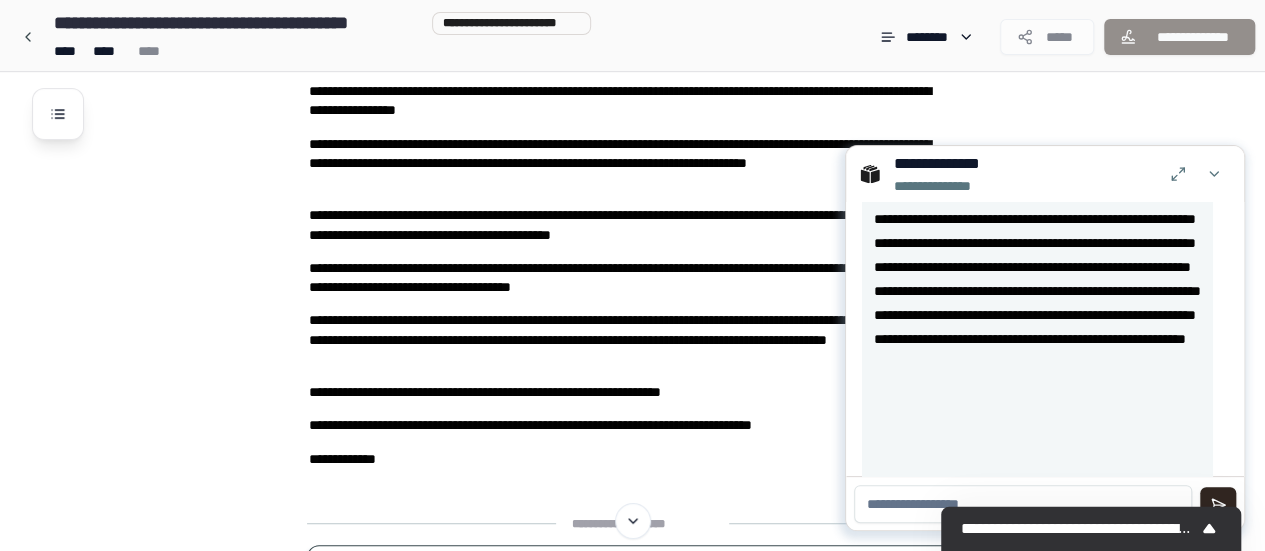 scroll, scrollTop: 529, scrollLeft: 0, axis: vertical 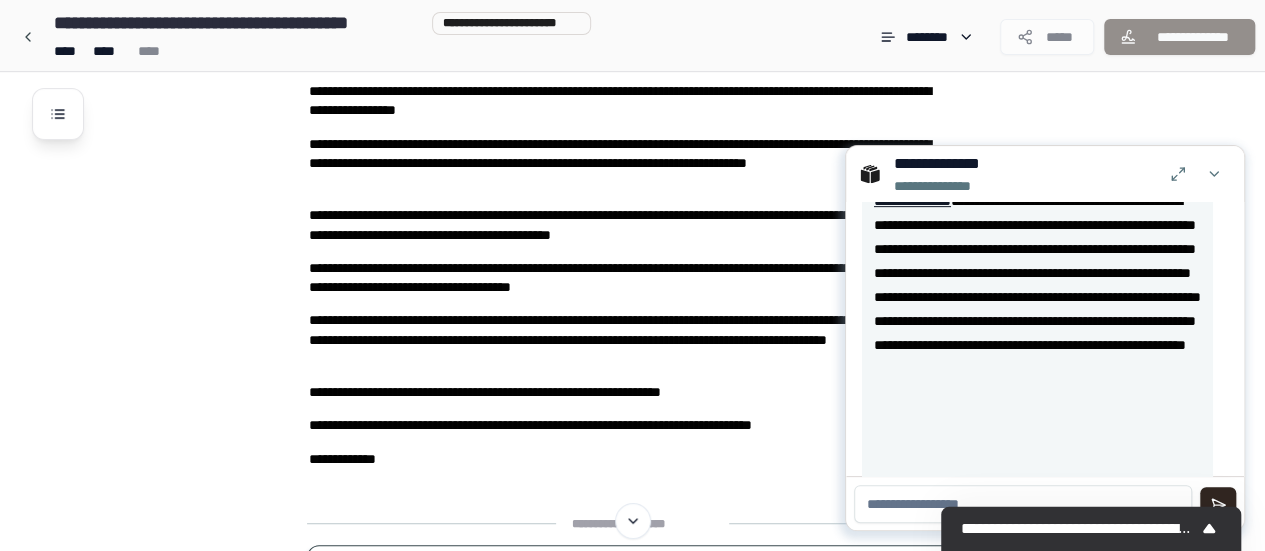 click on "**********" at bounding box center (1037, 117) 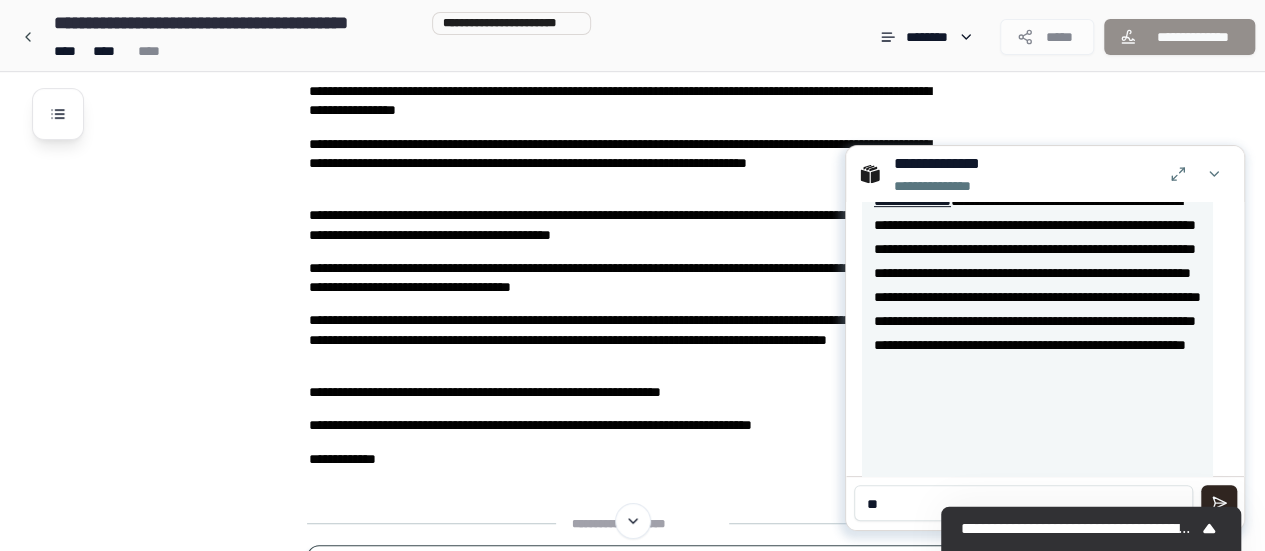 type on "*" 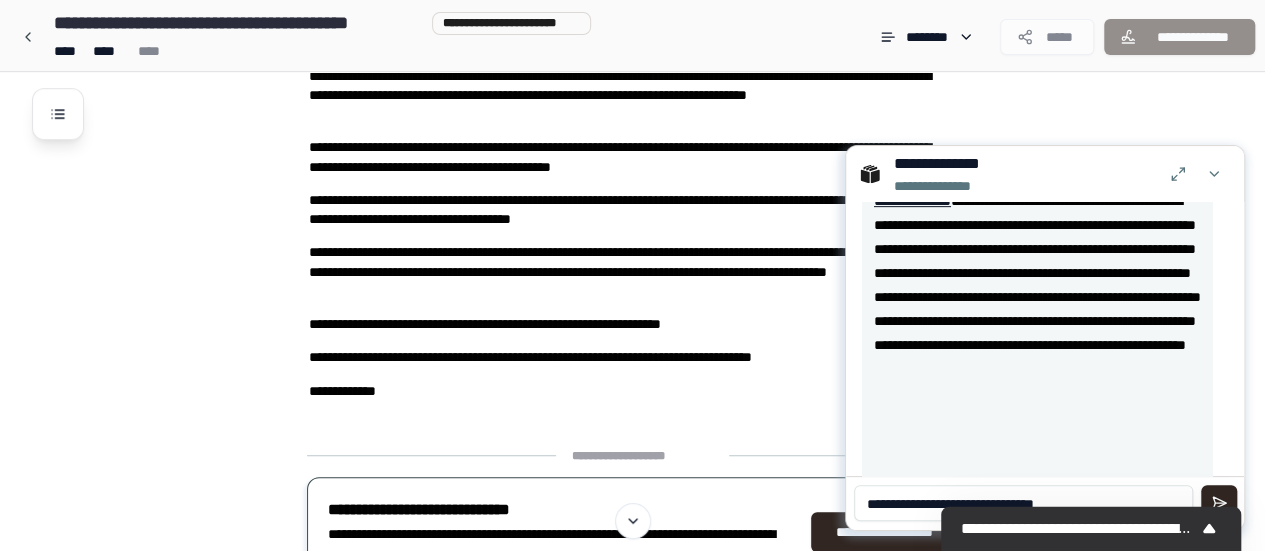 scroll, scrollTop: 500, scrollLeft: 0, axis: vertical 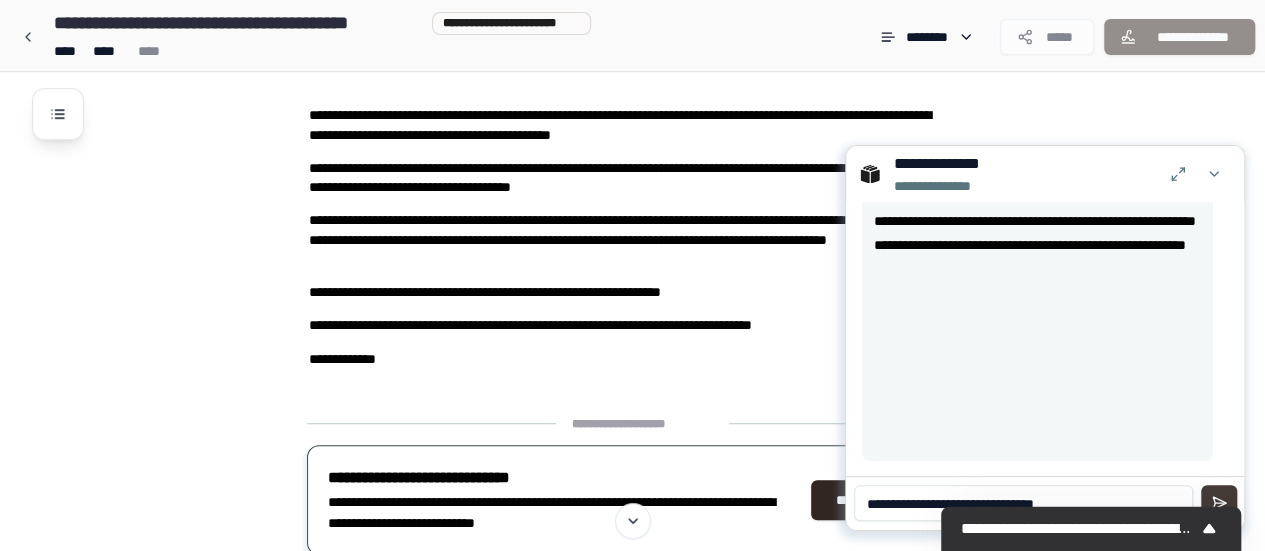 type on "**********" 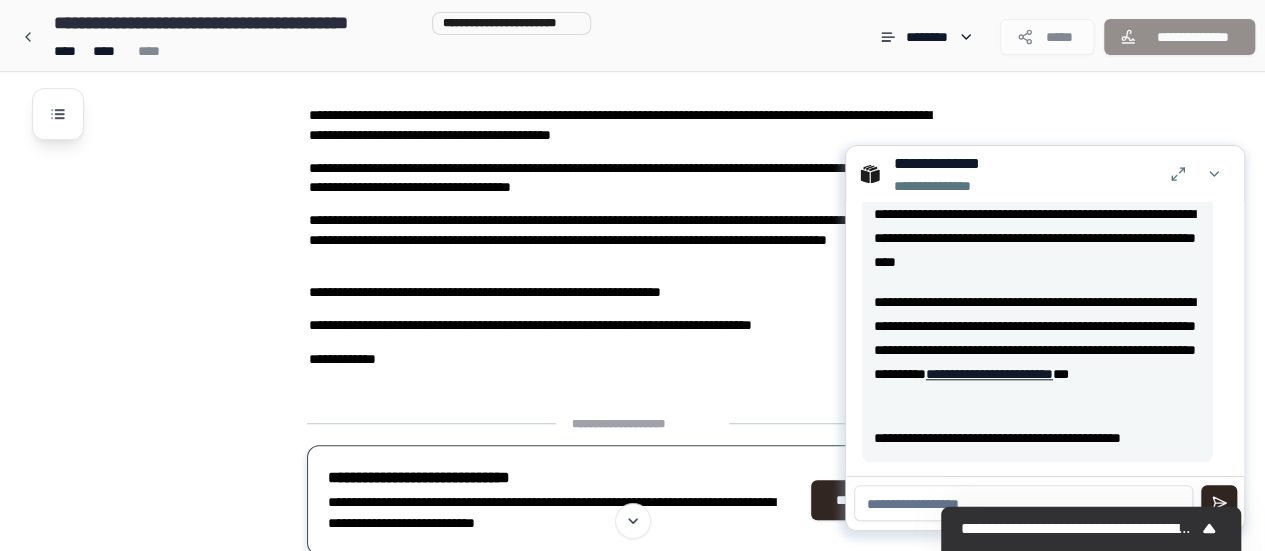 scroll, scrollTop: 978, scrollLeft: 0, axis: vertical 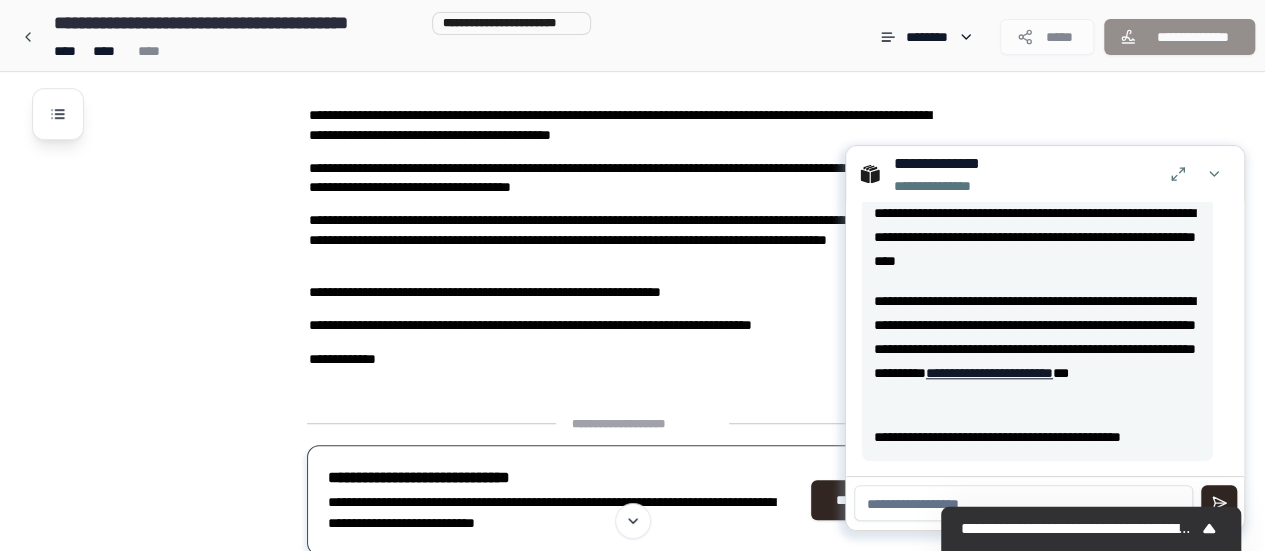 click at bounding box center (1023, 503) 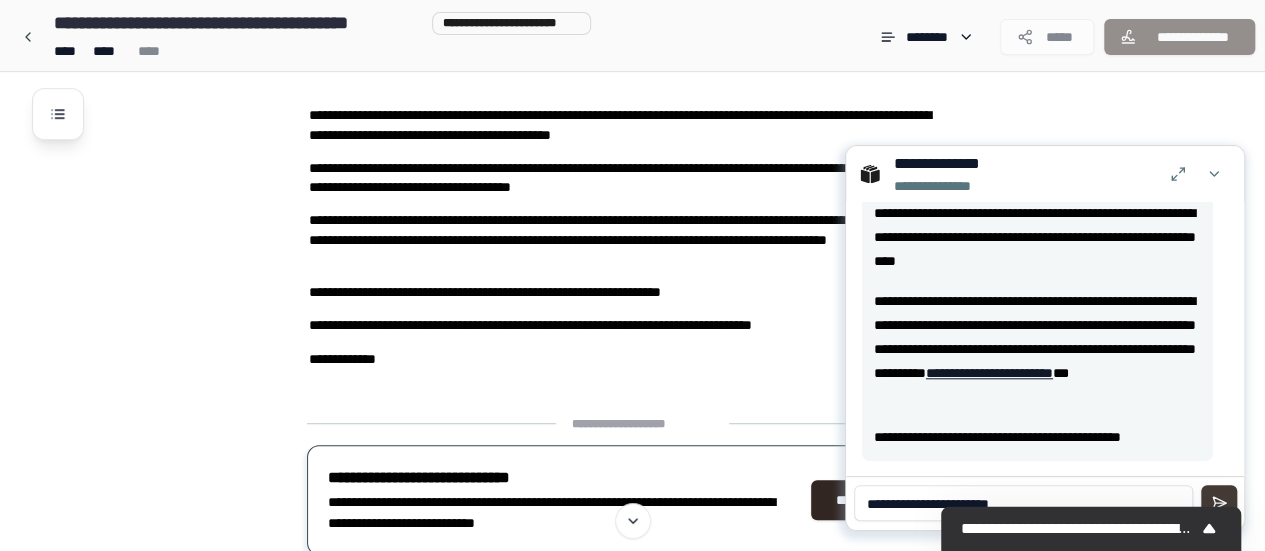 type on "**********" 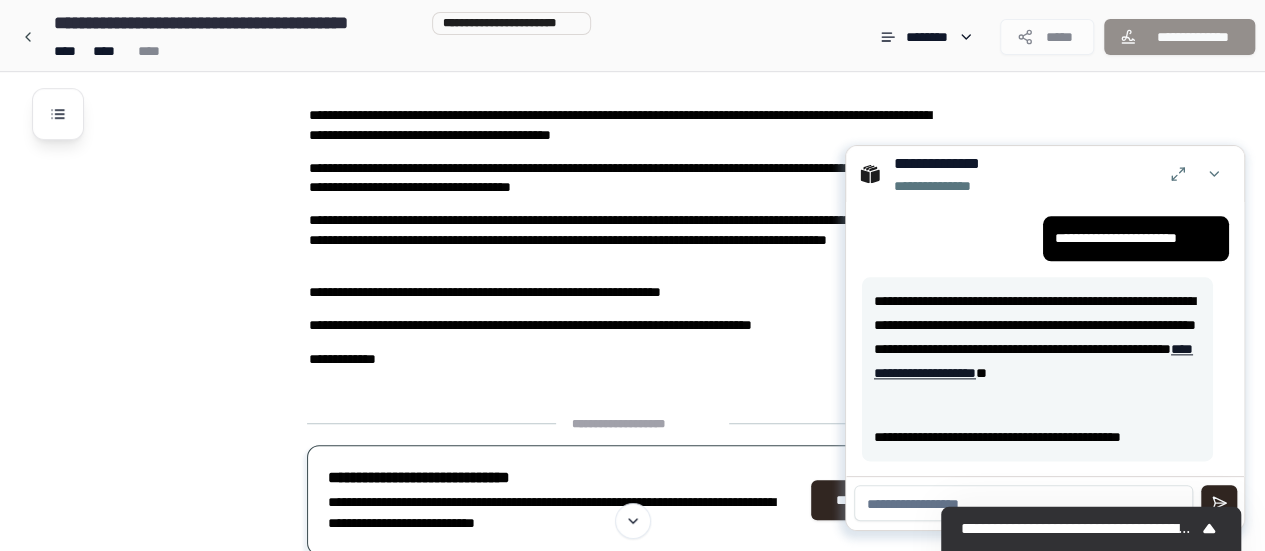 scroll, scrollTop: 1240, scrollLeft: 0, axis: vertical 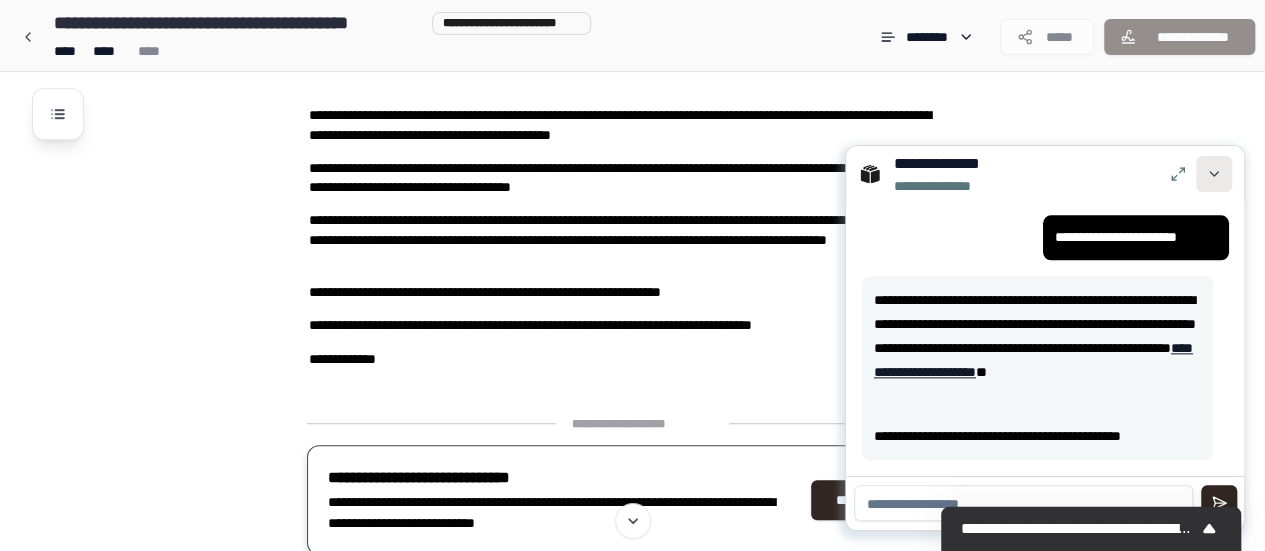 click at bounding box center (1214, 174) 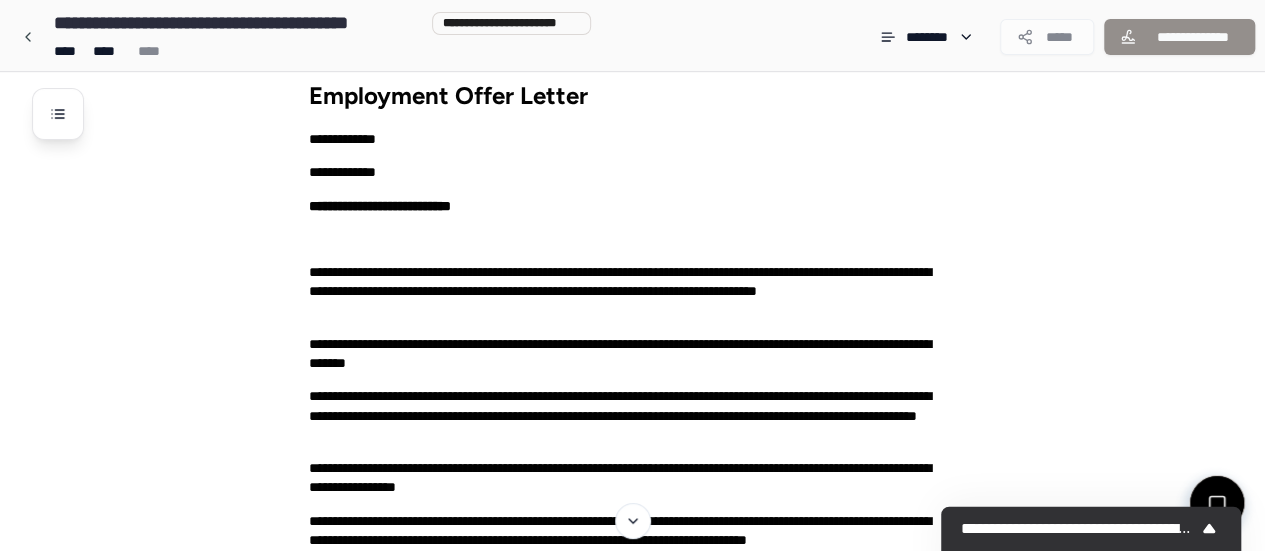 scroll, scrollTop: 0, scrollLeft: 0, axis: both 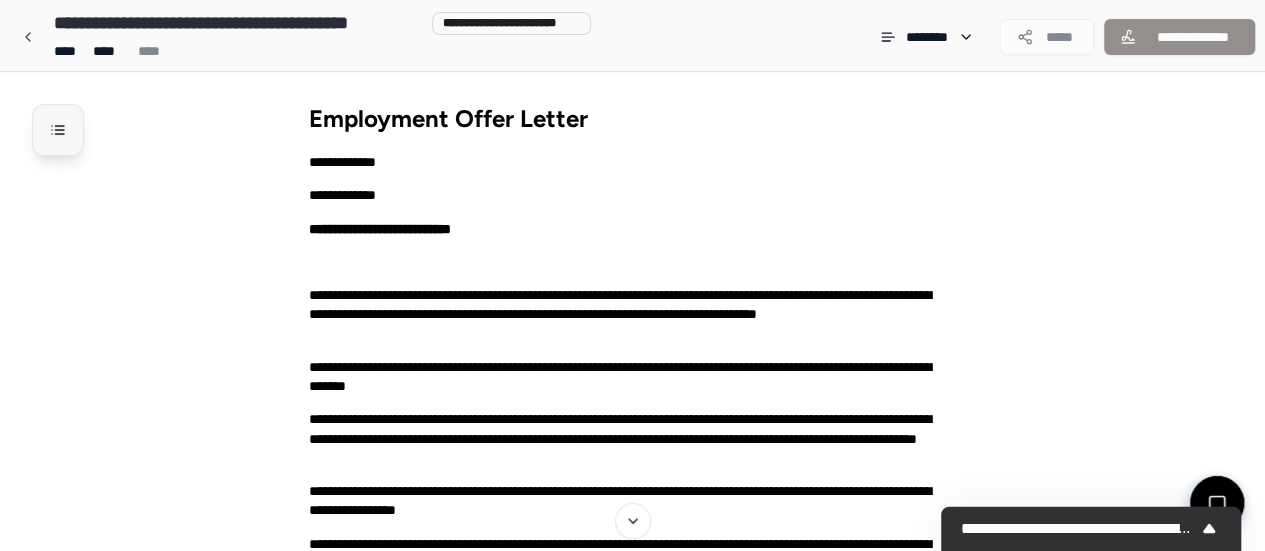 click at bounding box center (58, 130) 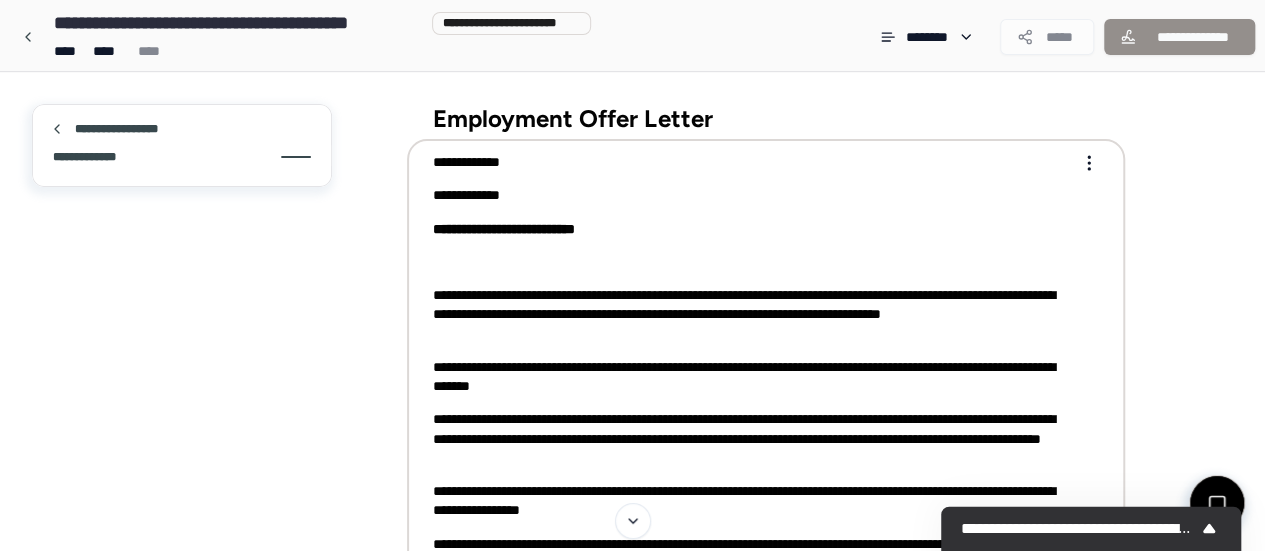 click on "**********" at bounding box center (752, 511) 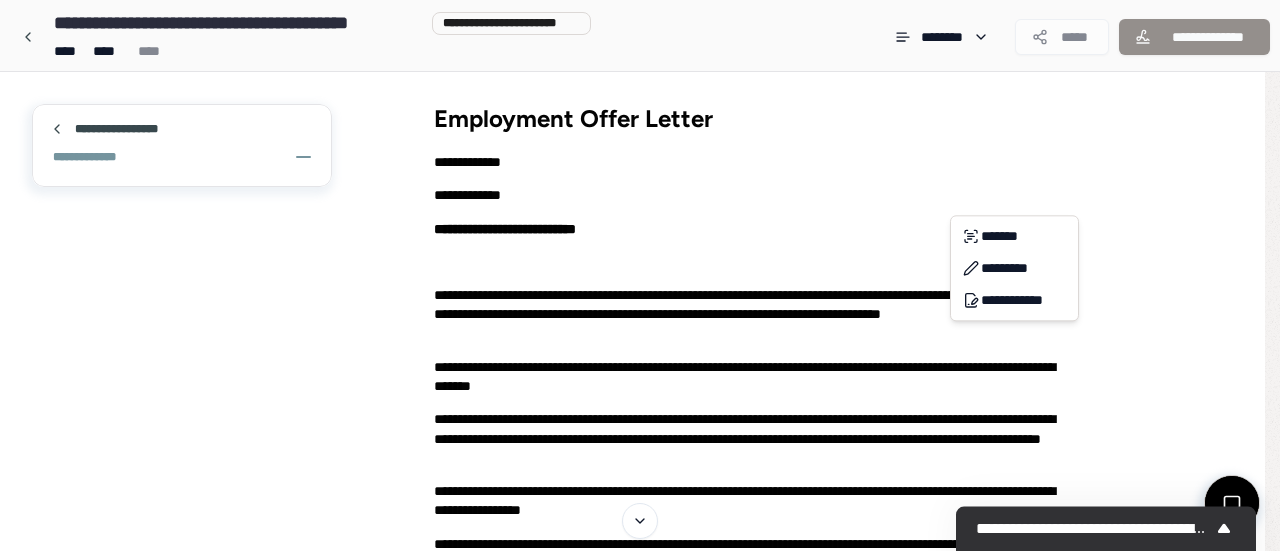 click on "**********" at bounding box center (640, 659) 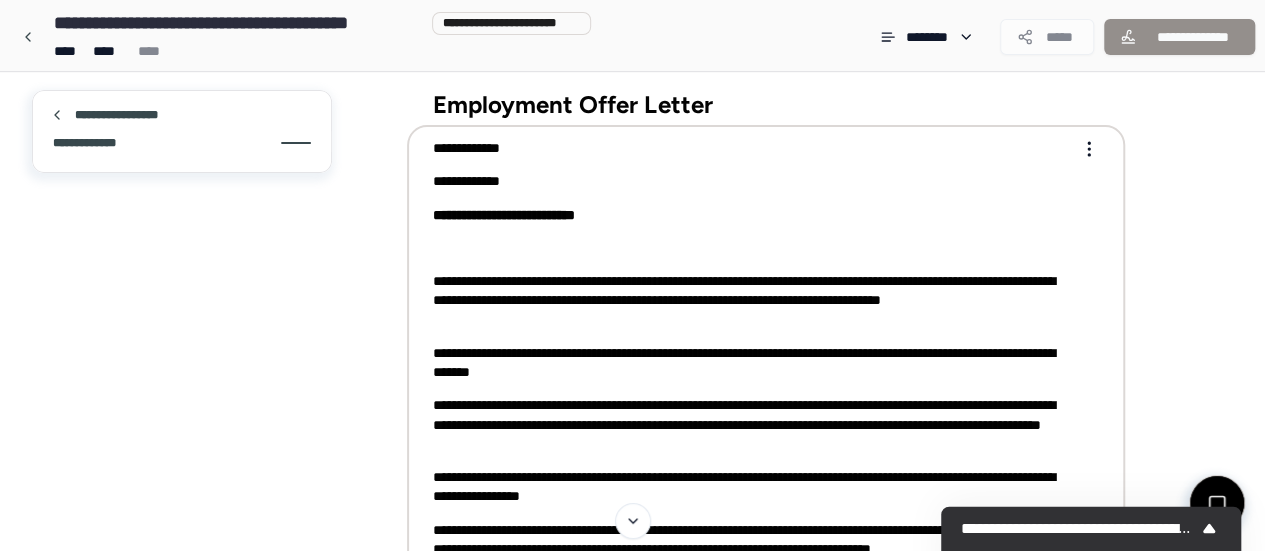 scroll, scrollTop: 0, scrollLeft: 0, axis: both 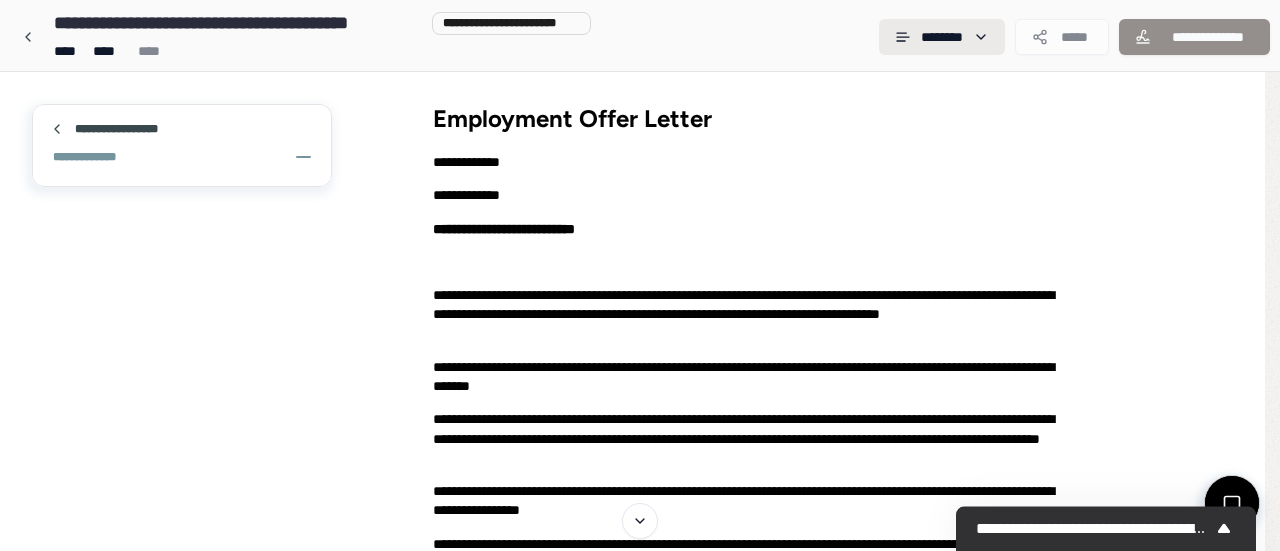 click on "**********" at bounding box center [632, 659] 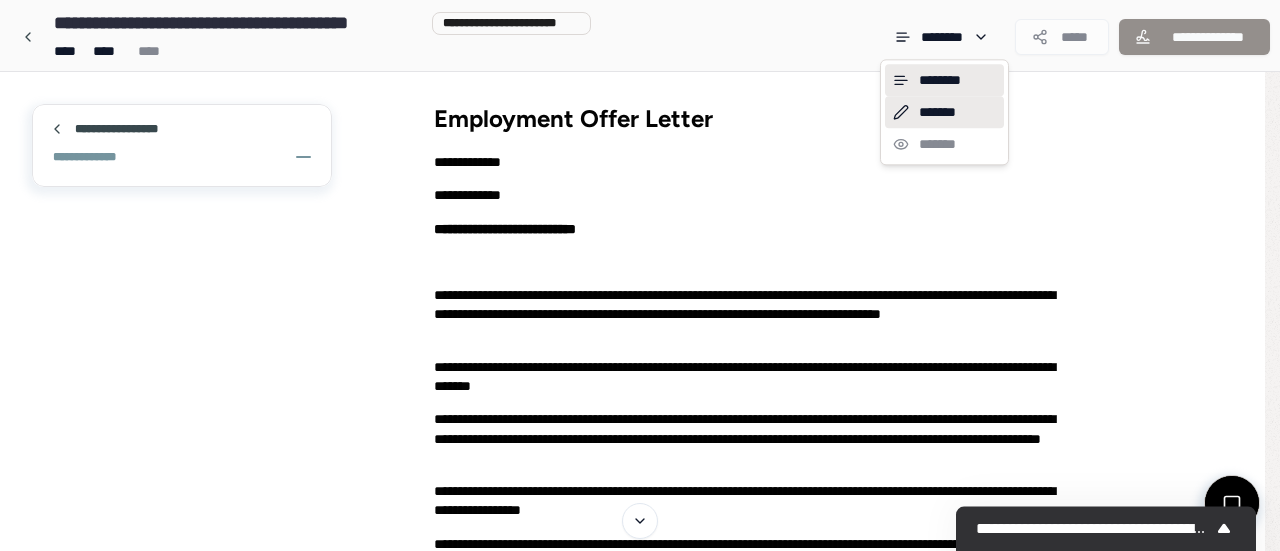 click on "*******" at bounding box center (944, 112) 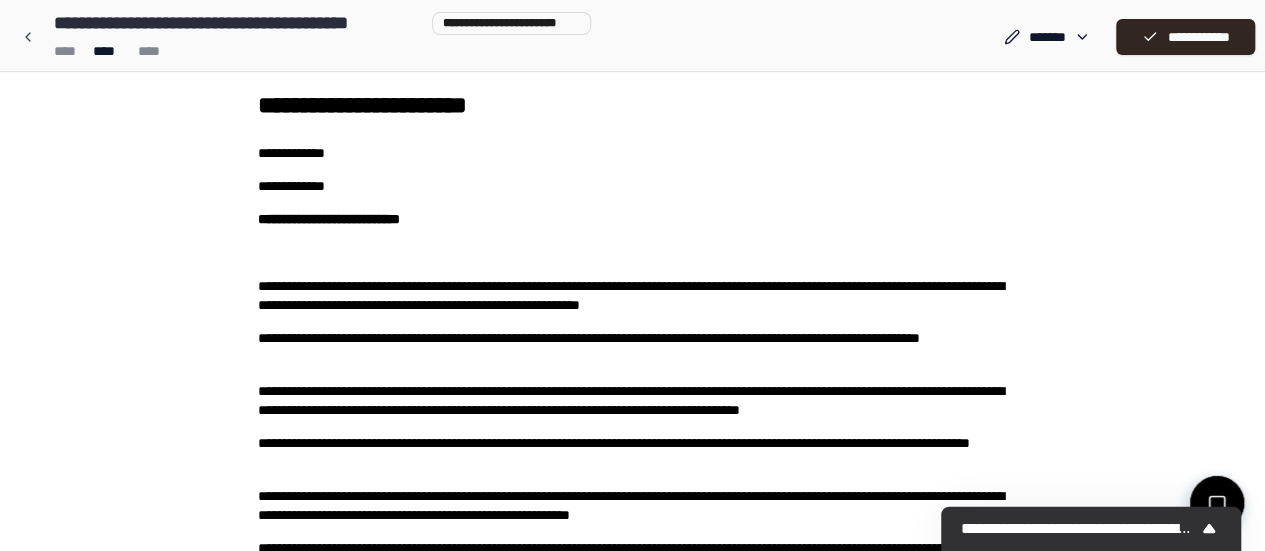scroll, scrollTop: 100, scrollLeft: 0, axis: vertical 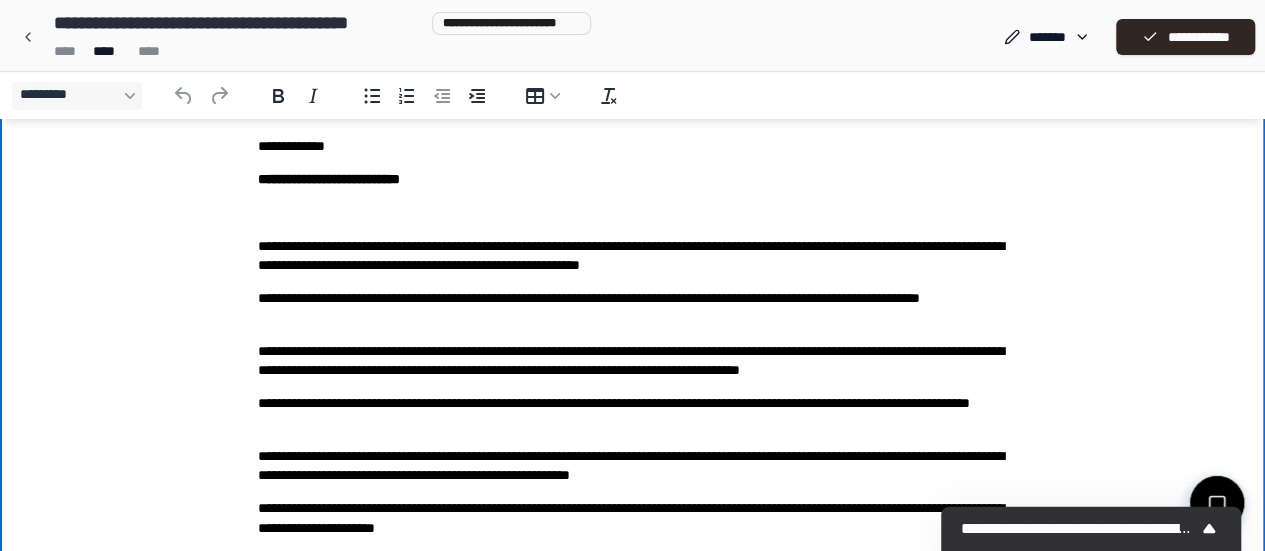 click on "**********" at bounding box center [633, 256] 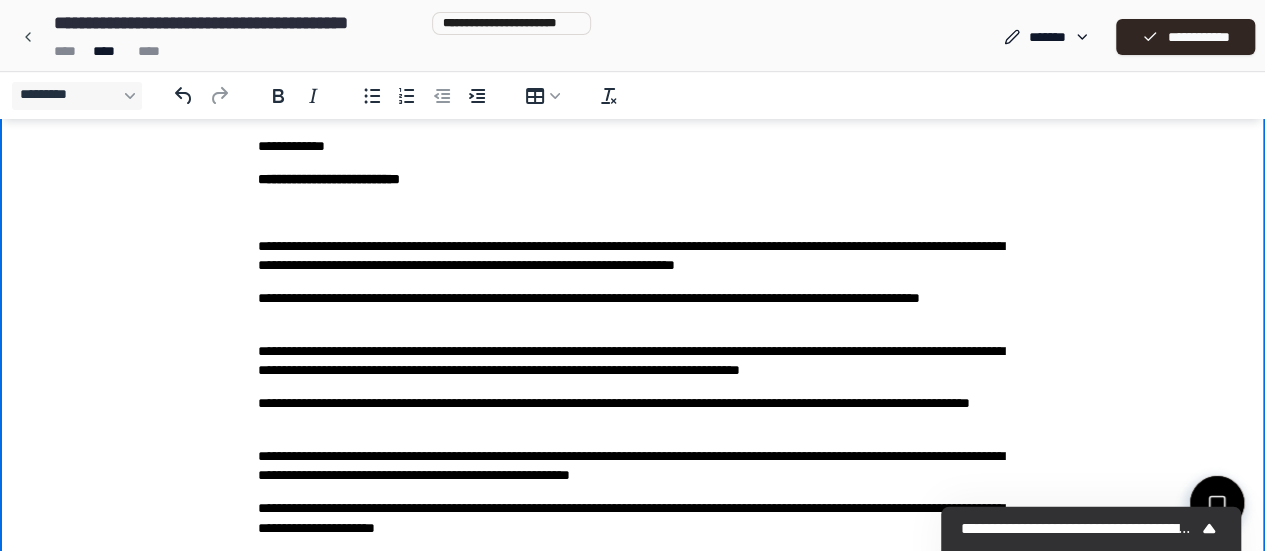 click on "**********" at bounding box center [633, 308] 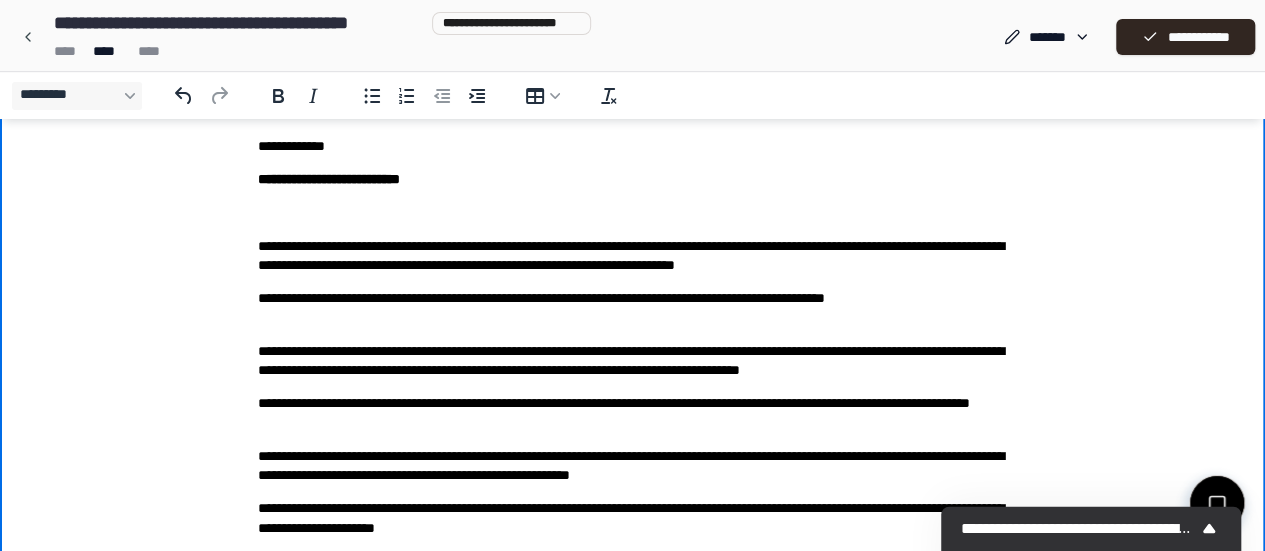 click on "**********" at bounding box center (633, 308) 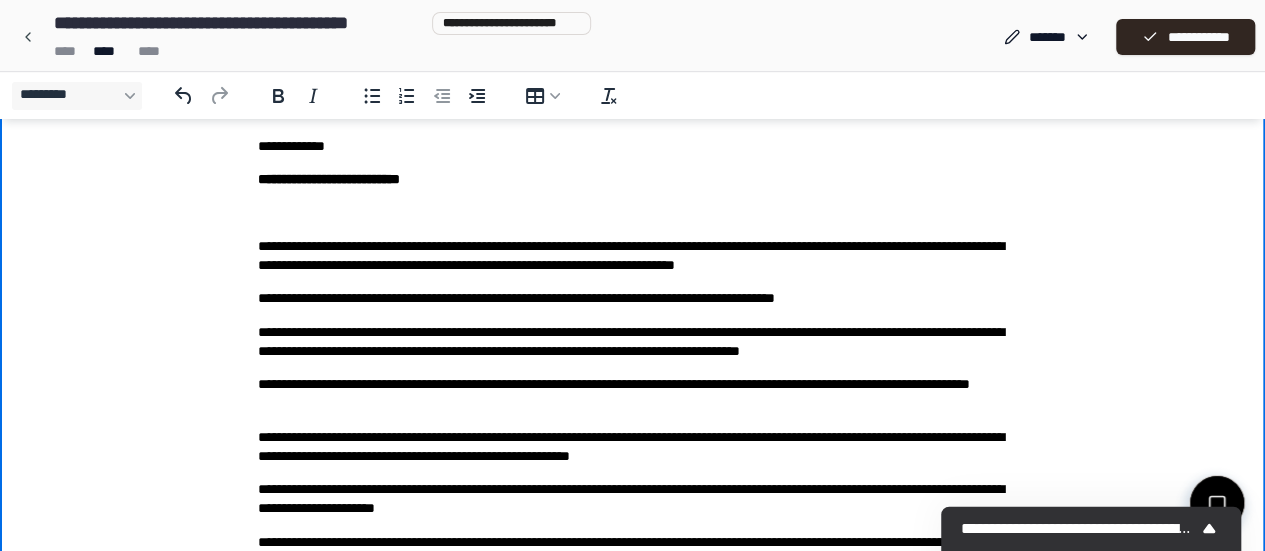 click on "**********" at bounding box center [633, 298] 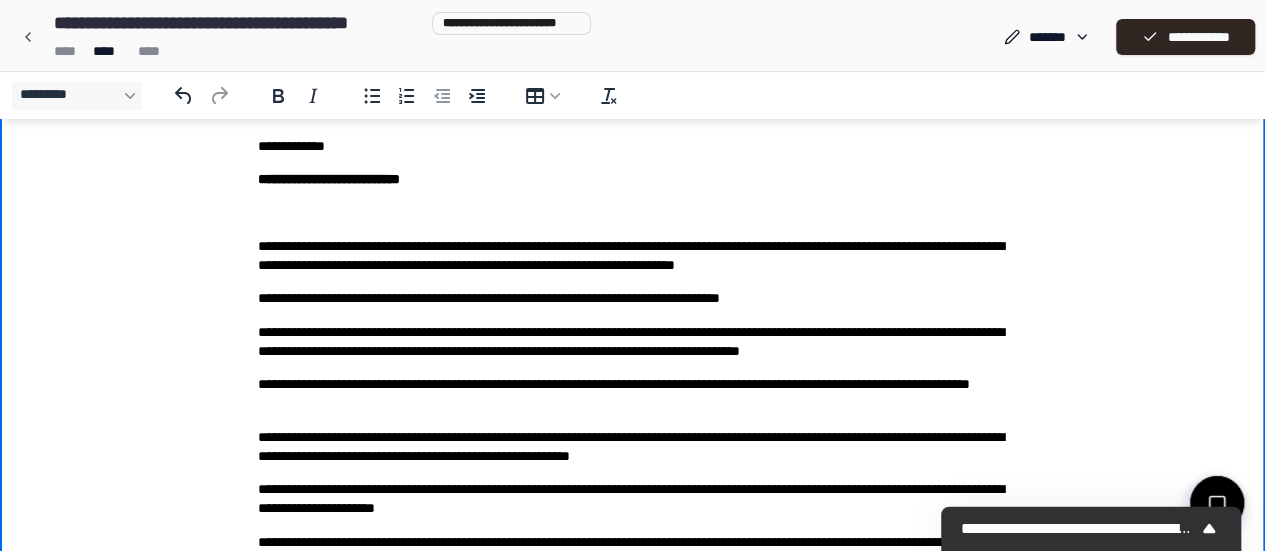 click on "**********" at bounding box center (633, 298) 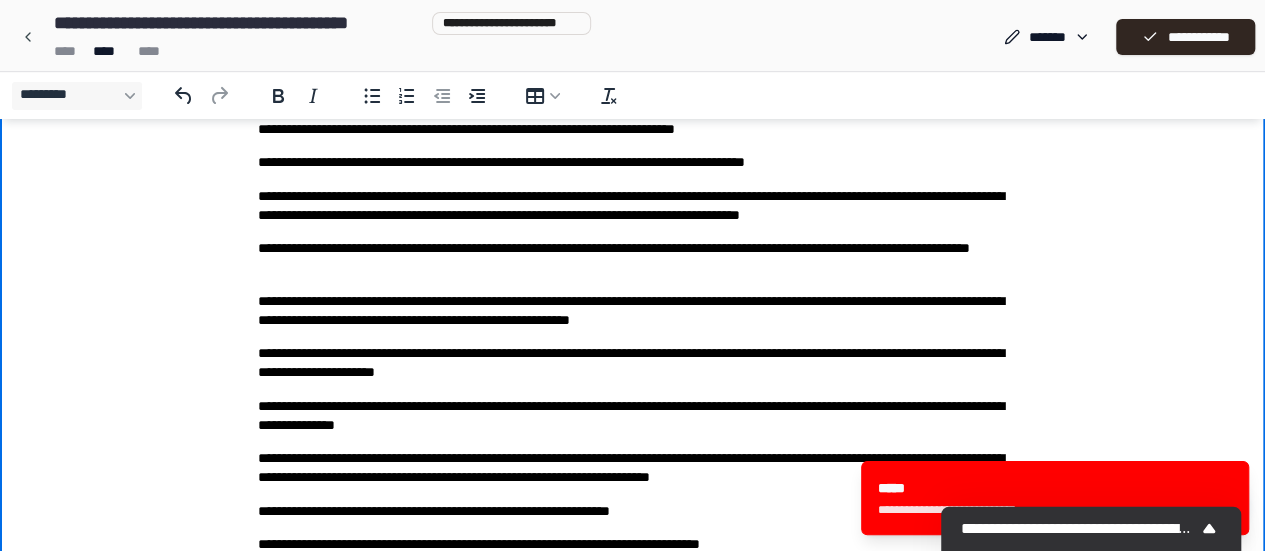 scroll, scrollTop: 300, scrollLeft: 0, axis: vertical 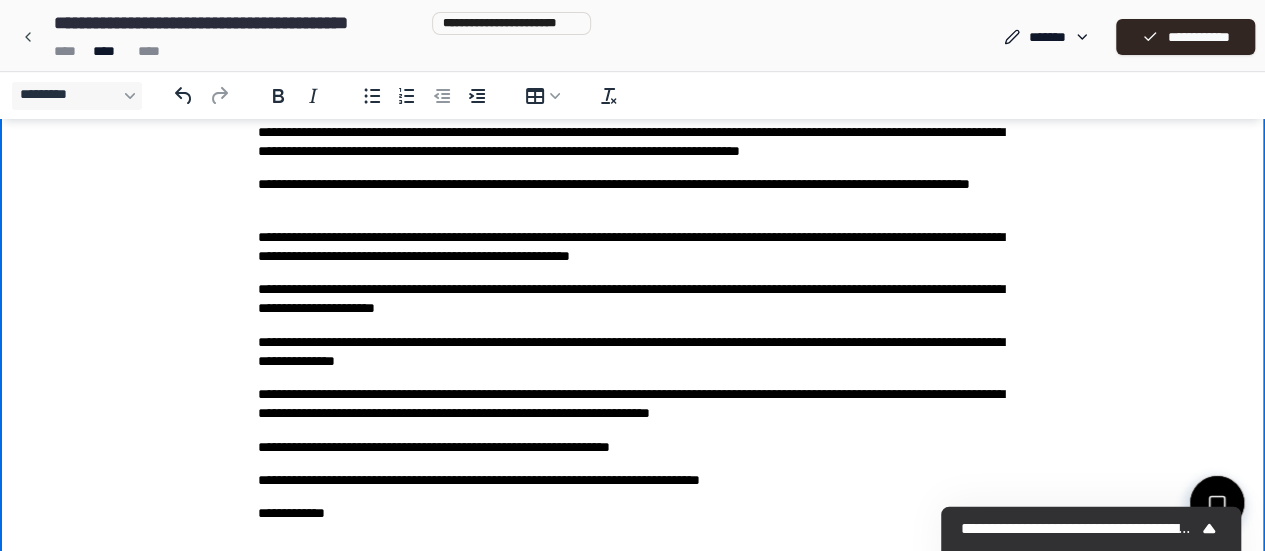 click on "**********" at bounding box center (633, 352) 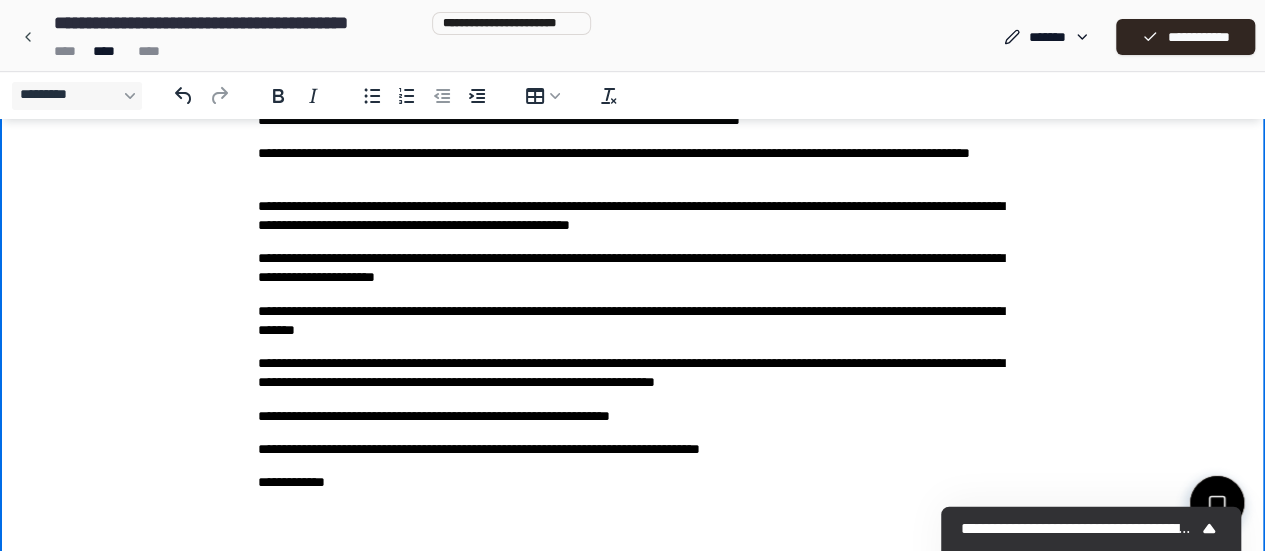 scroll, scrollTop: 360, scrollLeft: 0, axis: vertical 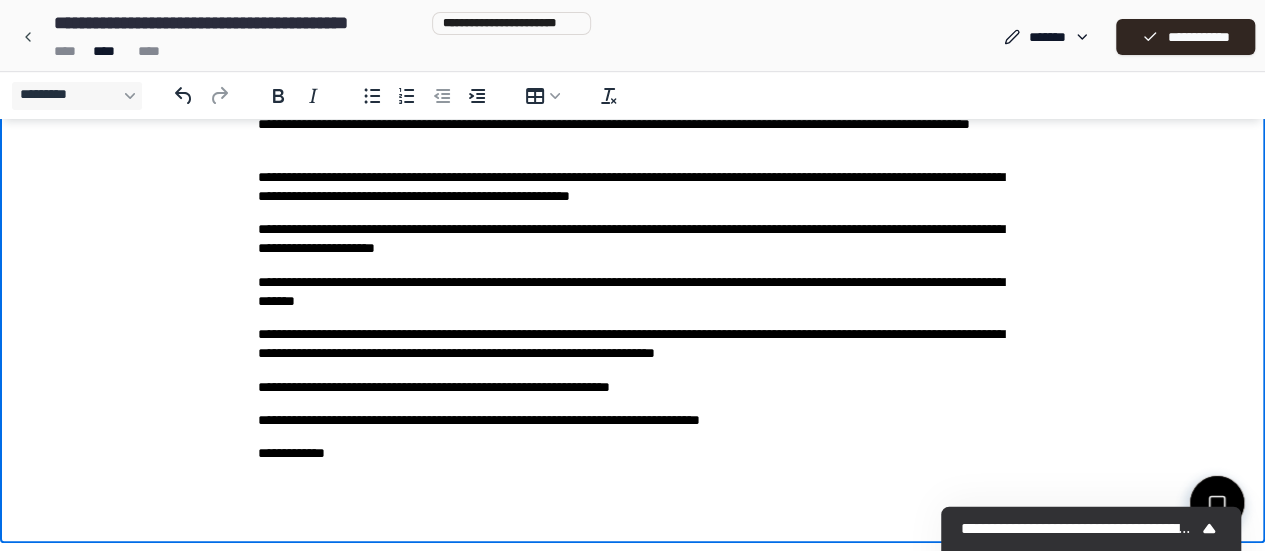 click on "**********" at bounding box center [633, 453] 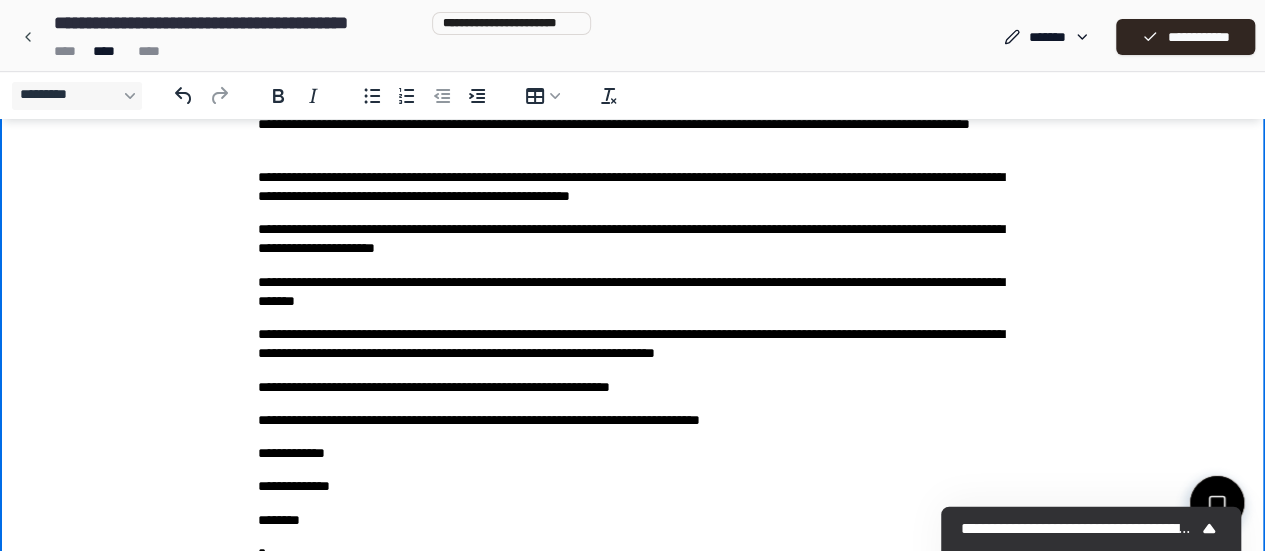 scroll, scrollTop: 370, scrollLeft: 0, axis: vertical 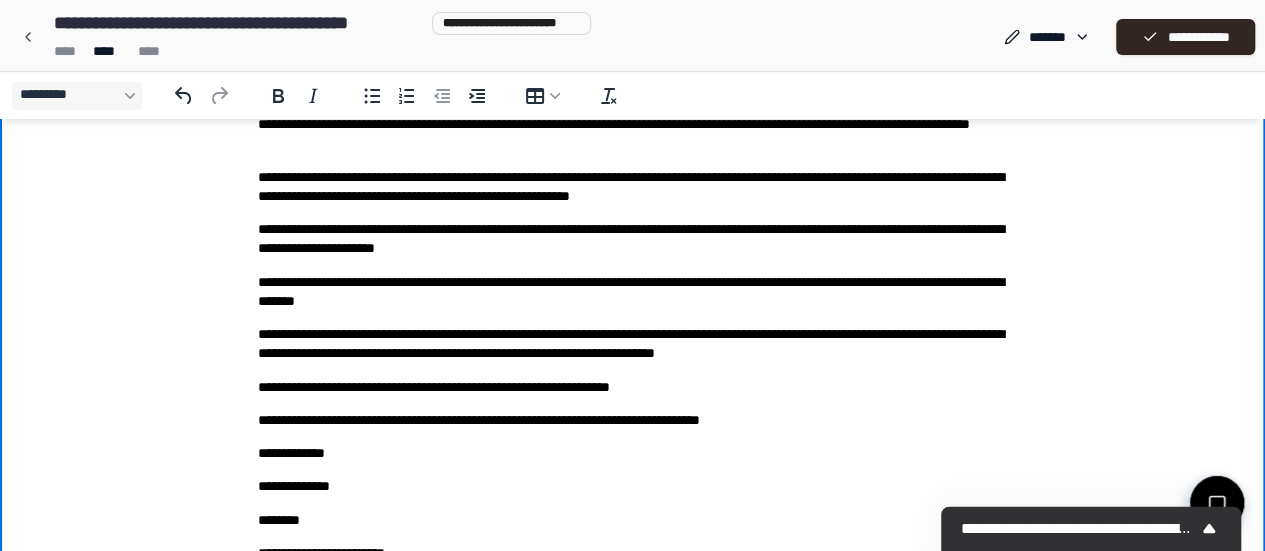 click on "**********" at bounding box center (633, 292) 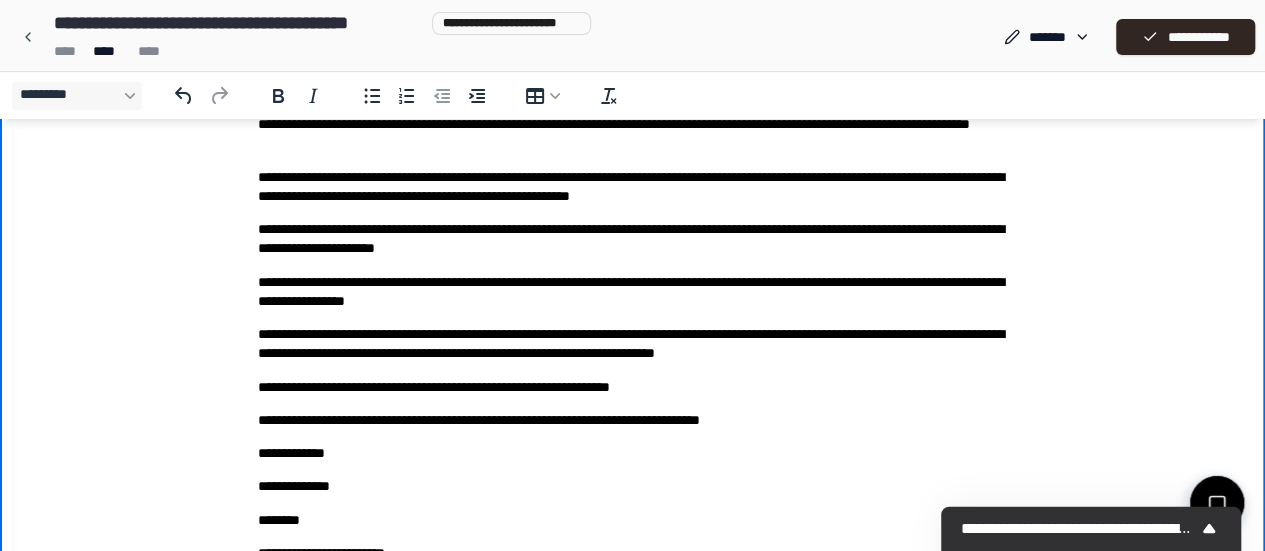 click on "**********" at bounding box center [633, 292] 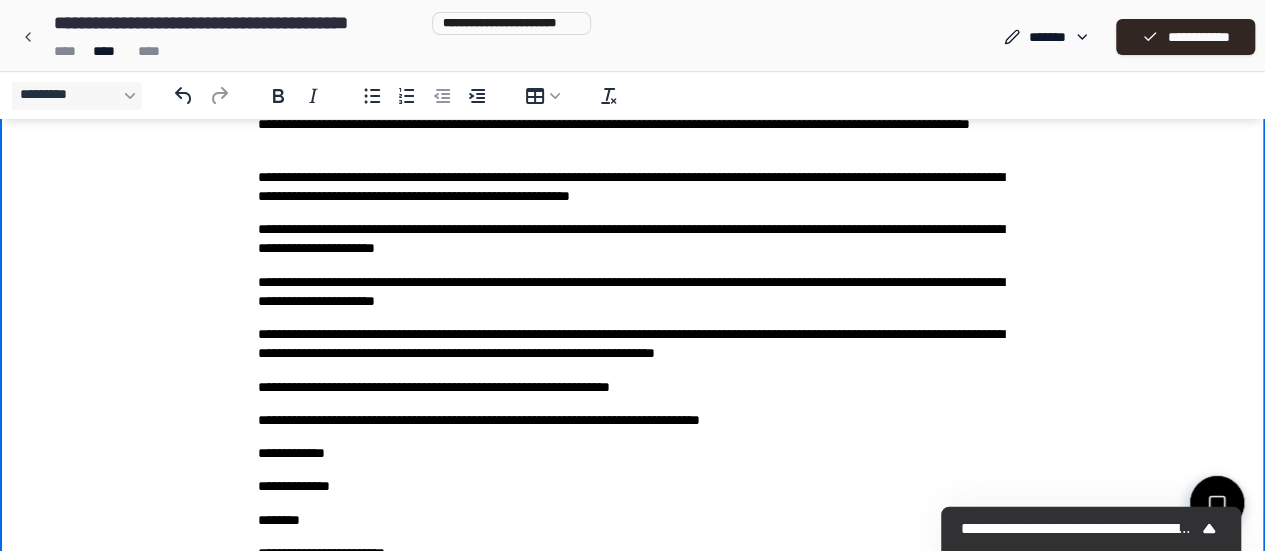 click on "**********" at bounding box center [633, 292] 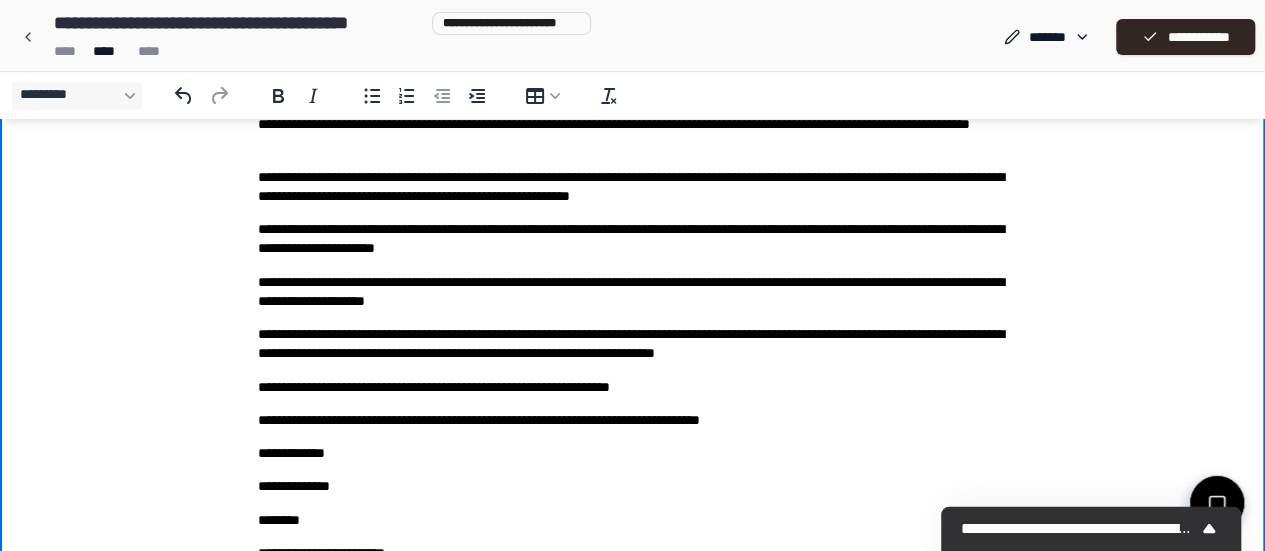 scroll, scrollTop: 260, scrollLeft: 0, axis: vertical 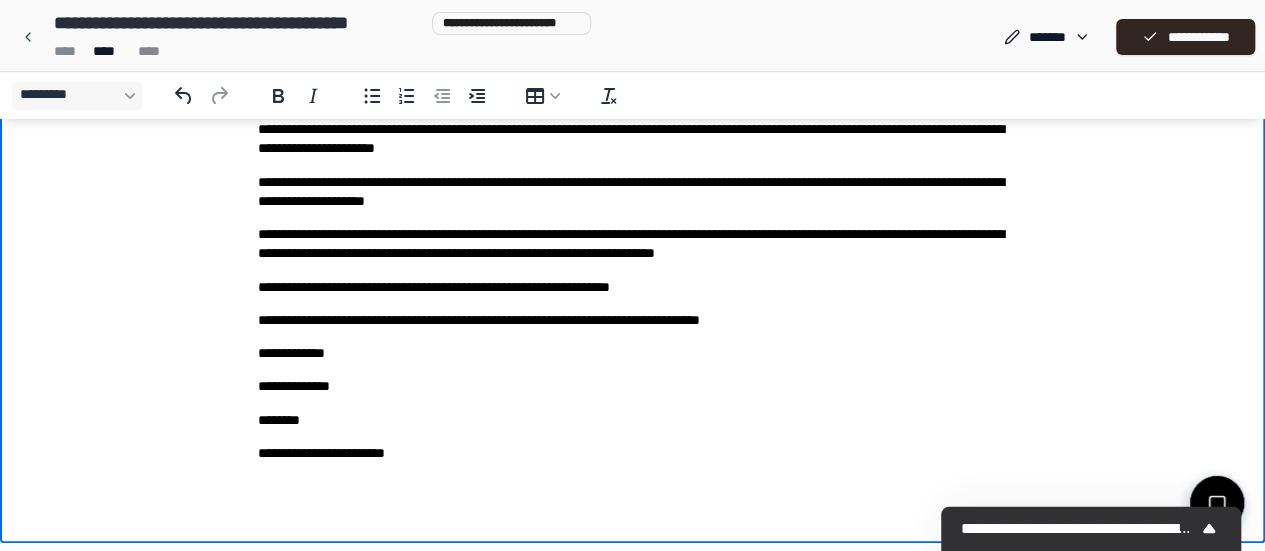 click on "**********" at bounding box center (633, 76) 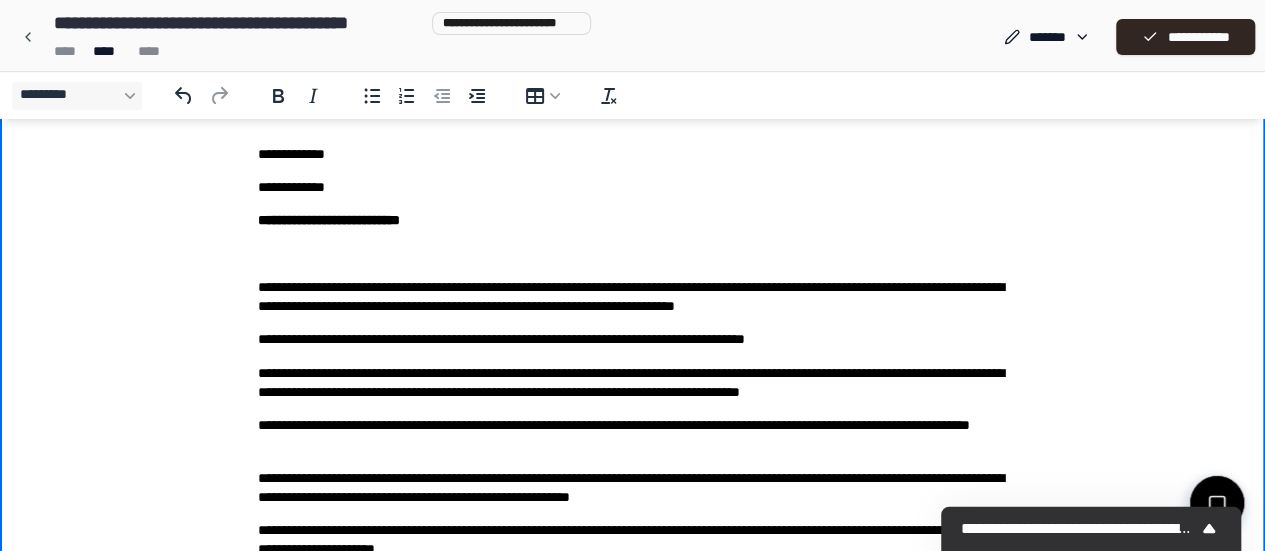 scroll, scrollTop: 0, scrollLeft: 0, axis: both 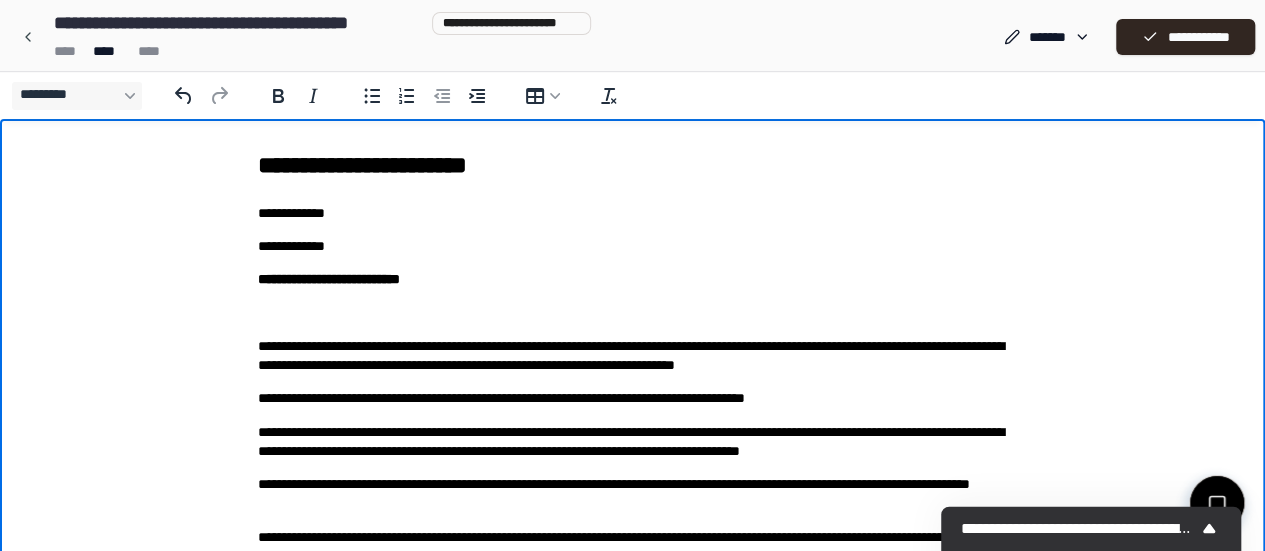 click on "**********" at bounding box center (633, 398) 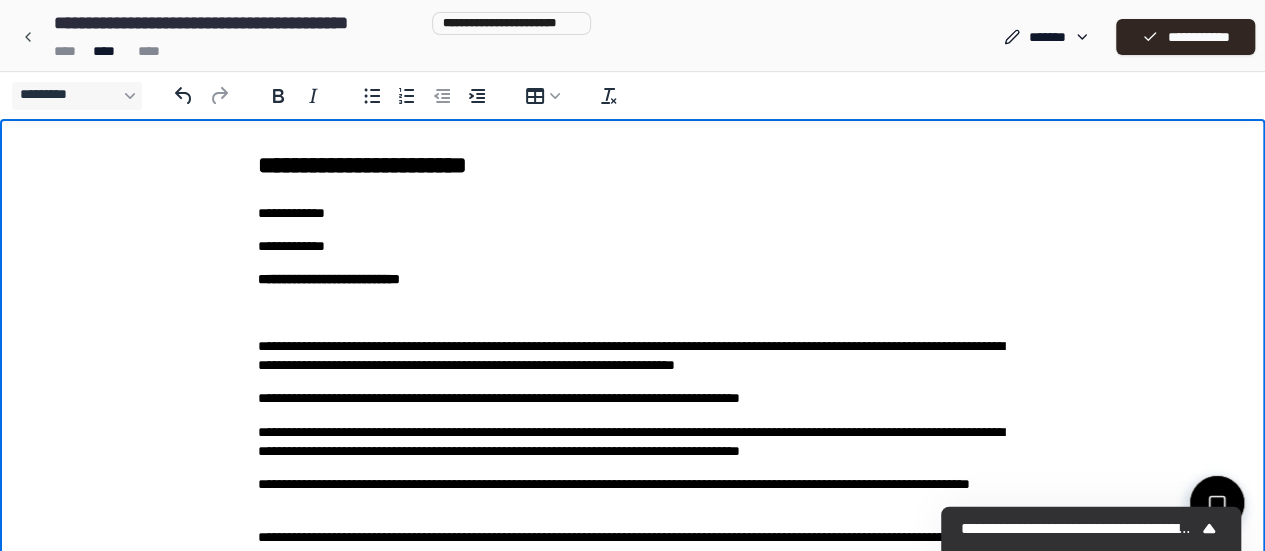 click on "**********" at bounding box center (633, 398) 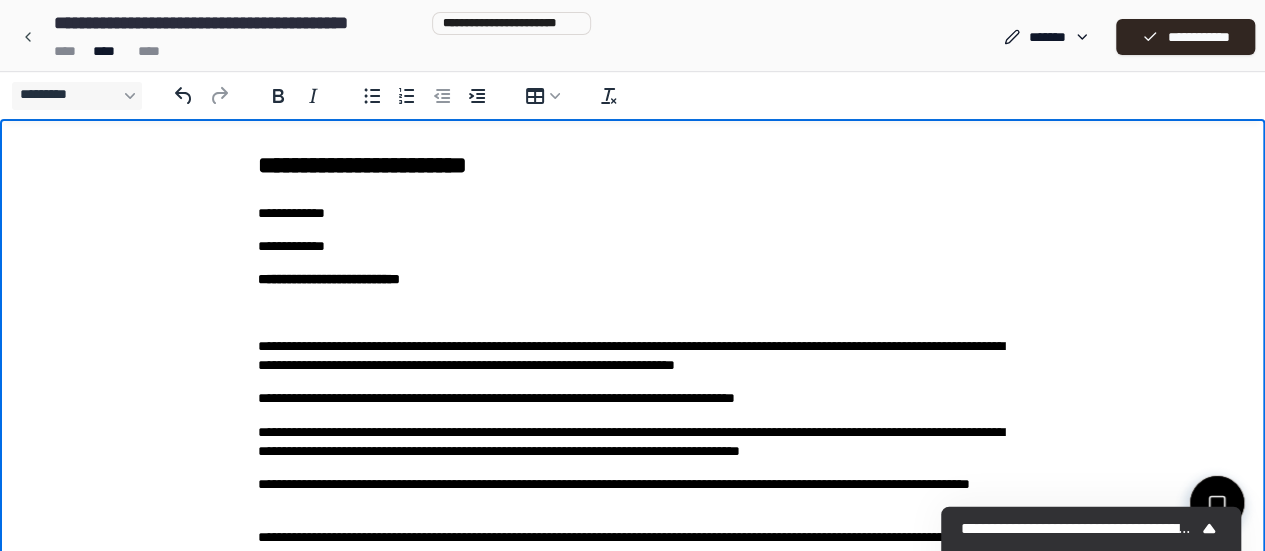 click on "**********" at bounding box center [633, 398] 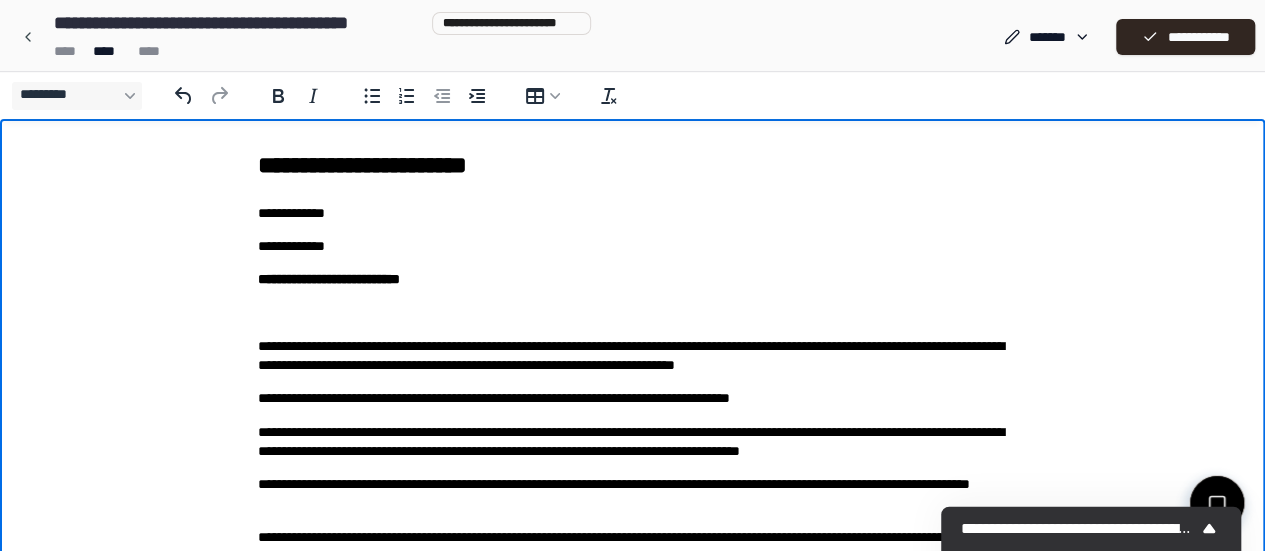 click on "**********" at bounding box center (633, 398) 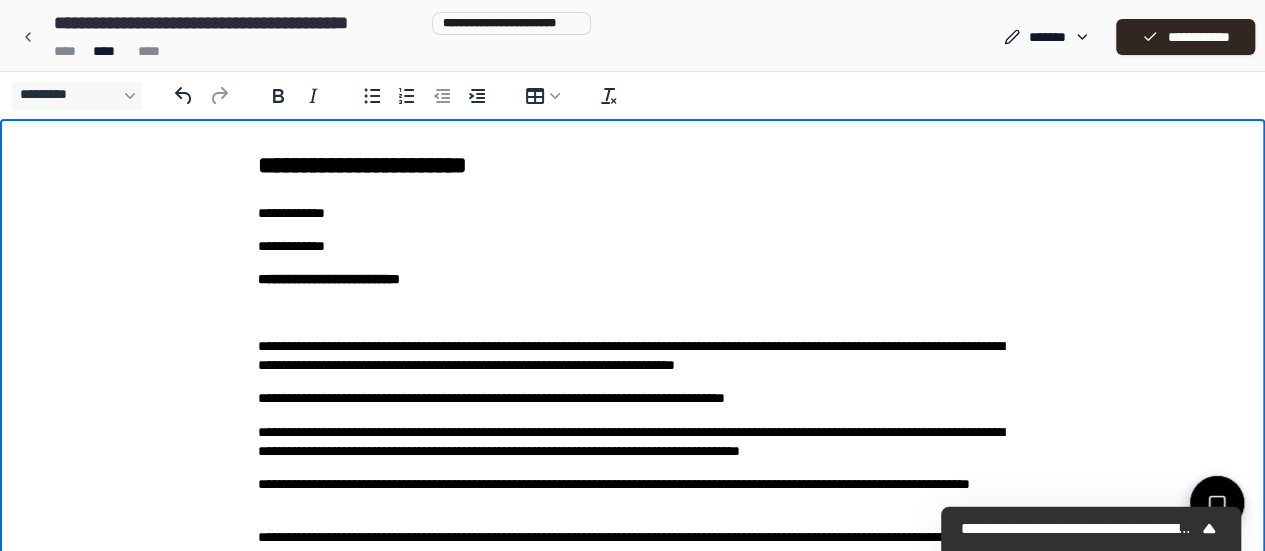 click on "**********" at bounding box center [633, 398] 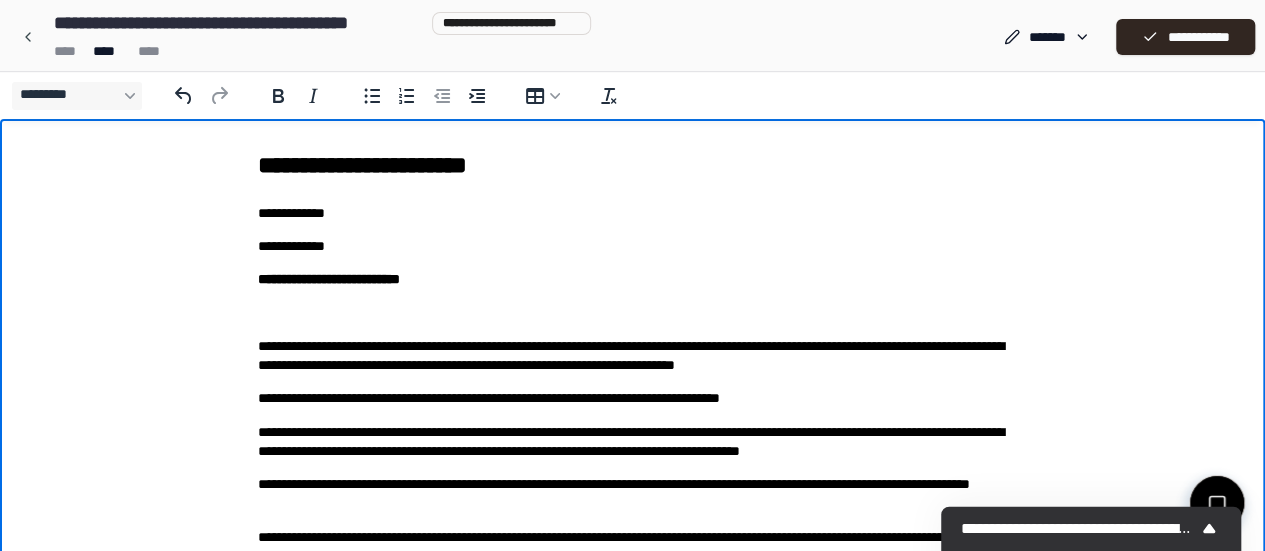 click on "**********" at bounding box center (633, 398) 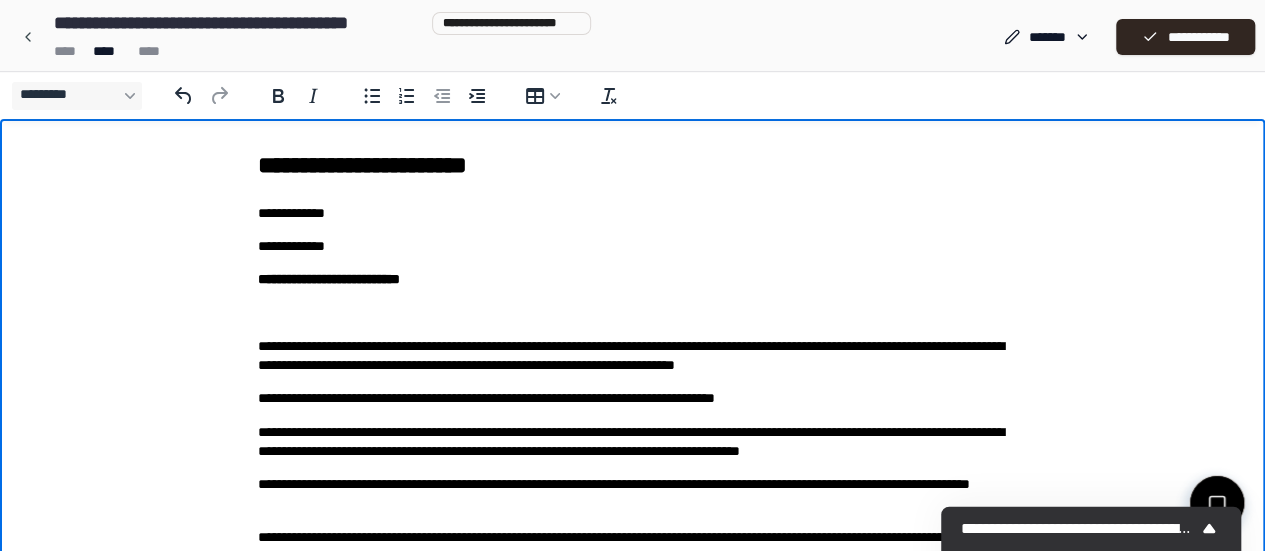 click on "**********" at bounding box center [633, 398] 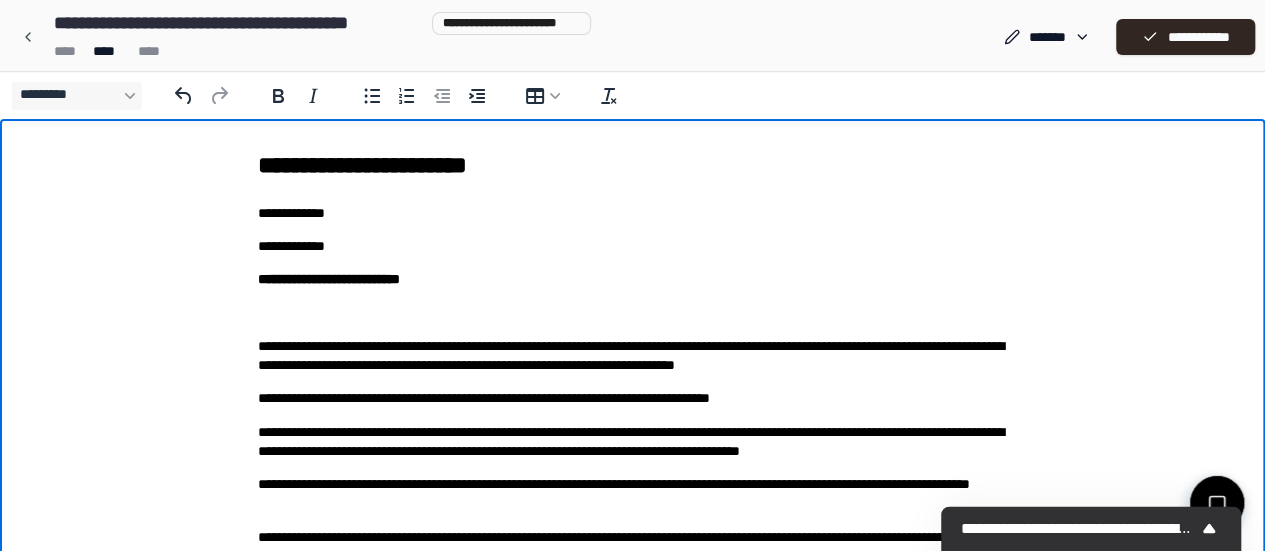 drag, startPoint x: 422, startPoint y: 405, endPoint x: 425, endPoint y: 418, distance: 13.341664 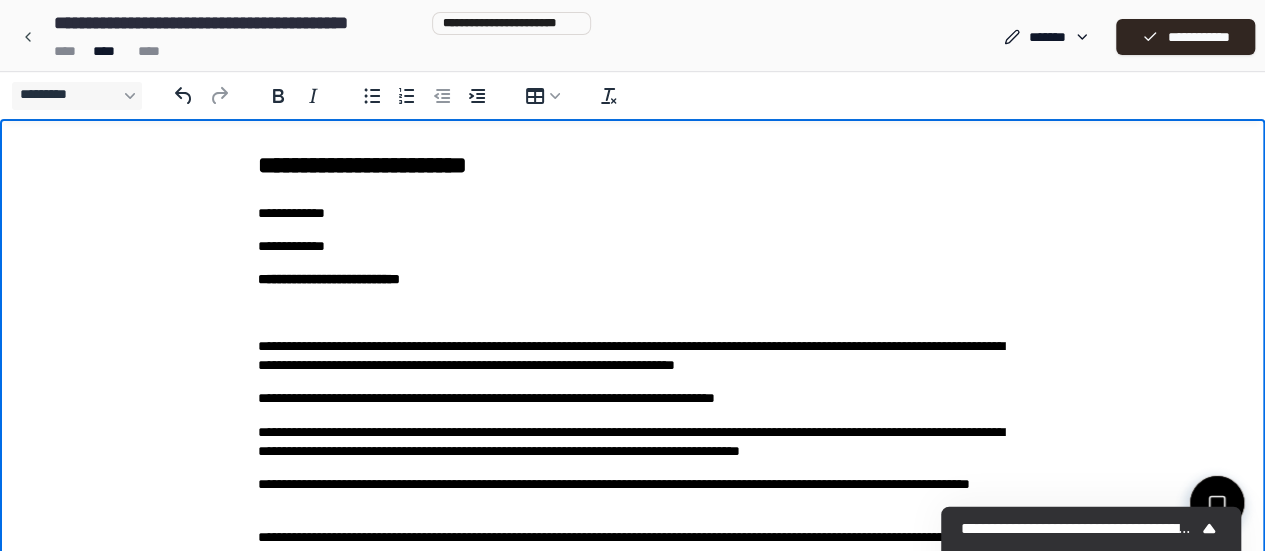 click on "**********" at bounding box center (633, 398) 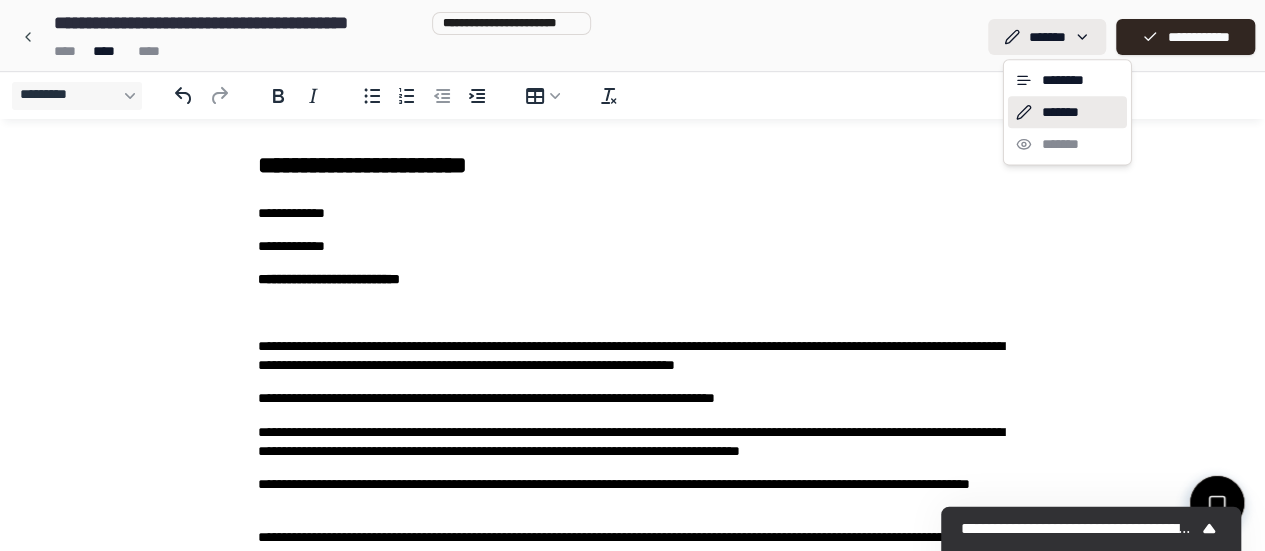 click on "**********" at bounding box center (640, 505) 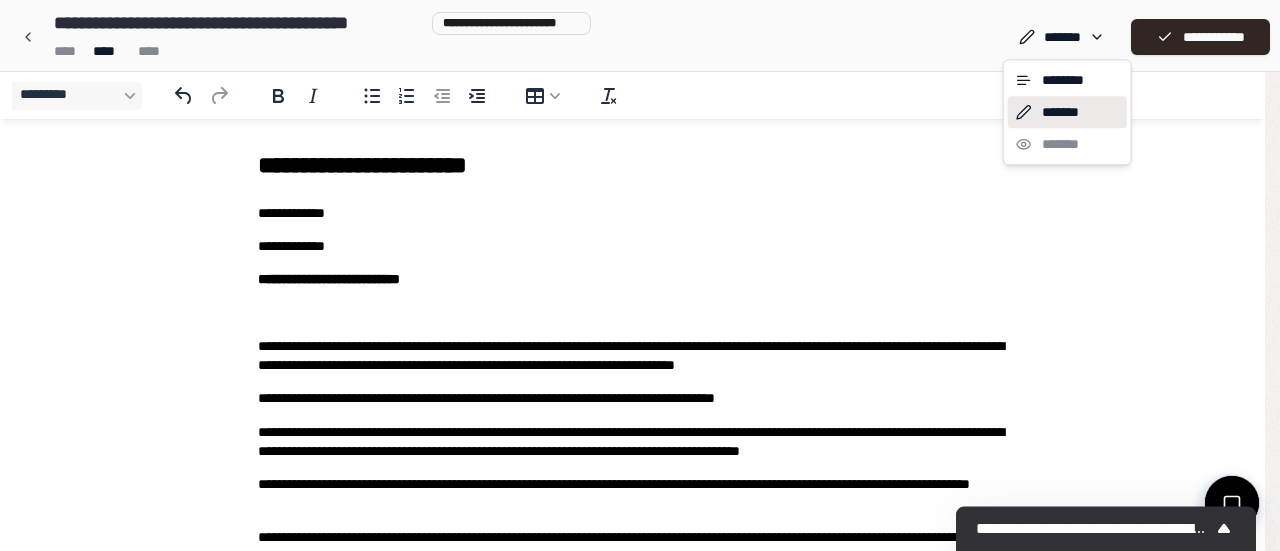 click on "**********" at bounding box center (640, 505) 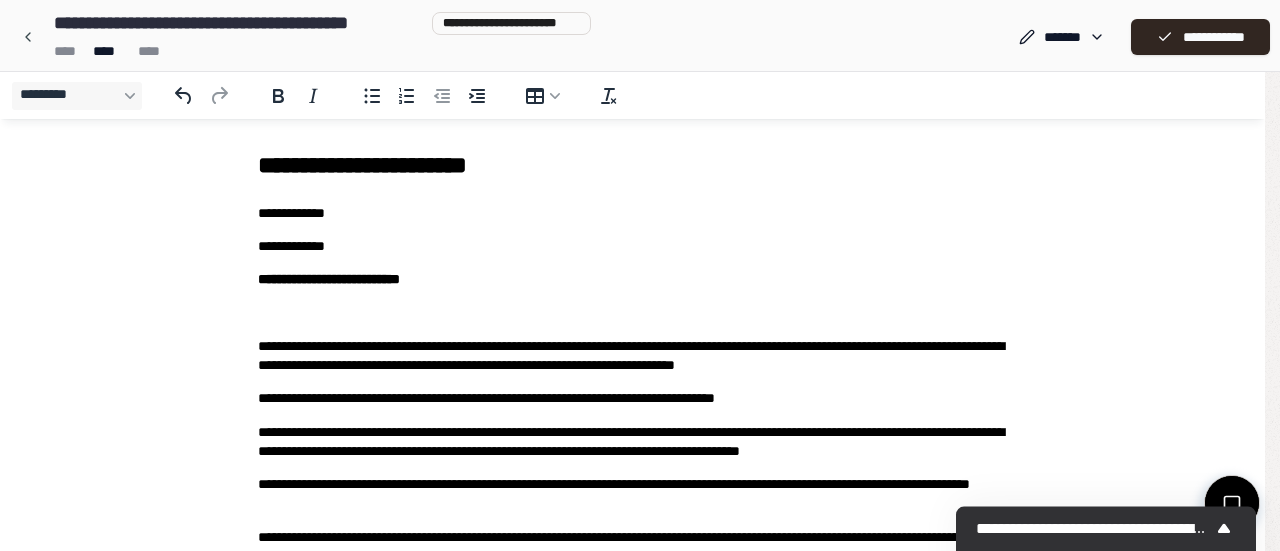 click on "**********" at bounding box center [632, 505] 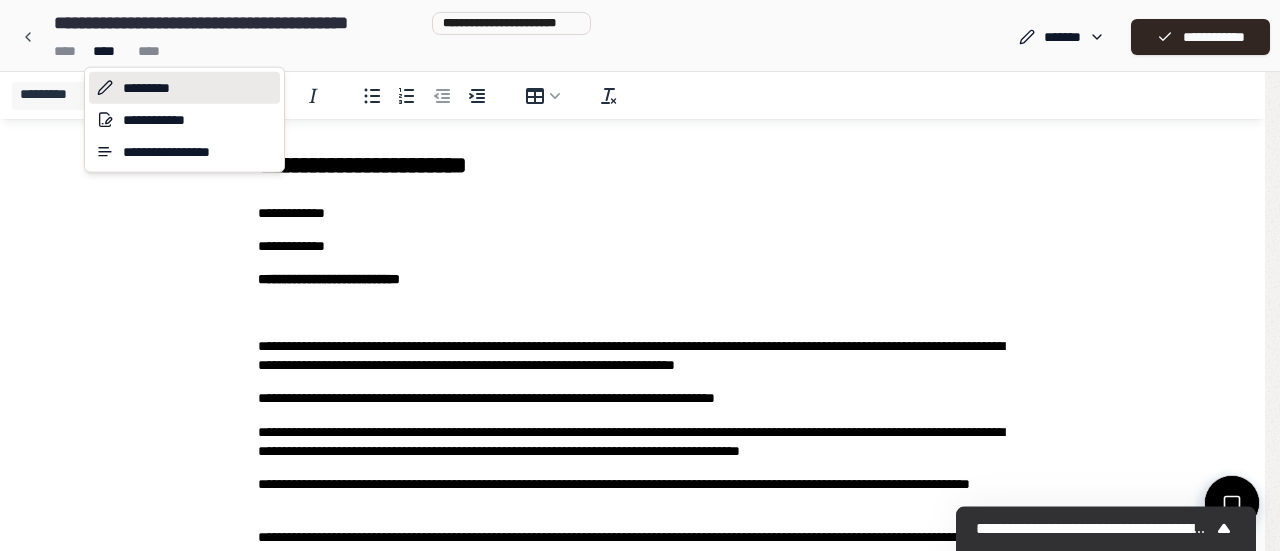 click on "**********" at bounding box center [640, 505] 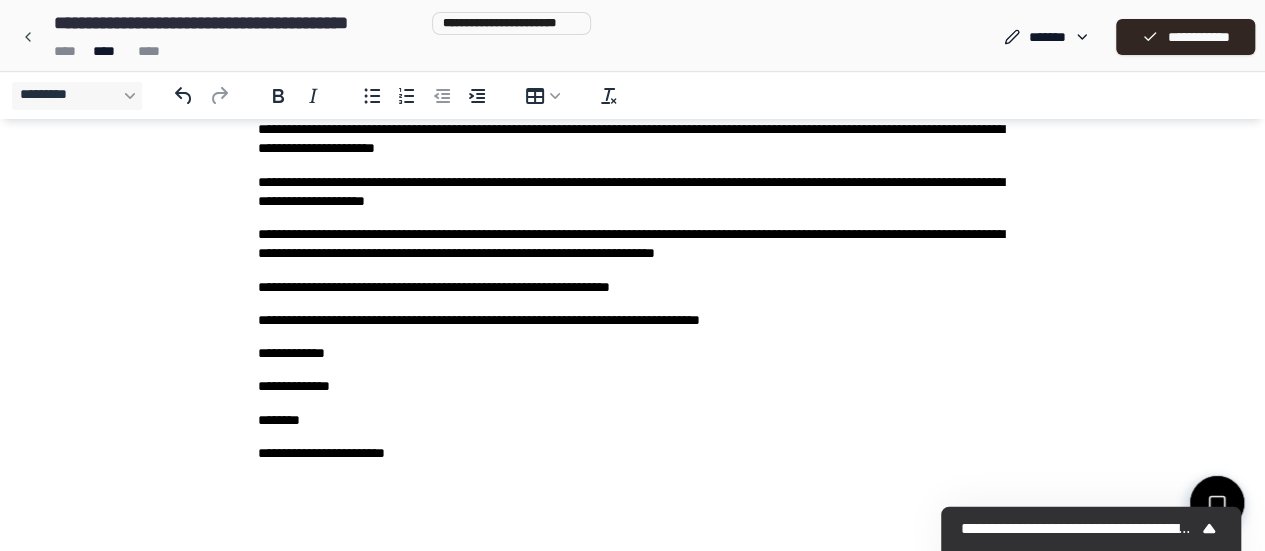 scroll, scrollTop: 0, scrollLeft: 0, axis: both 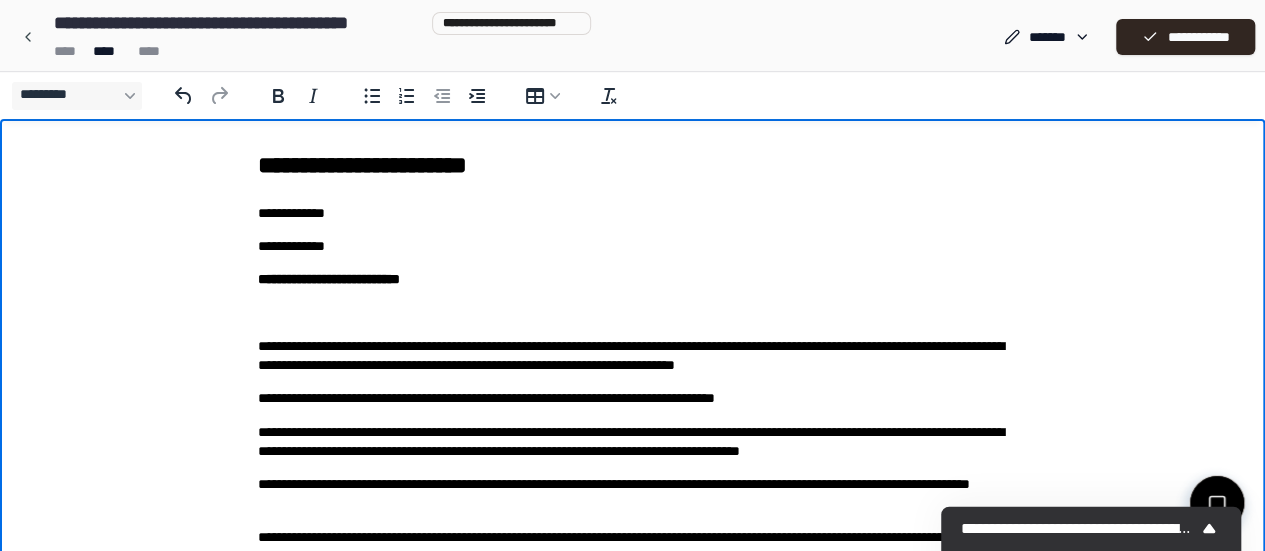 click at bounding box center [633, 313] 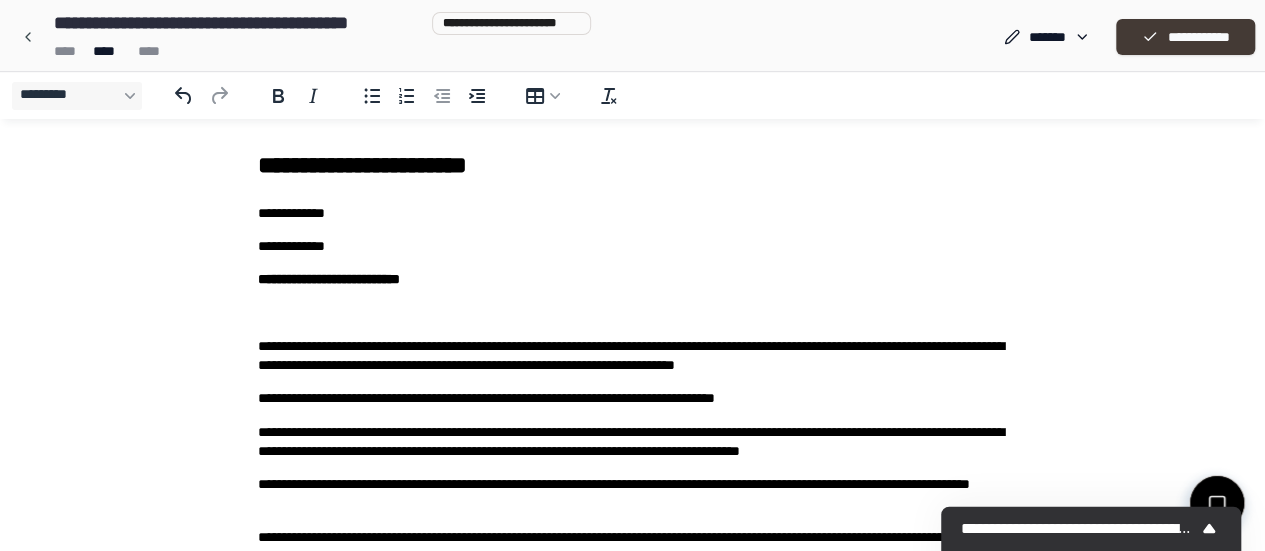 click on "**********" at bounding box center [1185, 37] 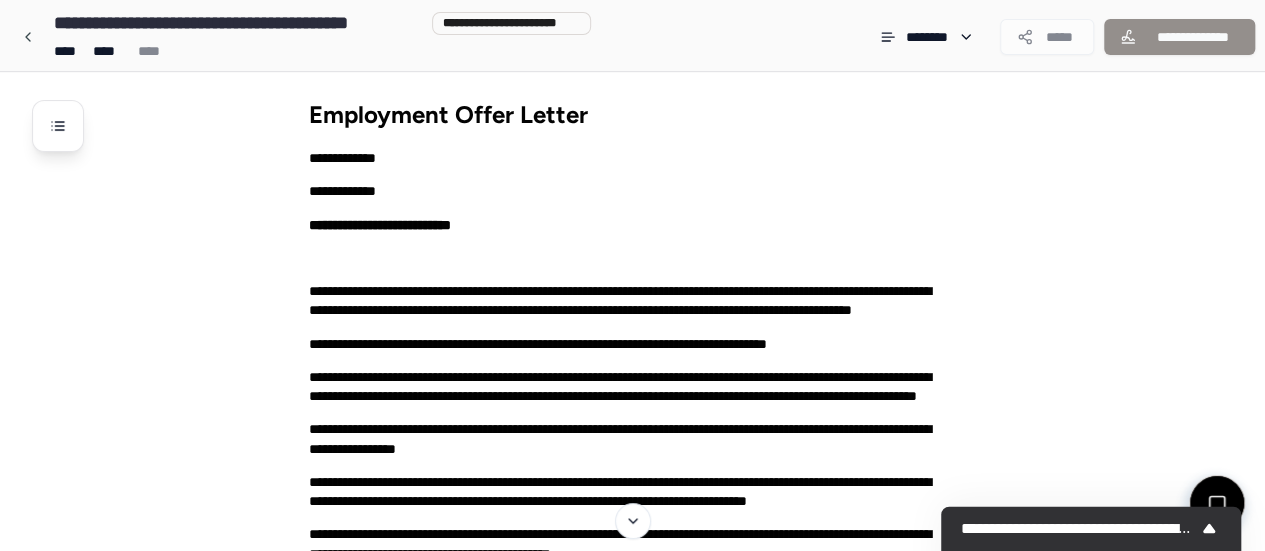 scroll, scrollTop: 0, scrollLeft: 0, axis: both 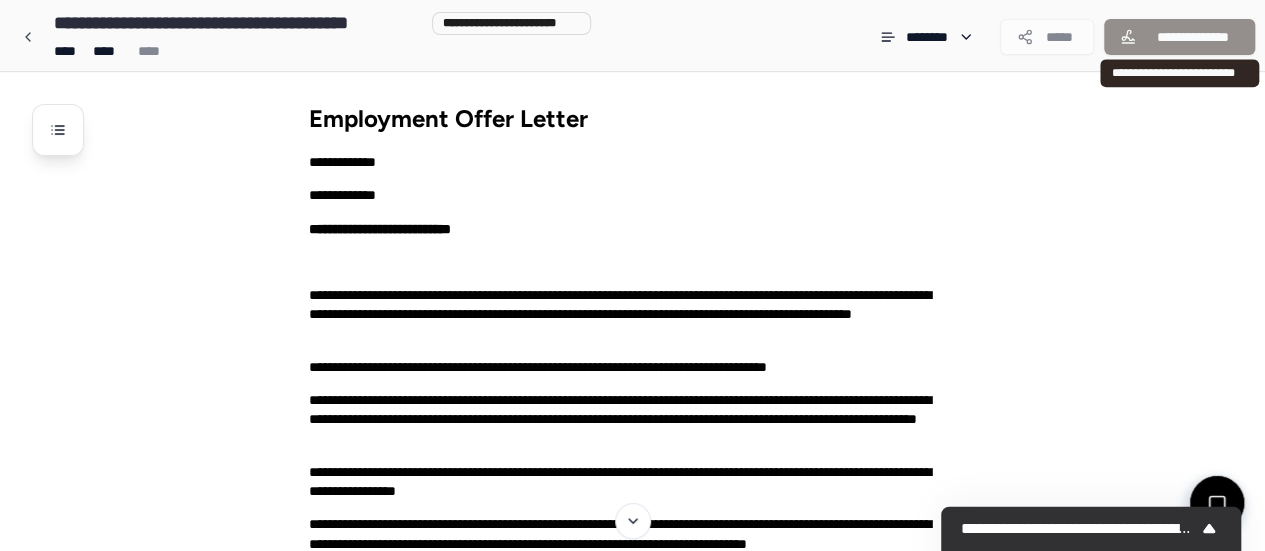 click on "**********" at bounding box center [1179, 37] 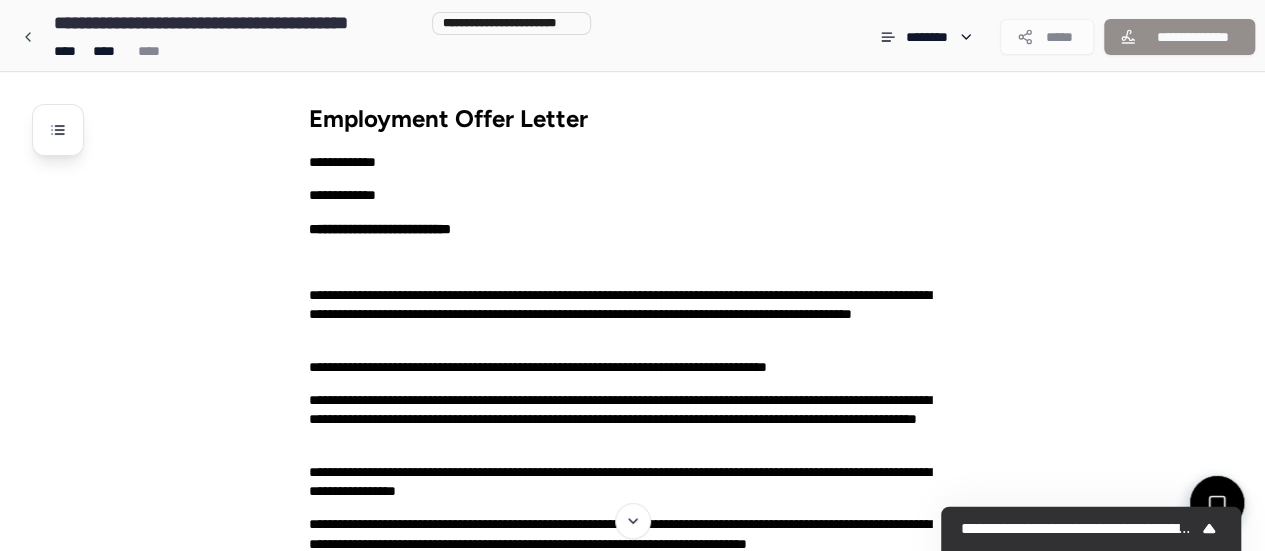 drag, startPoint x: 1144, startPoint y: 524, endPoint x: 1054, endPoint y: 220, distance: 317.04257 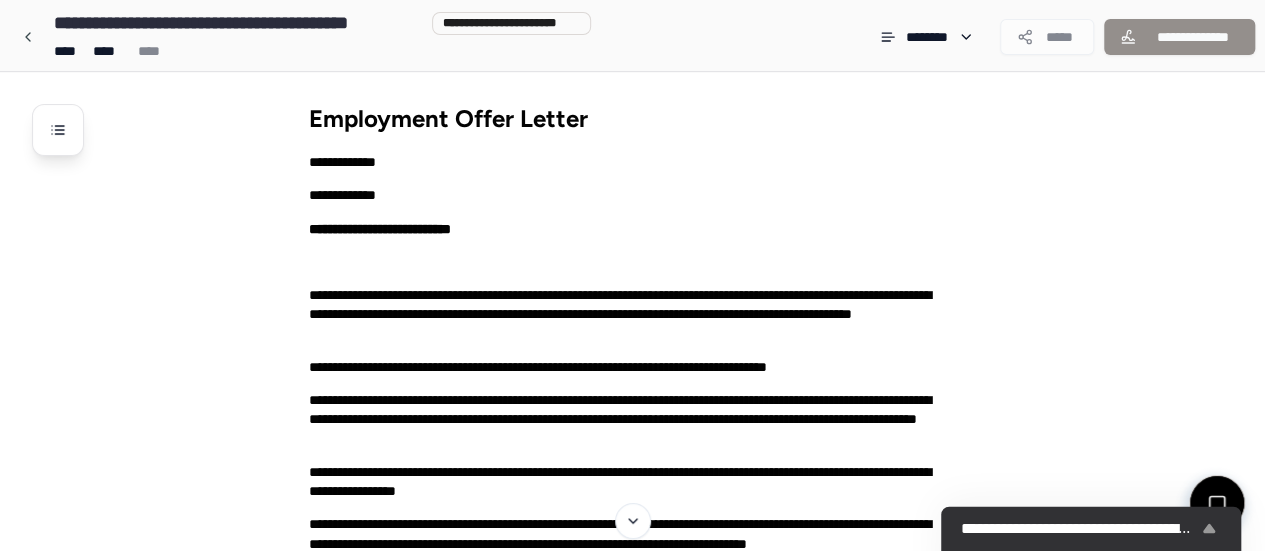 click 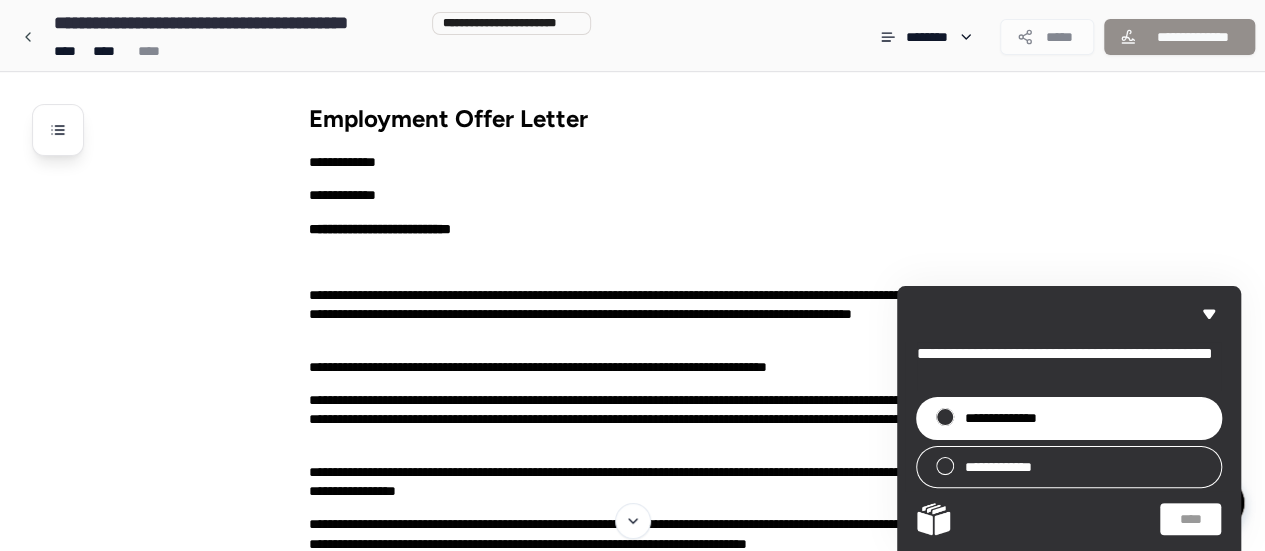 click on "**********" at bounding box center [1011, 418] 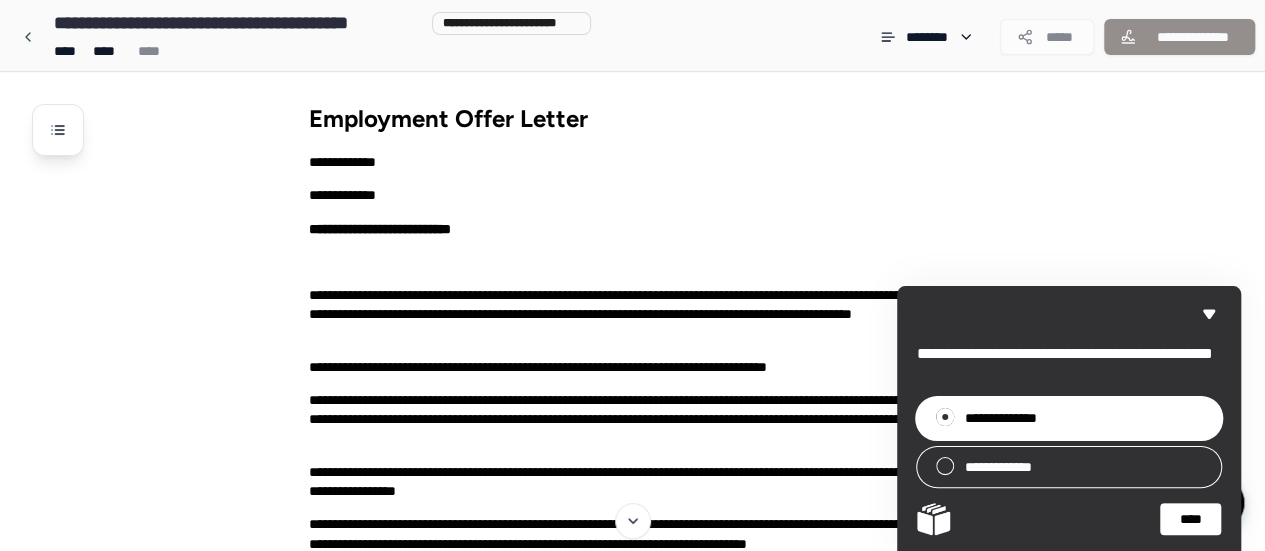 click on "****" at bounding box center [1190, 519] 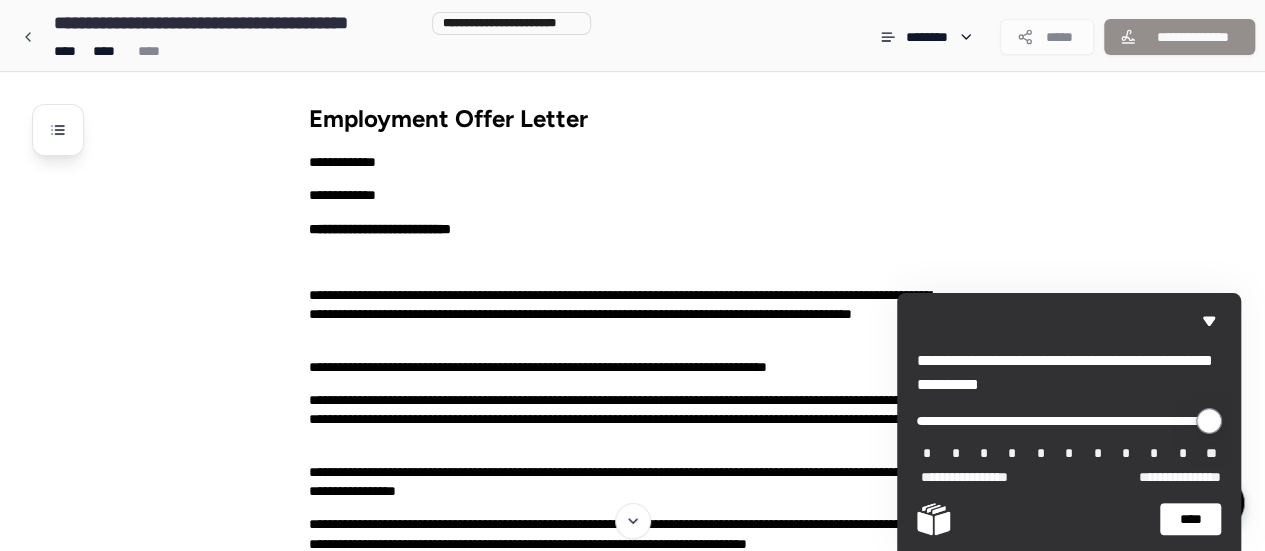 drag, startPoint x: 937, startPoint y: 427, endPoint x: 1279, endPoint y: 478, distance: 345.78174 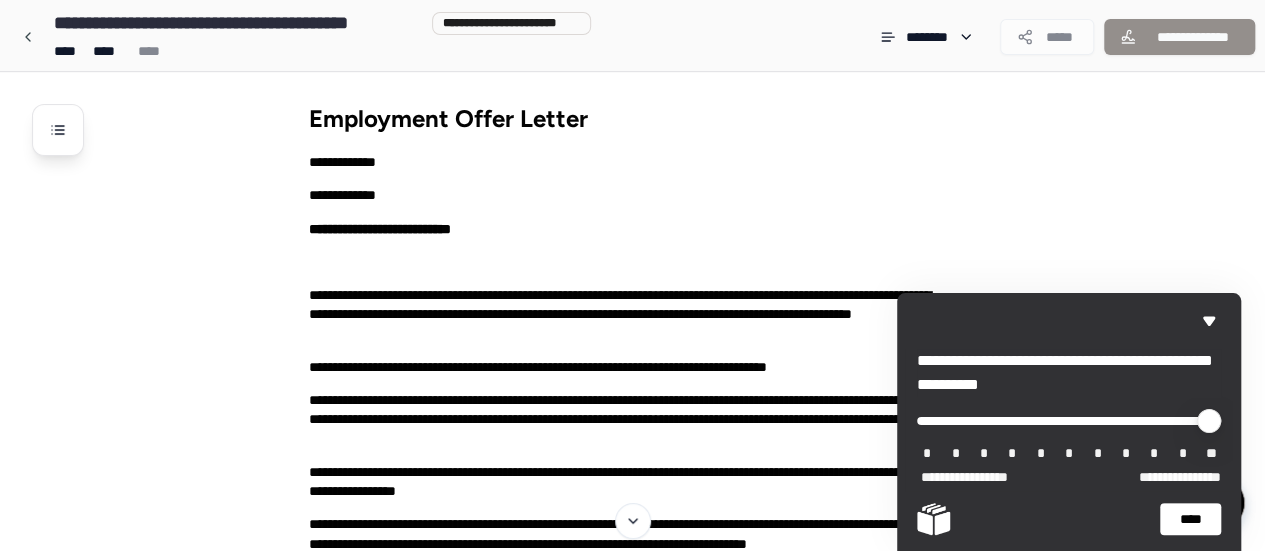 click on "****" at bounding box center (1190, 519) 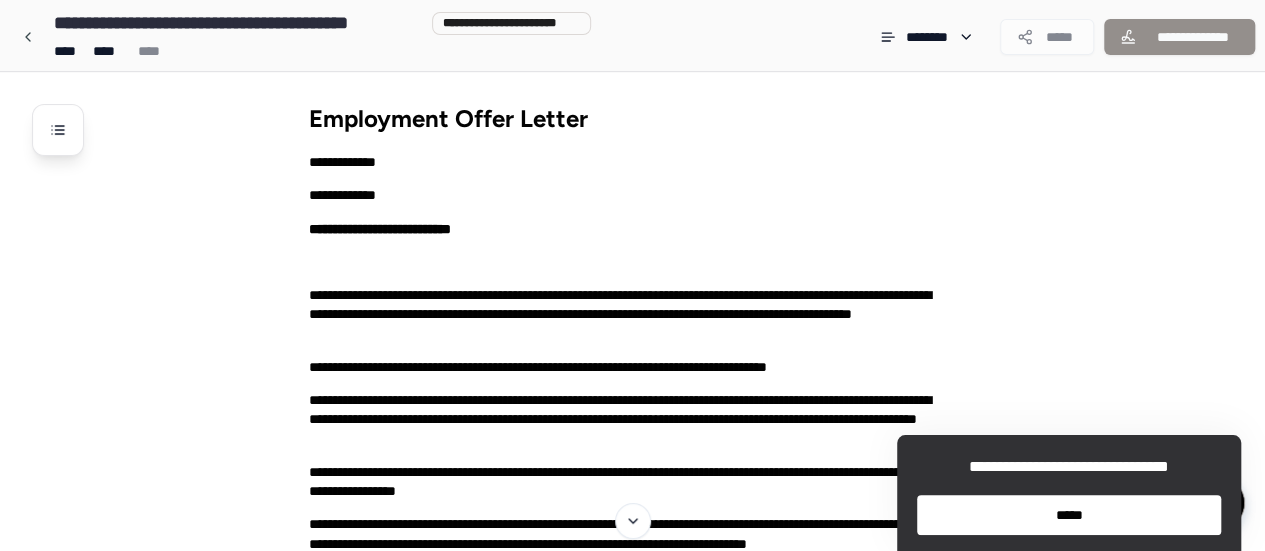 click on "*****" at bounding box center (1069, 515) 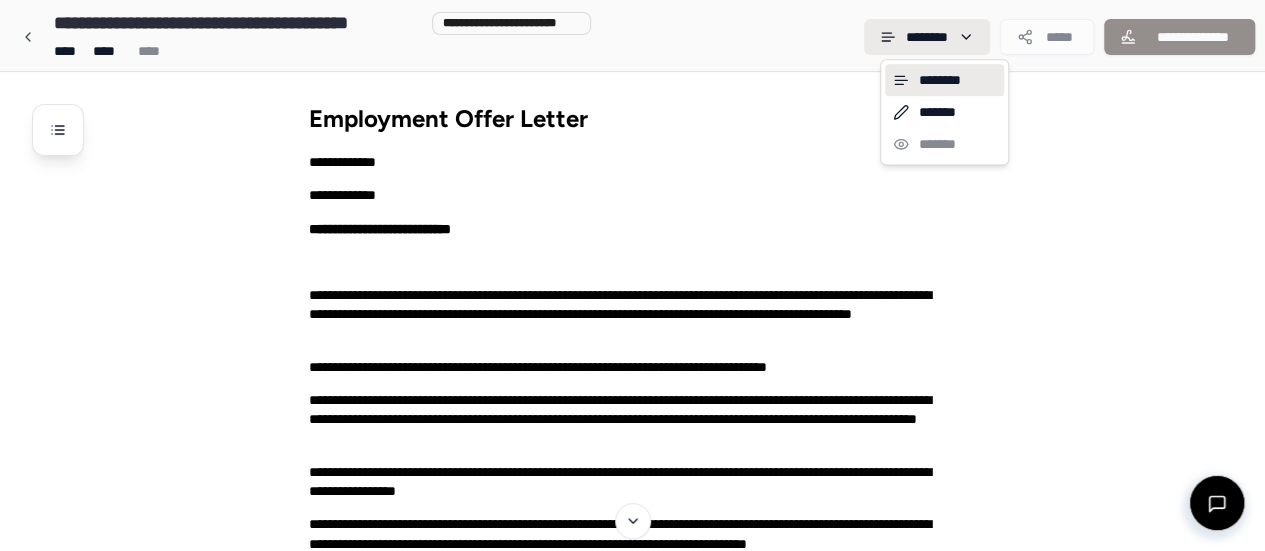 click on "**********" at bounding box center [632, 699] 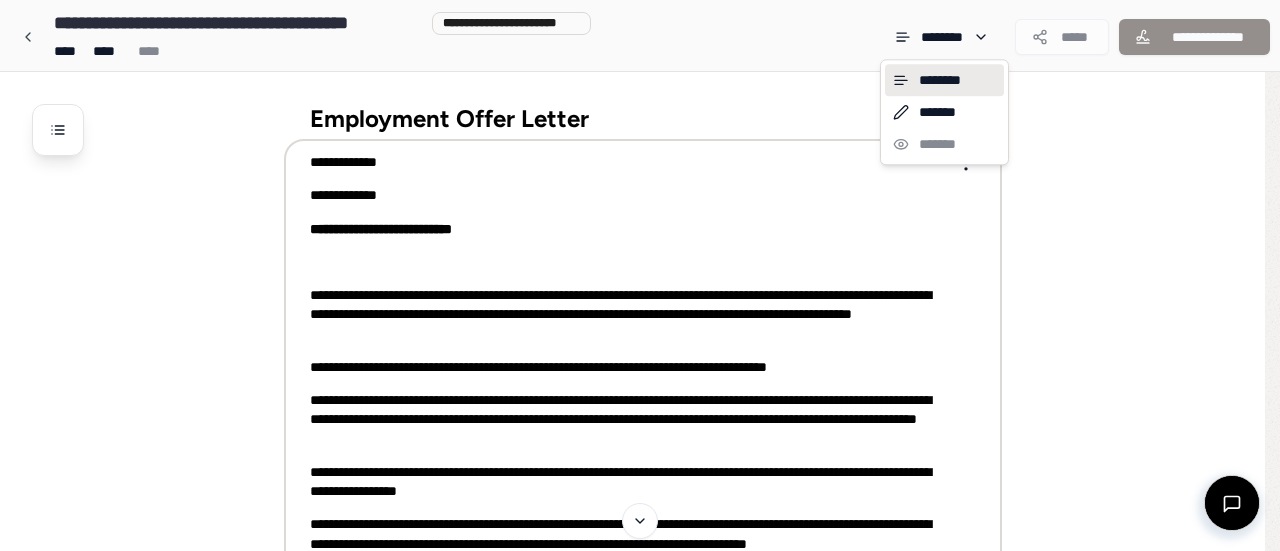 click on "**********" at bounding box center (640, 699) 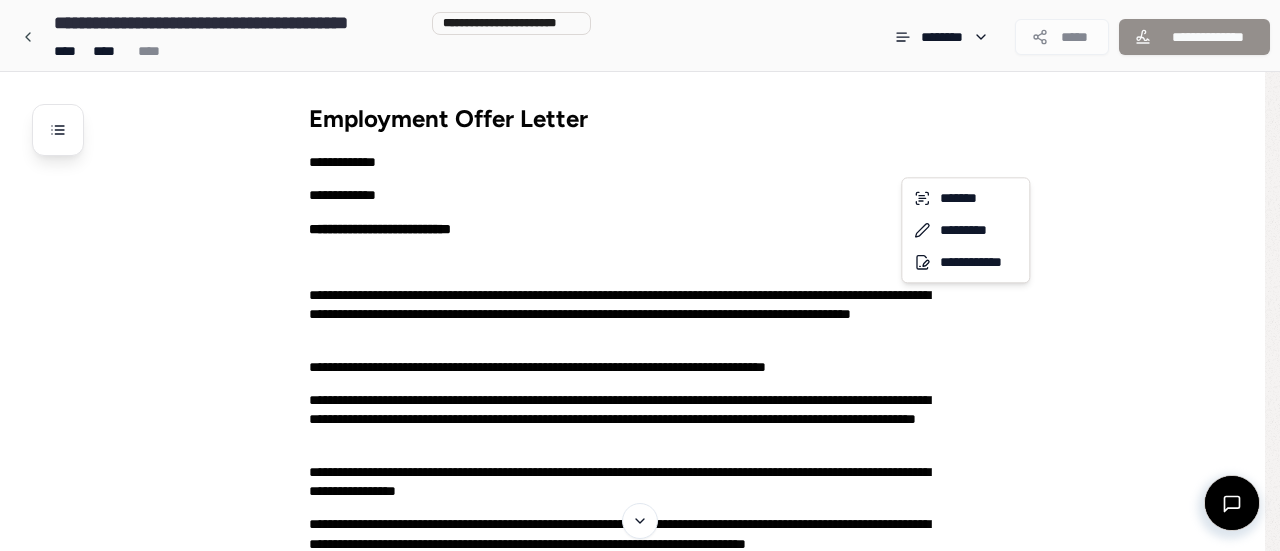 click on "**********" at bounding box center (632, 699) 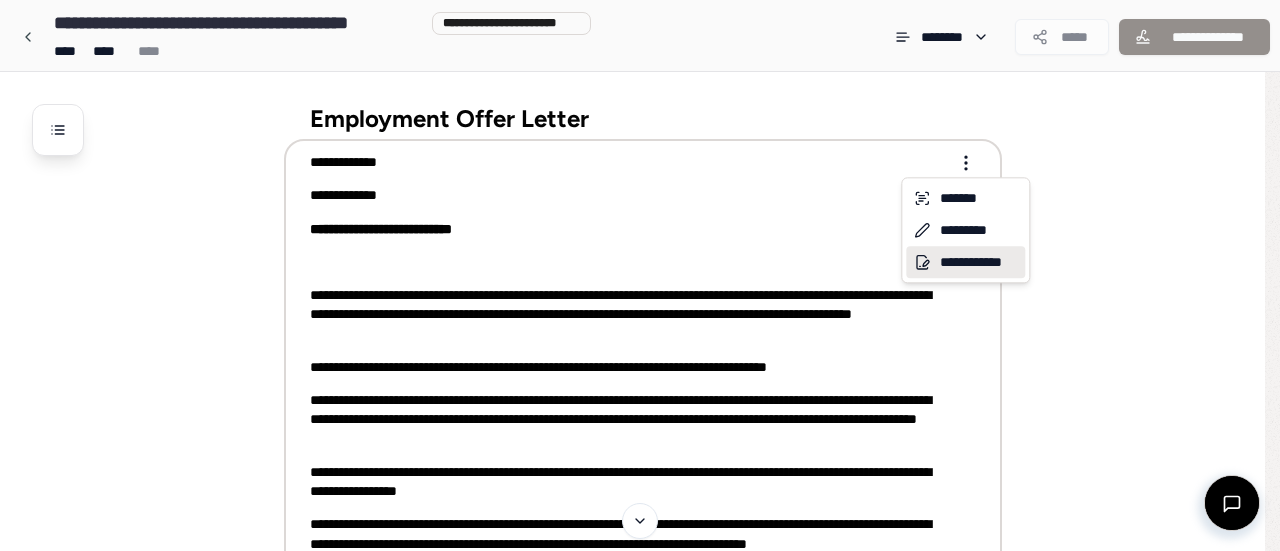 click on "**********" at bounding box center (965, 262) 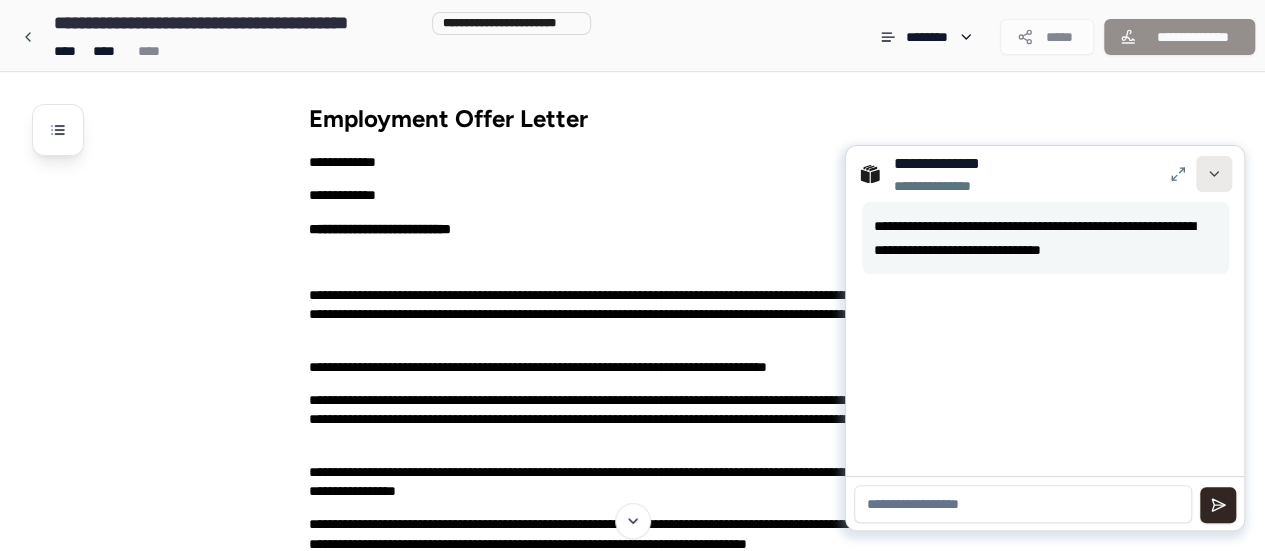 click at bounding box center (1214, 174) 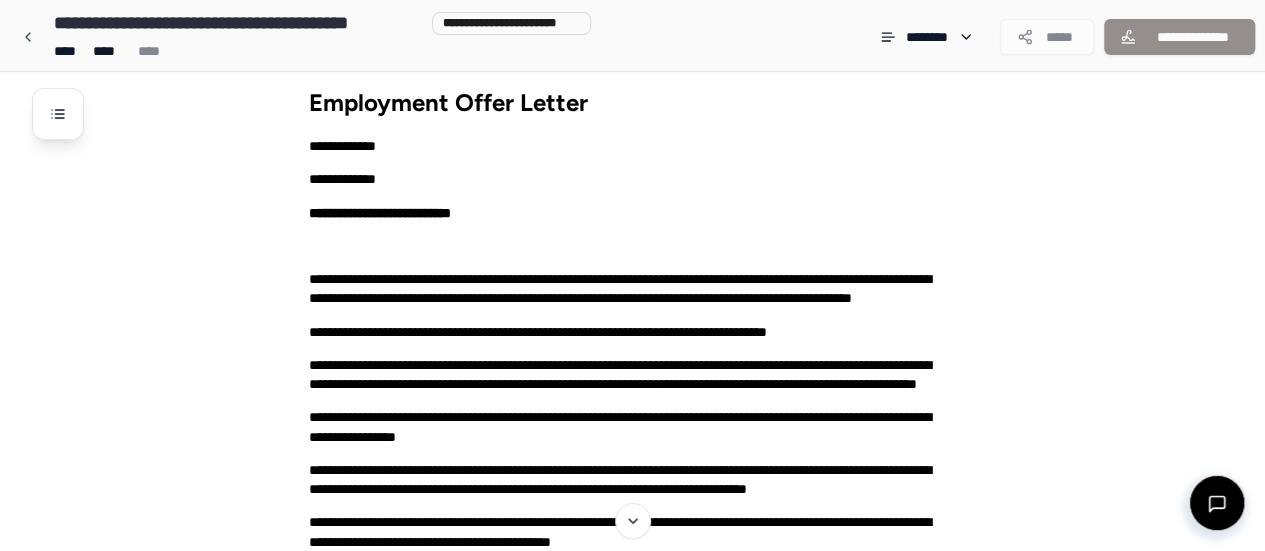 scroll, scrollTop: 0, scrollLeft: 0, axis: both 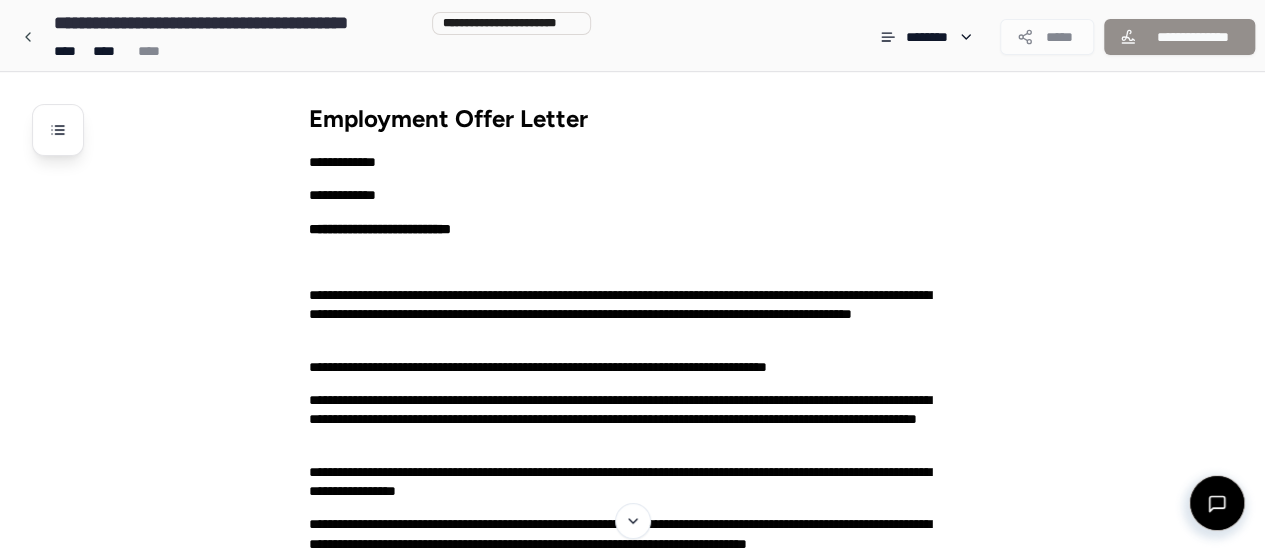 click on "*****" at bounding box center (1047, 37) 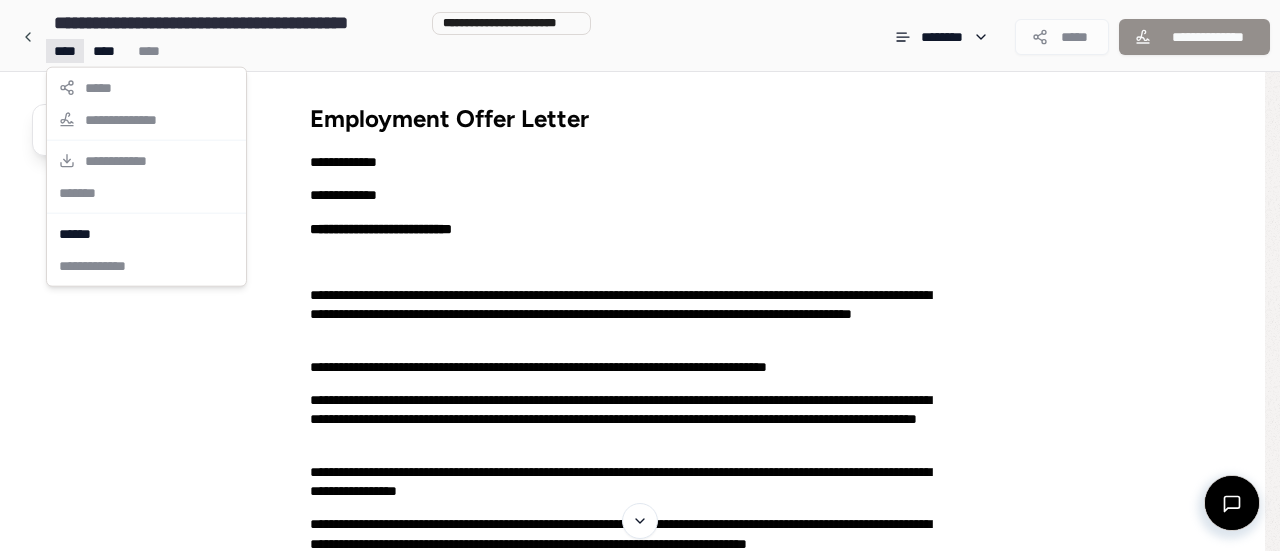 click on "**********" at bounding box center (640, 699) 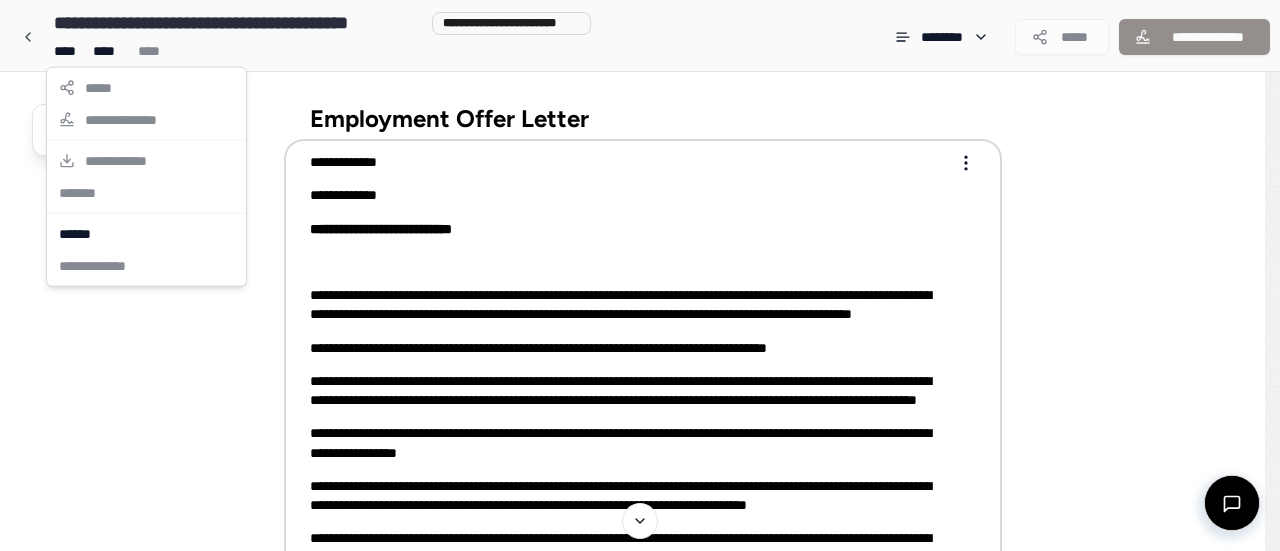 click on "**********" at bounding box center (640, 699) 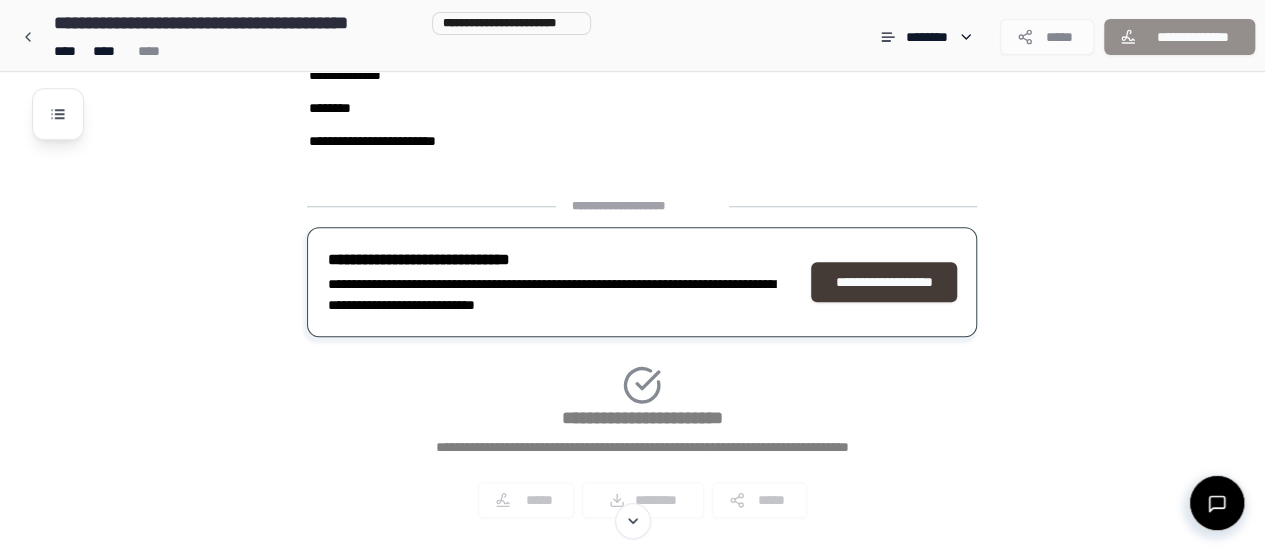 scroll, scrollTop: 847, scrollLeft: 0, axis: vertical 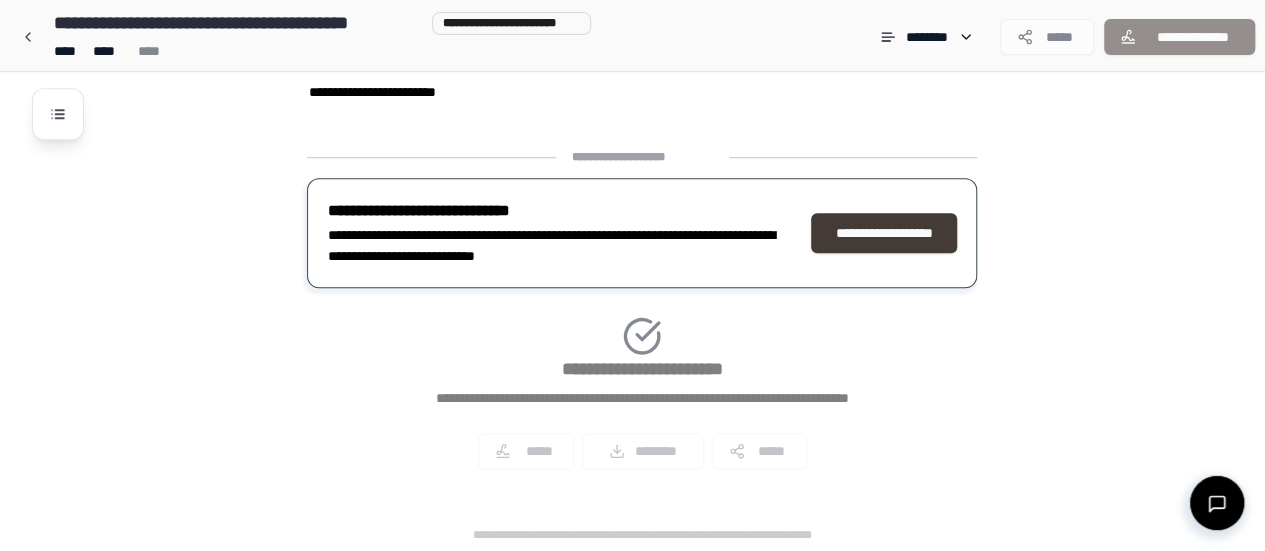 click on "**********" at bounding box center (884, 233) 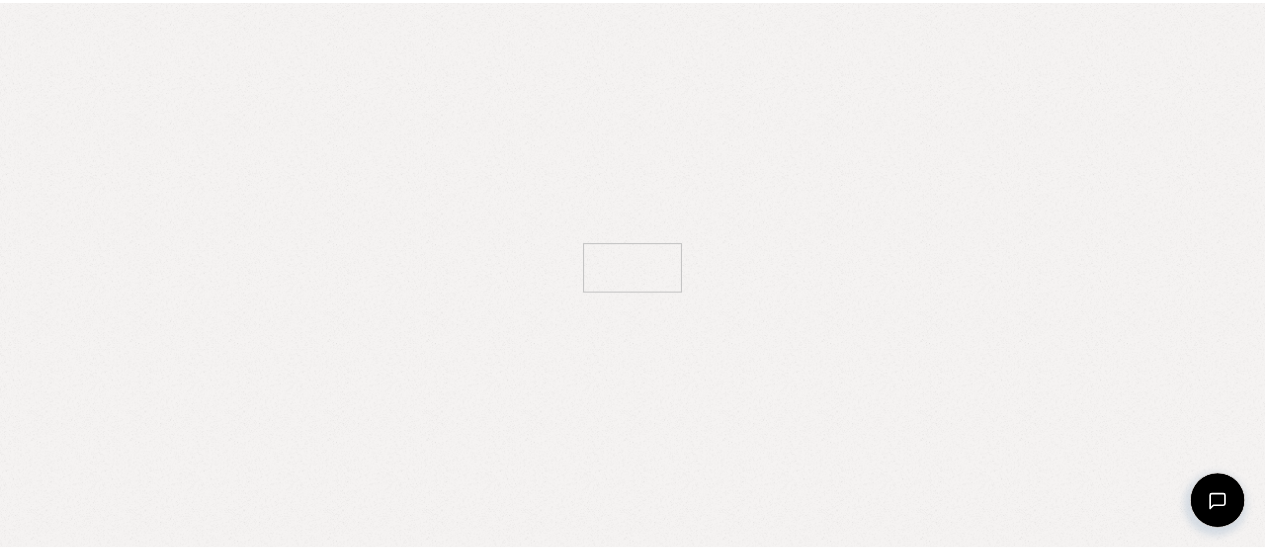 scroll, scrollTop: 0, scrollLeft: 0, axis: both 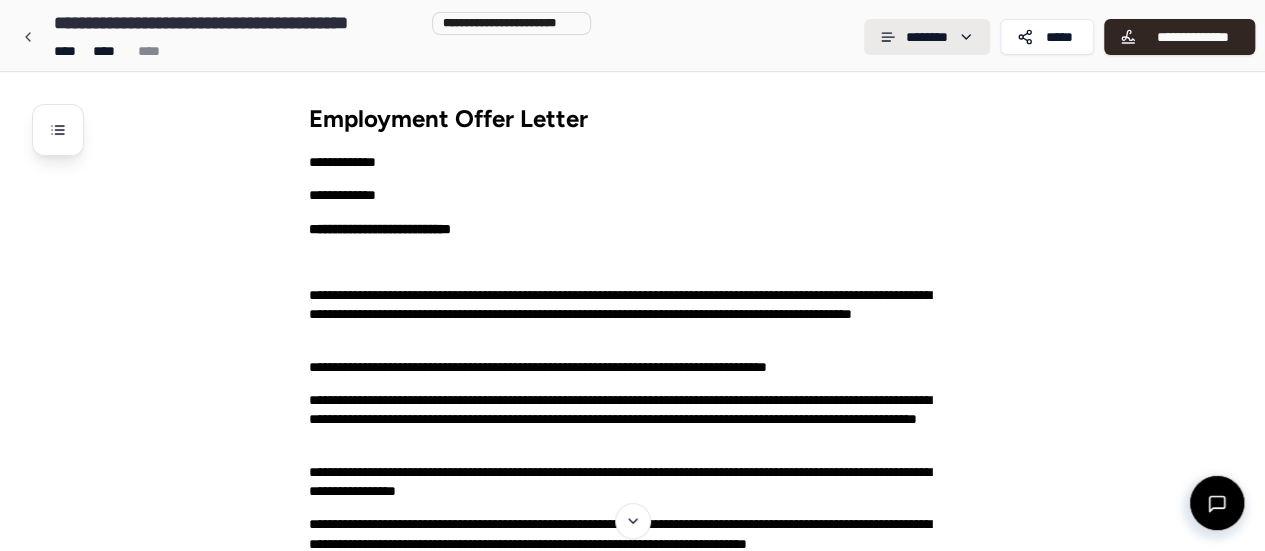 click on "**********" at bounding box center (632, 633) 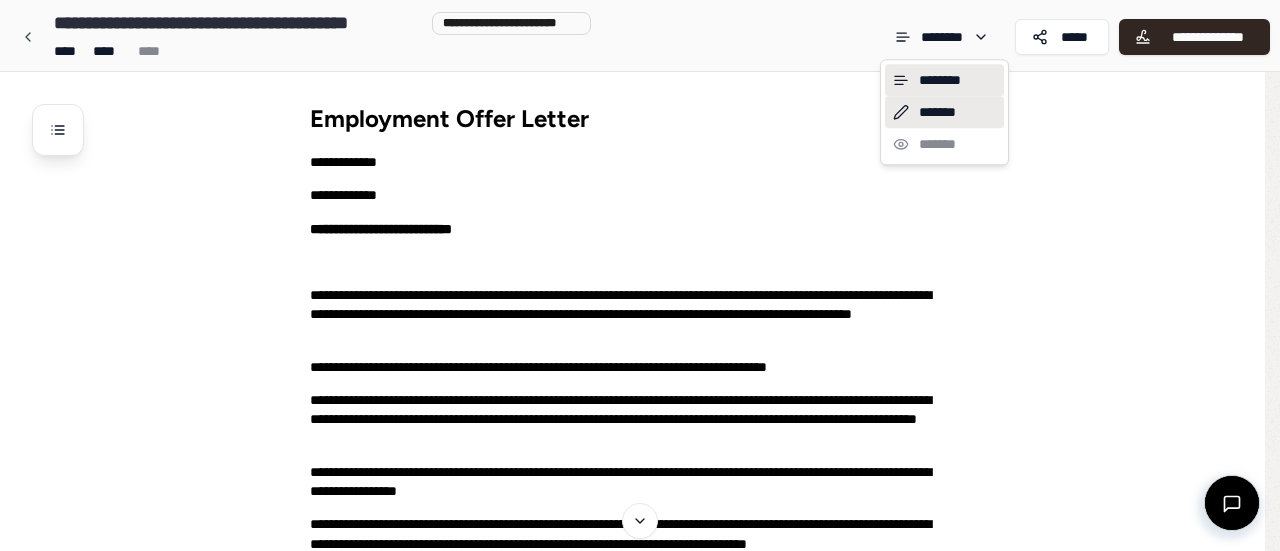 click on "*******" at bounding box center (944, 112) 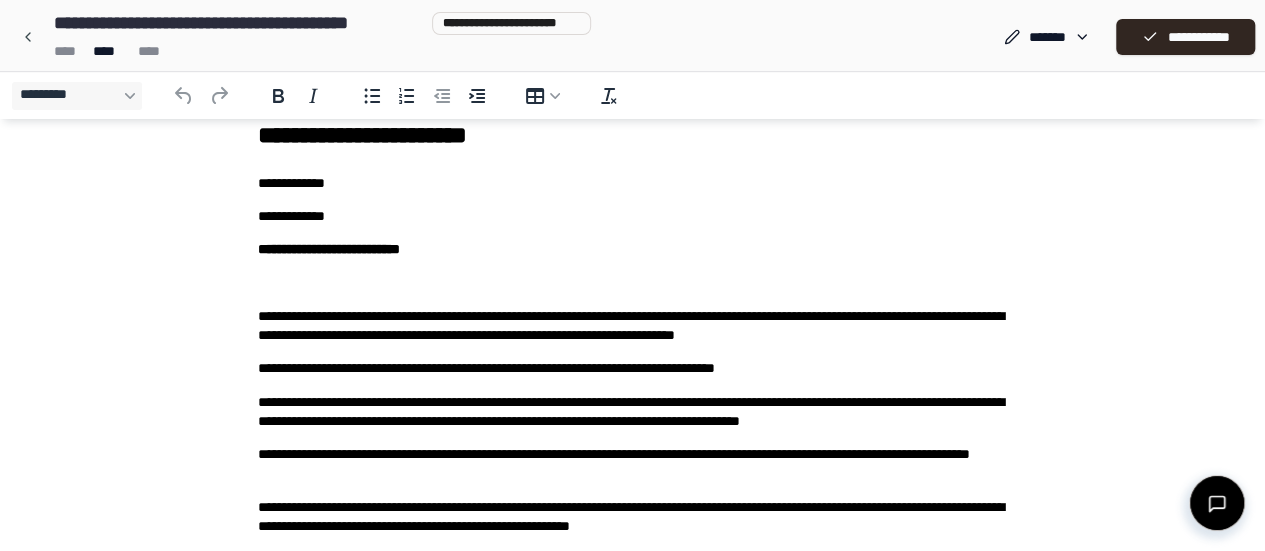 scroll, scrollTop: 0, scrollLeft: 0, axis: both 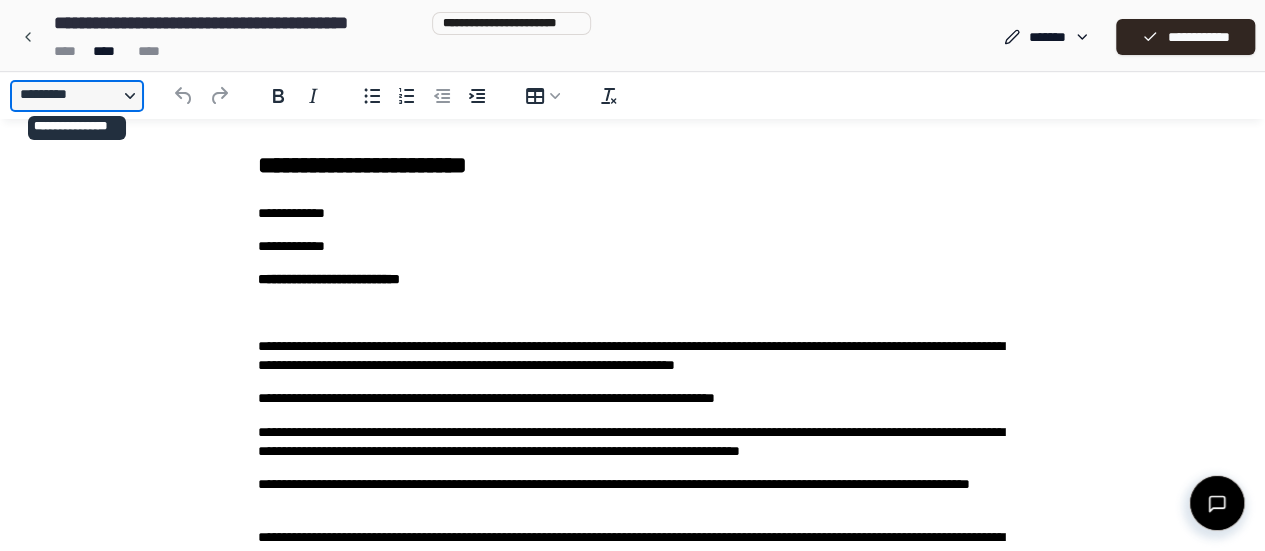 click on "*********" at bounding box center [77, 96] 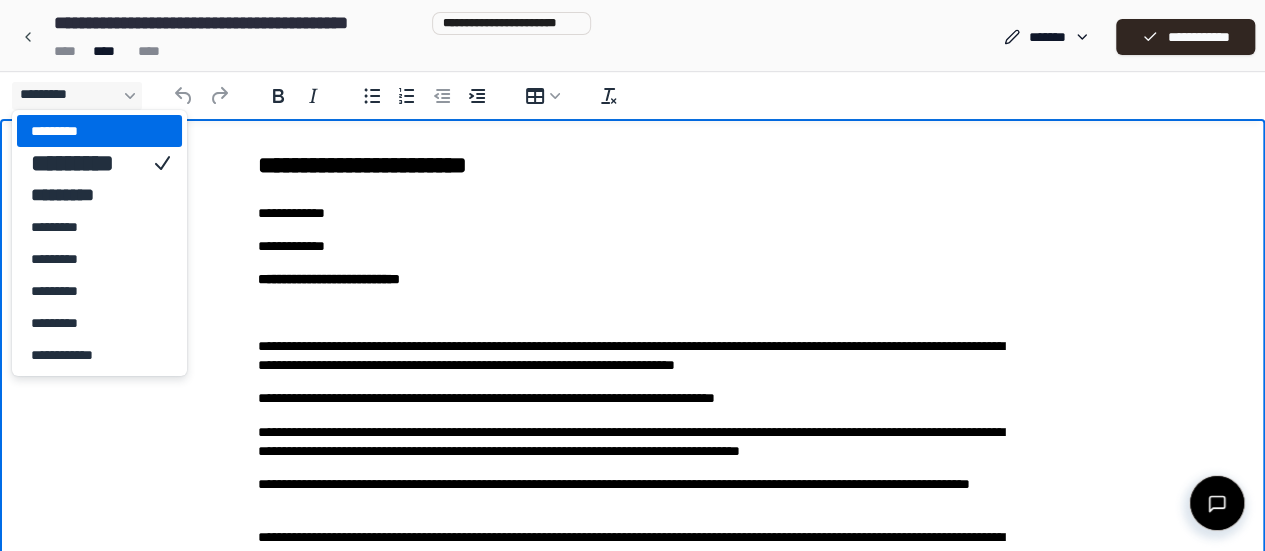click on "**********" at bounding box center [633, 536] 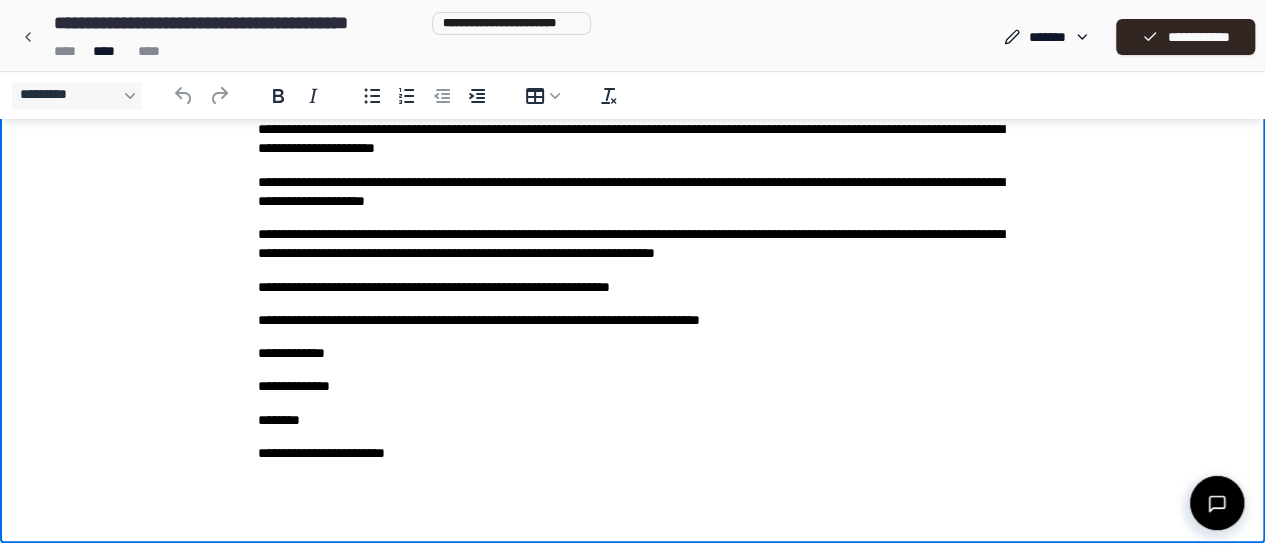 scroll, scrollTop: 0, scrollLeft: 0, axis: both 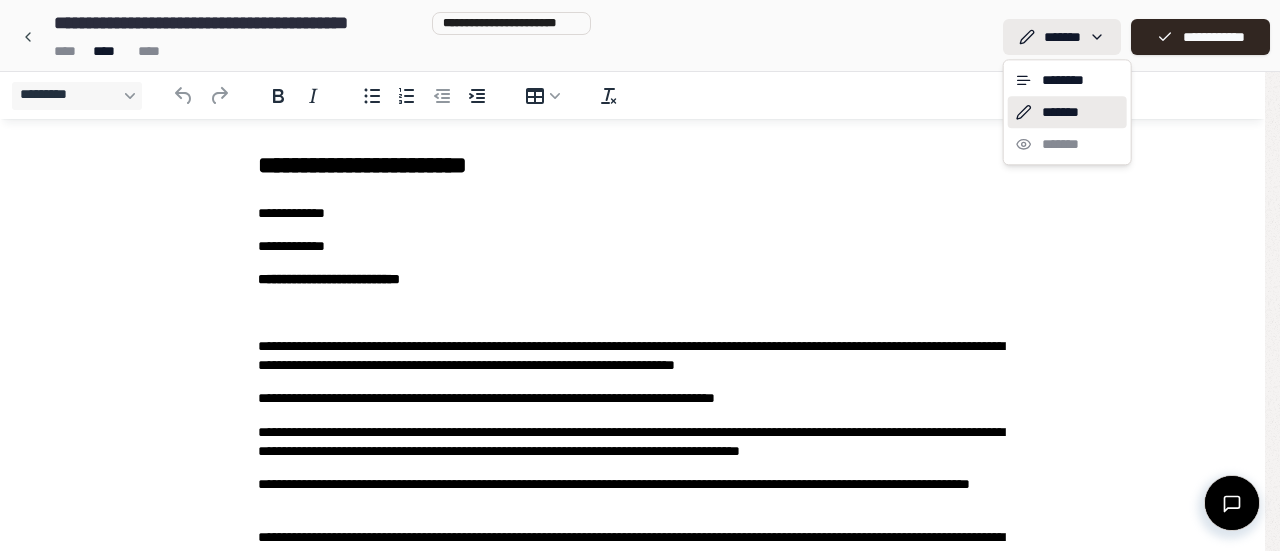 click on "**********" at bounding box center (640, 505) 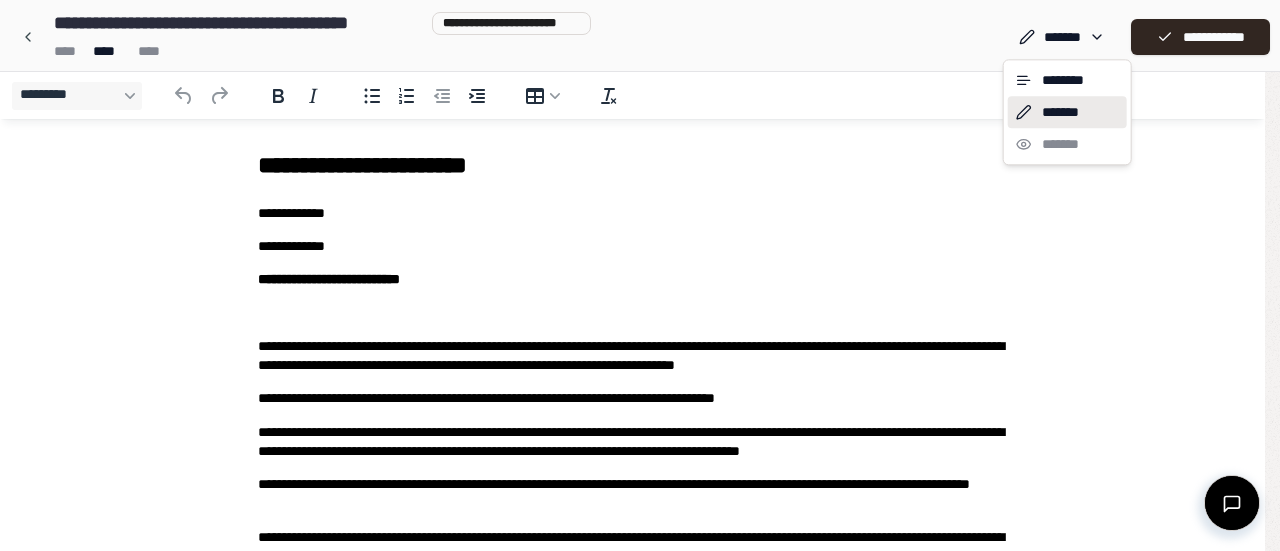 click on "*******" at bounding box center [1067, 112] 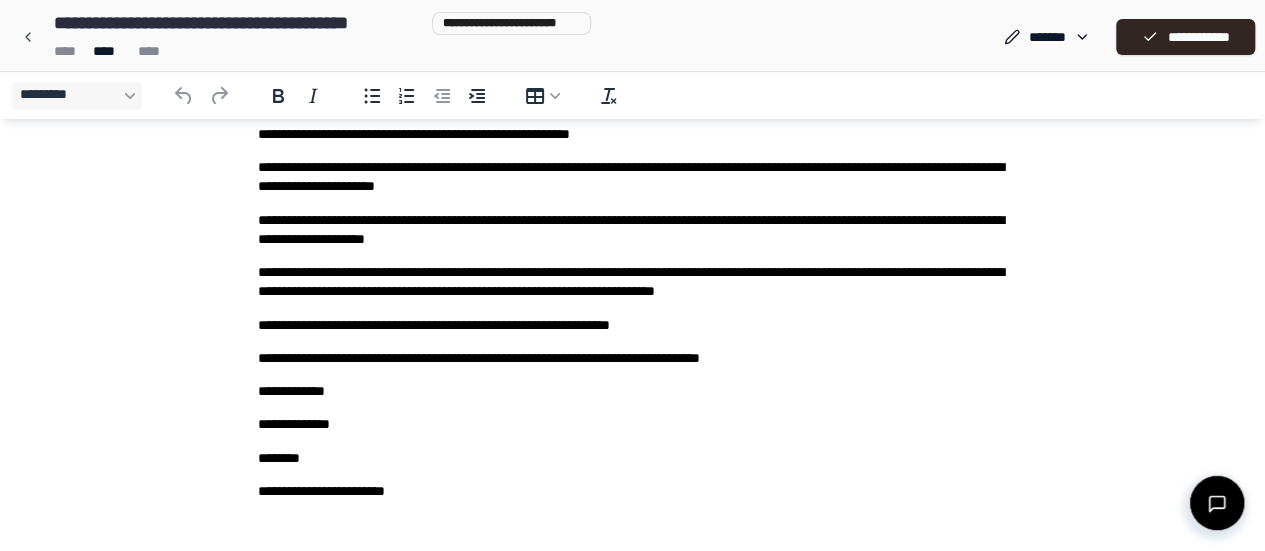 scroll, scrollTop: 460, scrollLeft: 0, axis: vertical 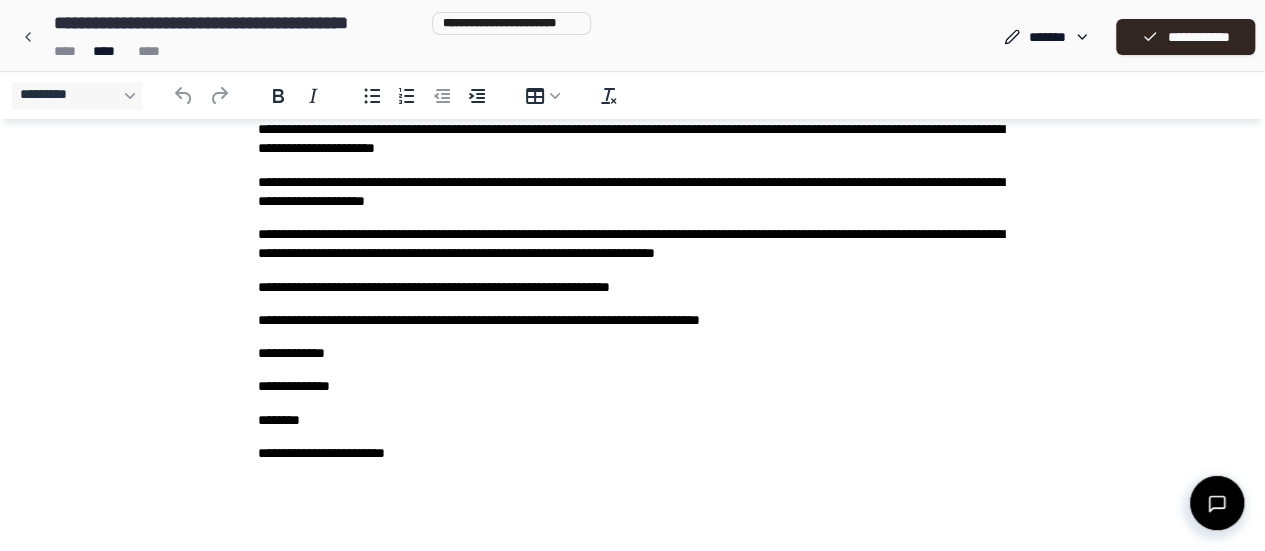 click at bounding box center [1217, 503] 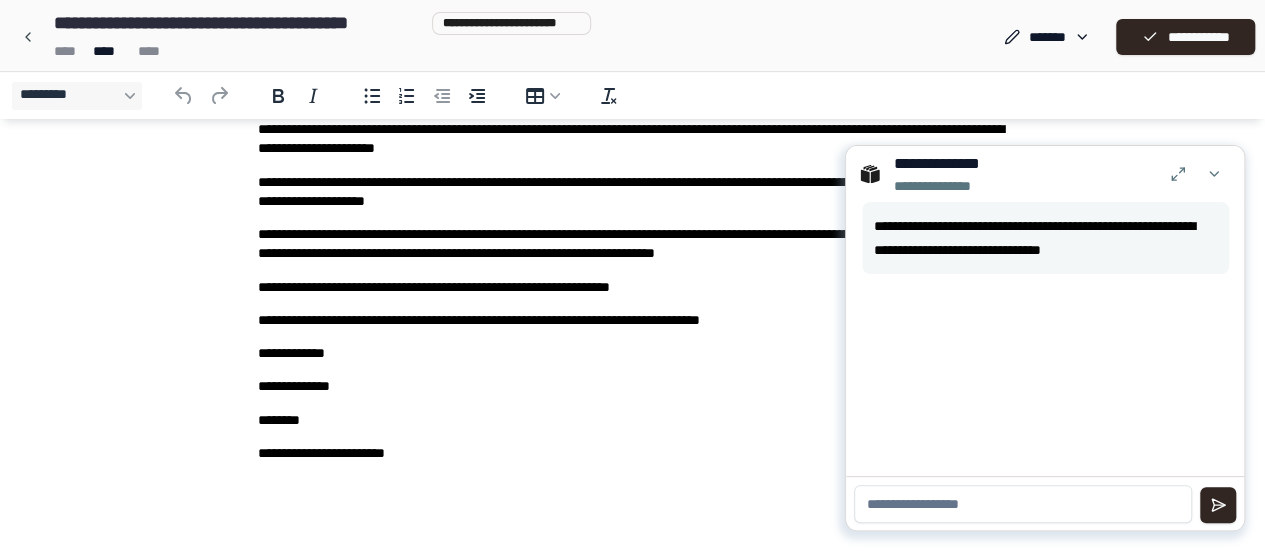click at bounding box center (1023, 504) 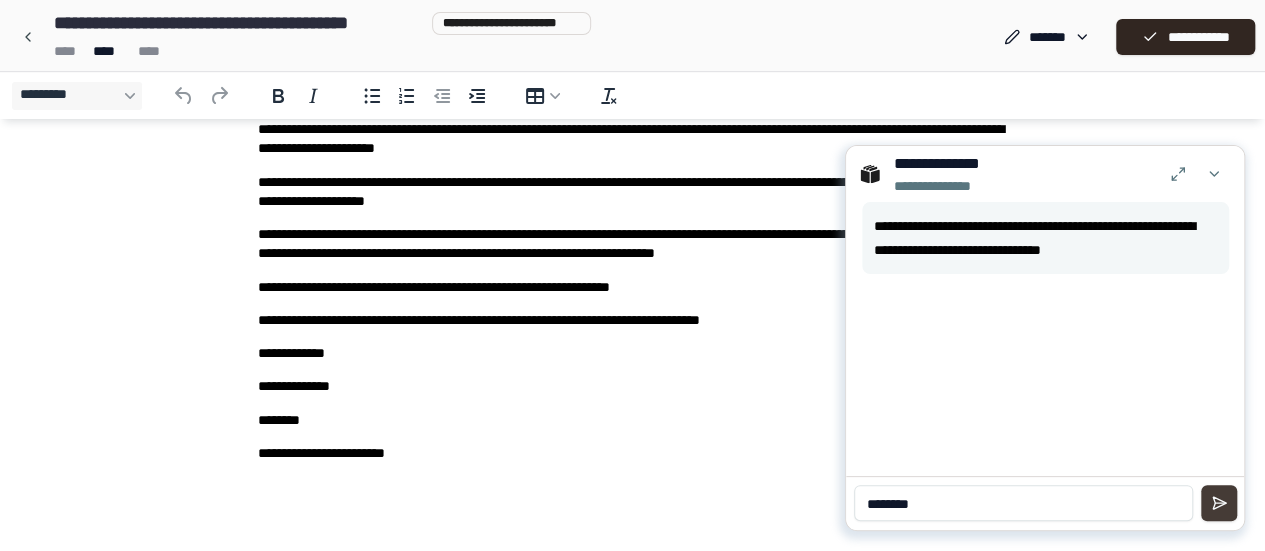 type on "********" 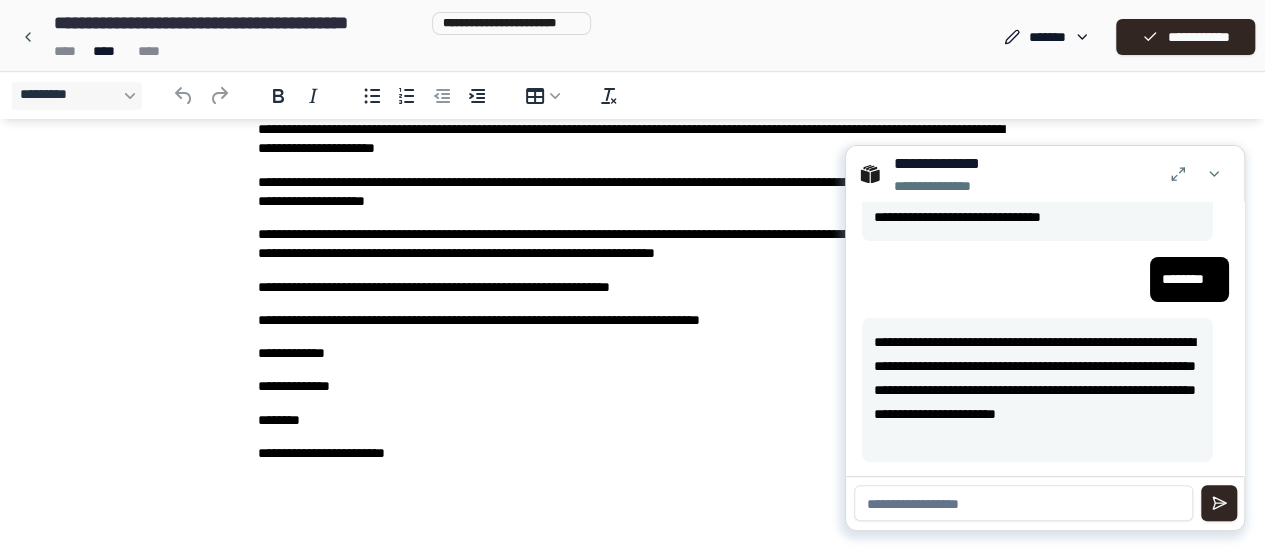 scroll, scrollTop: 34, scrollLeft: 0, axis: vertical 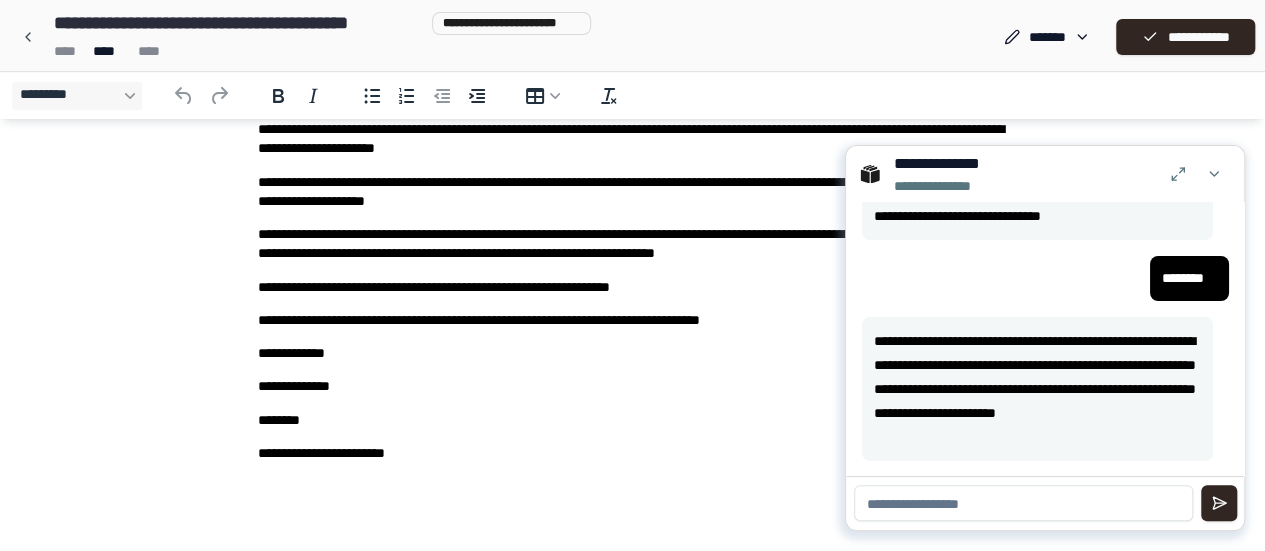 drag, startPoint x: 997, startPoint y: 505, endPoint x: 977, endPoint y: 499, distance: 20.880613 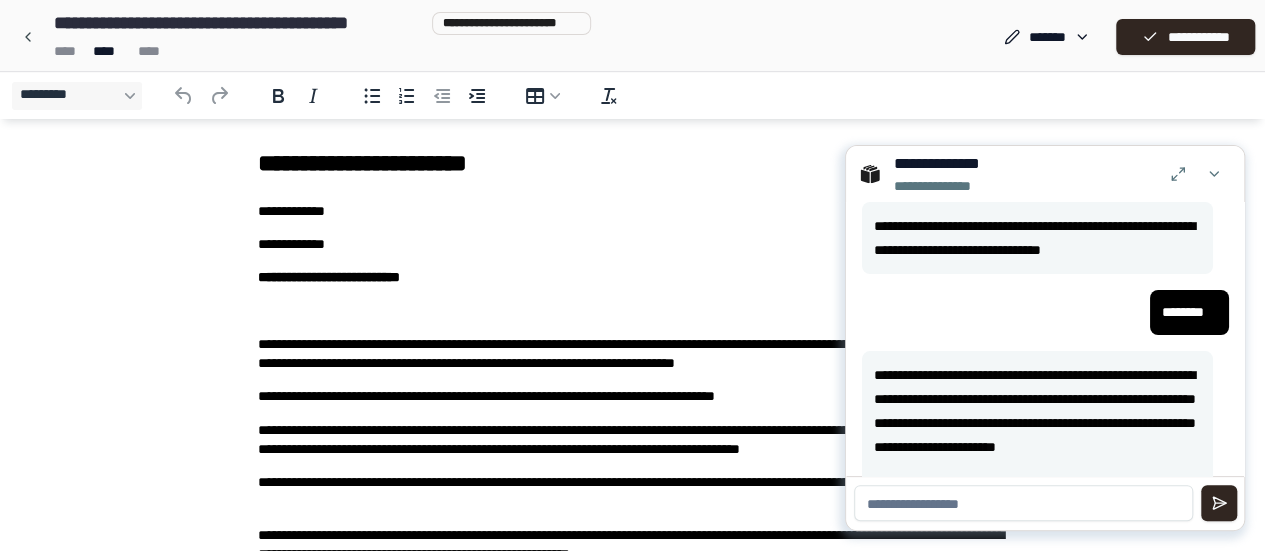scroll, scrollTop: 0, scrollLeft: 0, axis: both 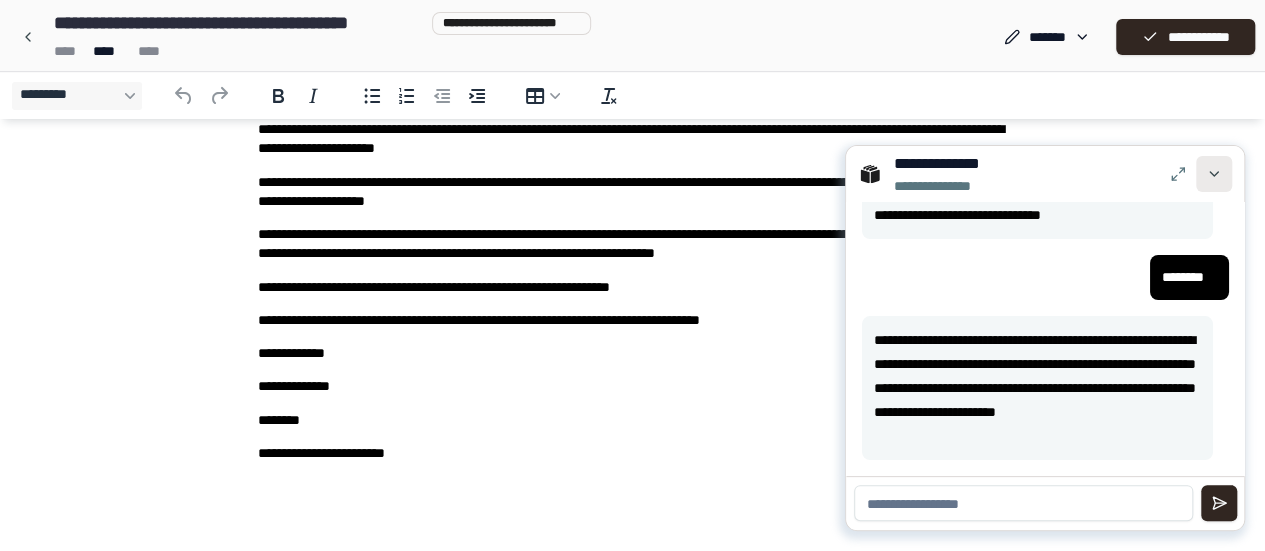 click at bounding box center [1214, 174] 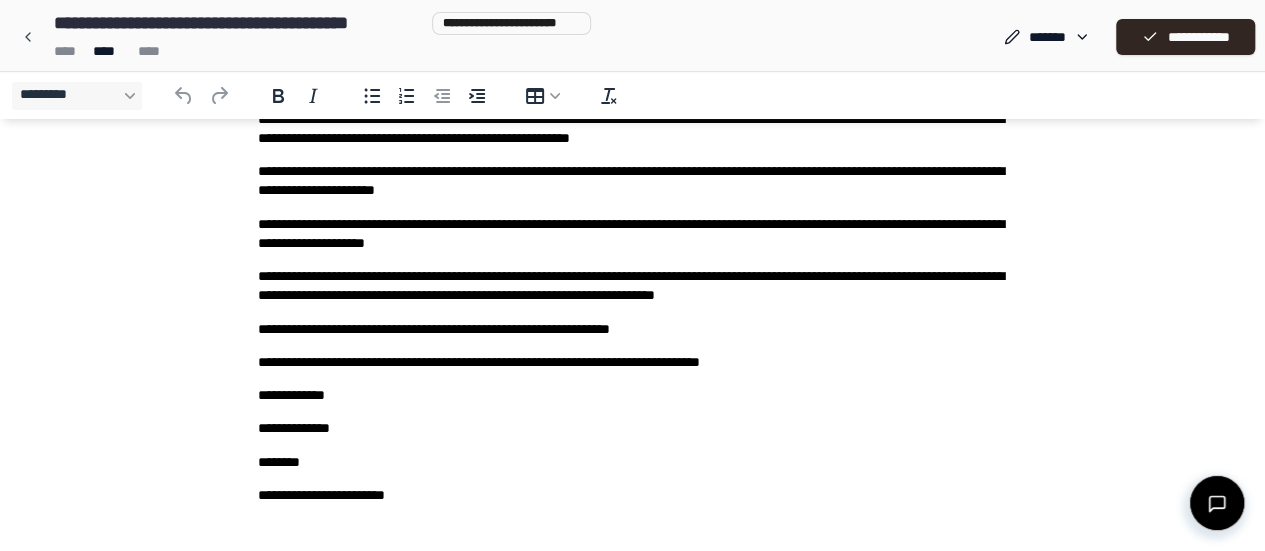 scroll, scrollTop: 460, scrollLeft: 0, axis: vertical 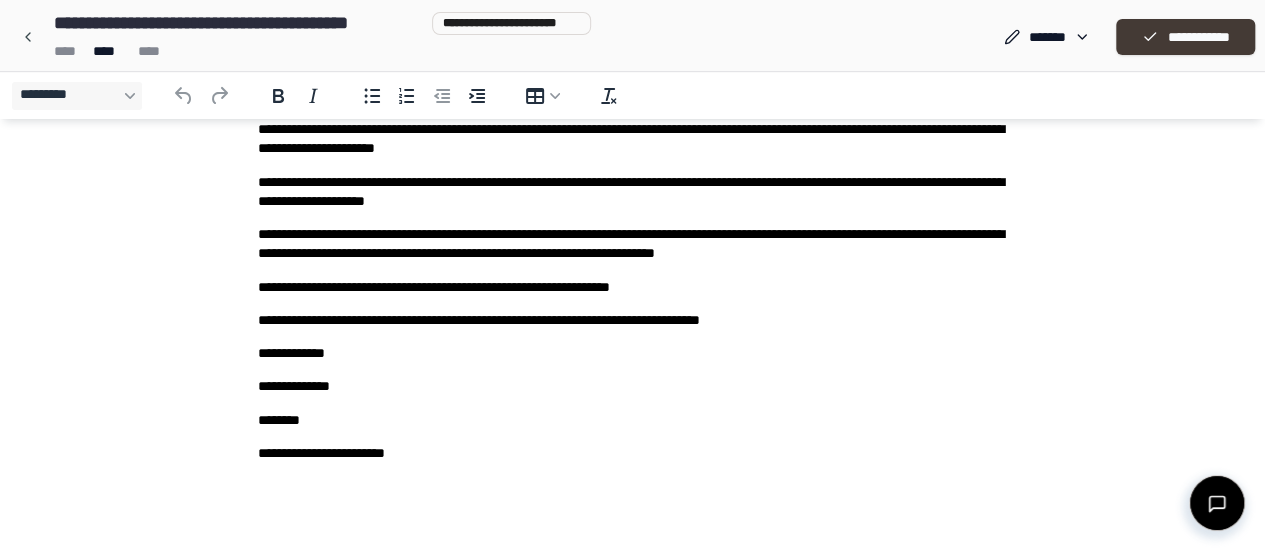 click on "**********" at bounding box center [1185, 37] 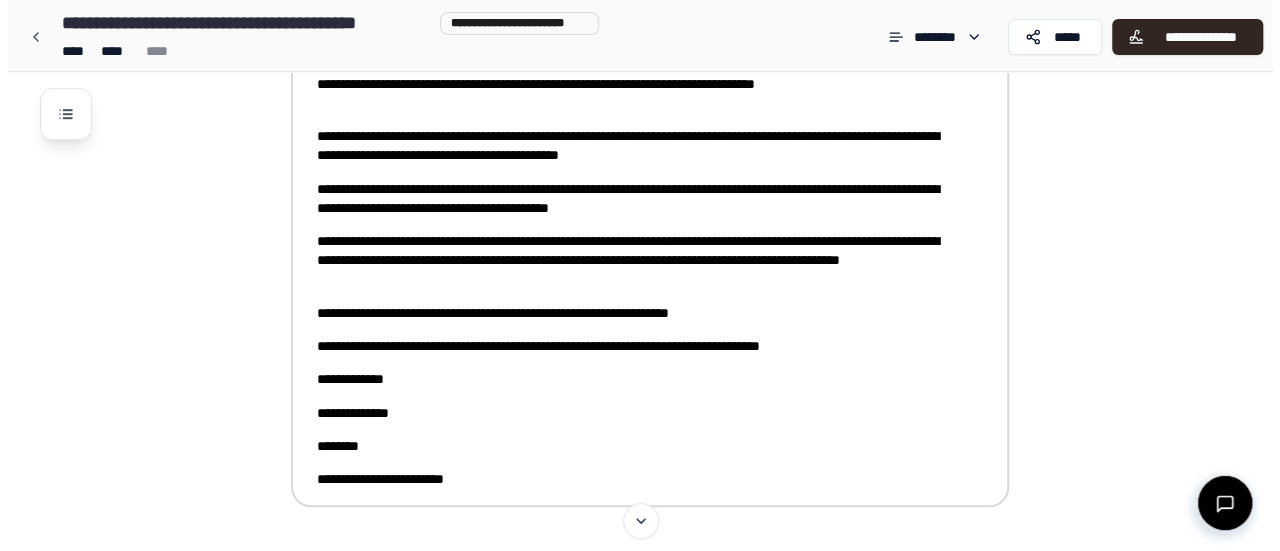 scroll, scrollTop: 714, scrollLeft: 0, axis: vertical 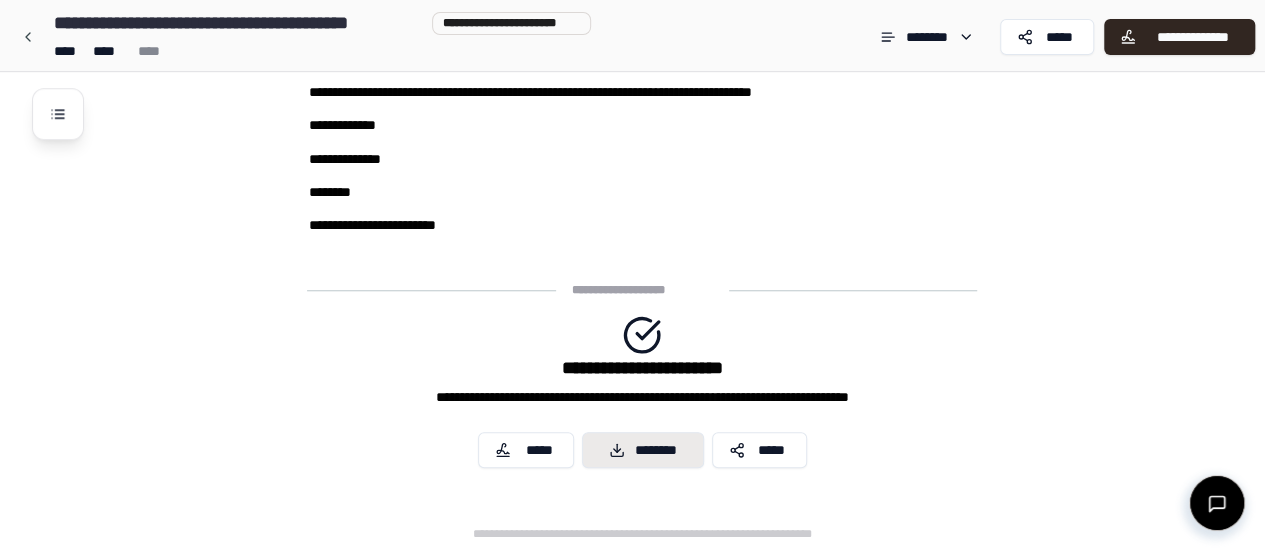 click on "********" at bounding box center (643, 450) 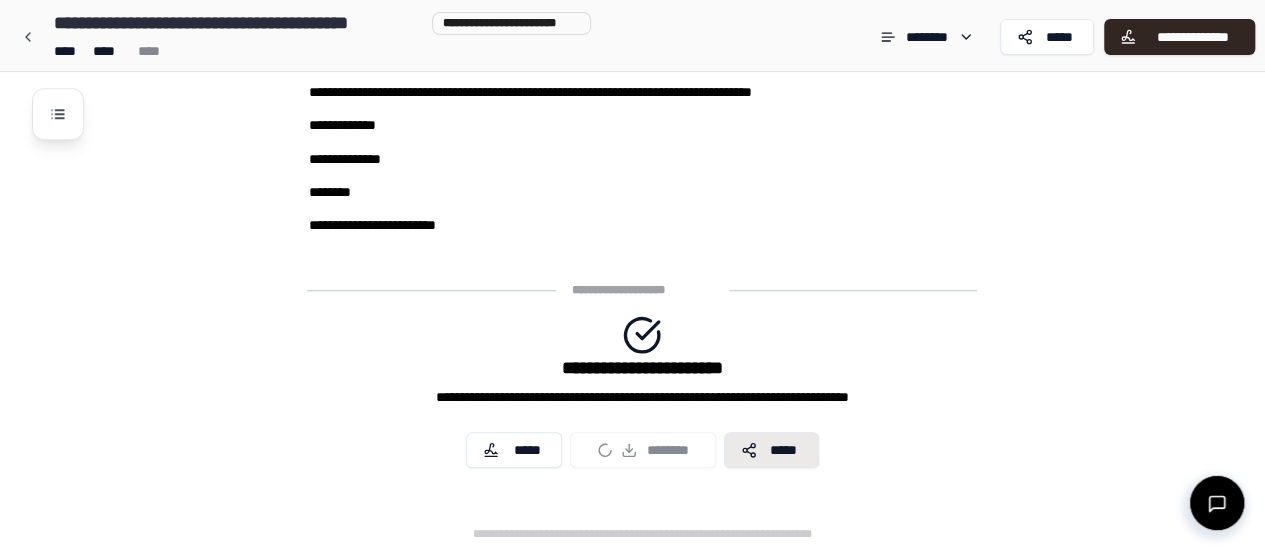 click on "*****" at bounding box center [783, 450] 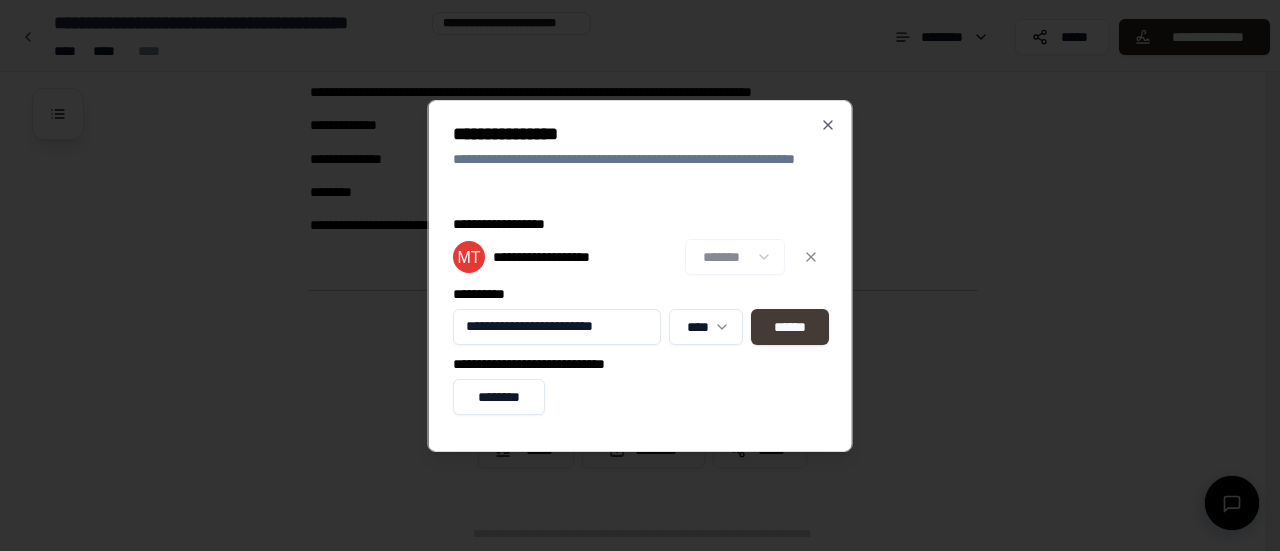 type on "**********" 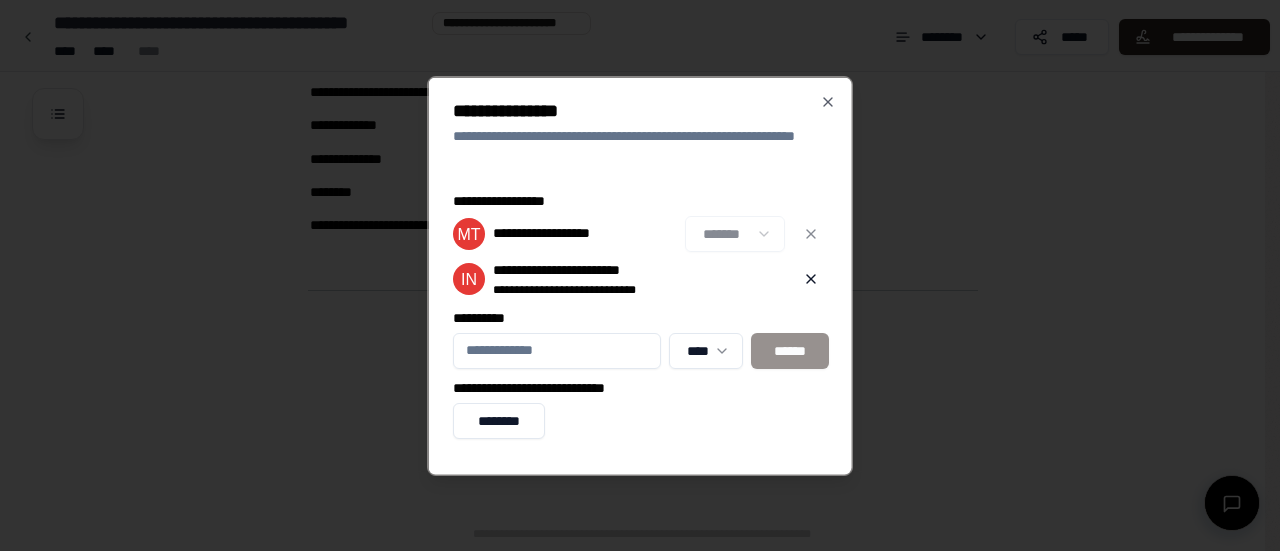 click on "**********" at bounding box center (557, 350) 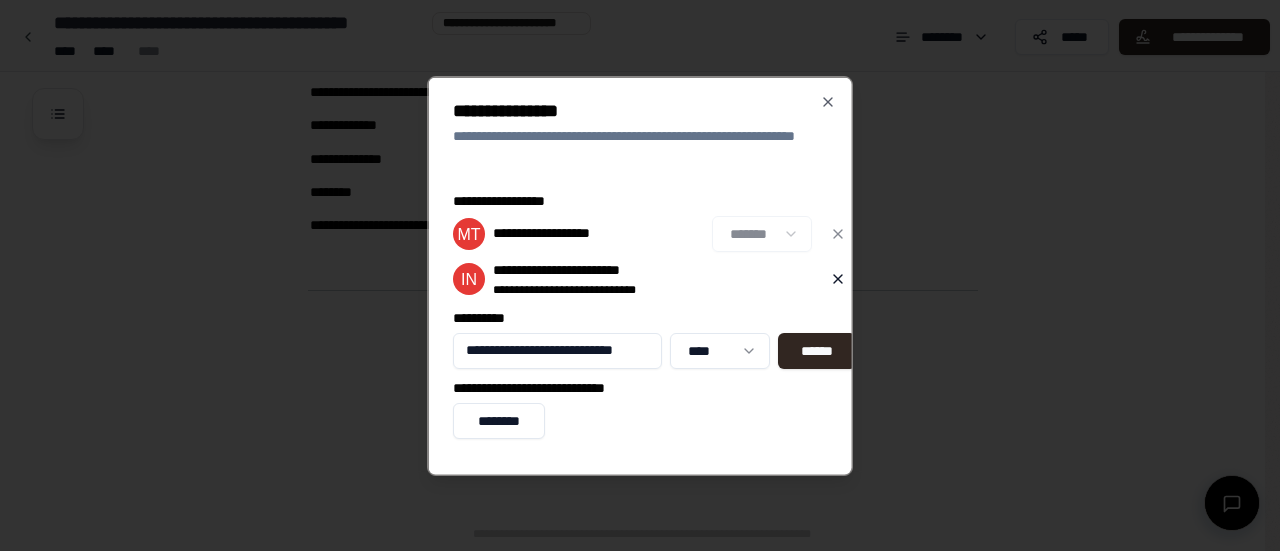 scroll, scrollTop: 0, scrollLeft: 46, axis: horizontal 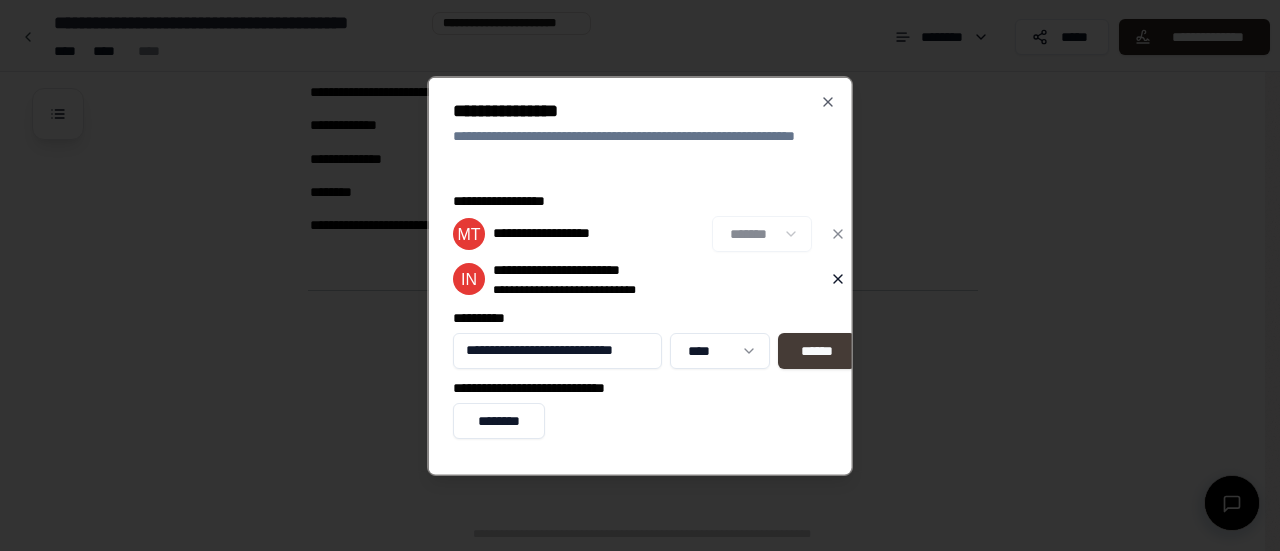 type on "**********" 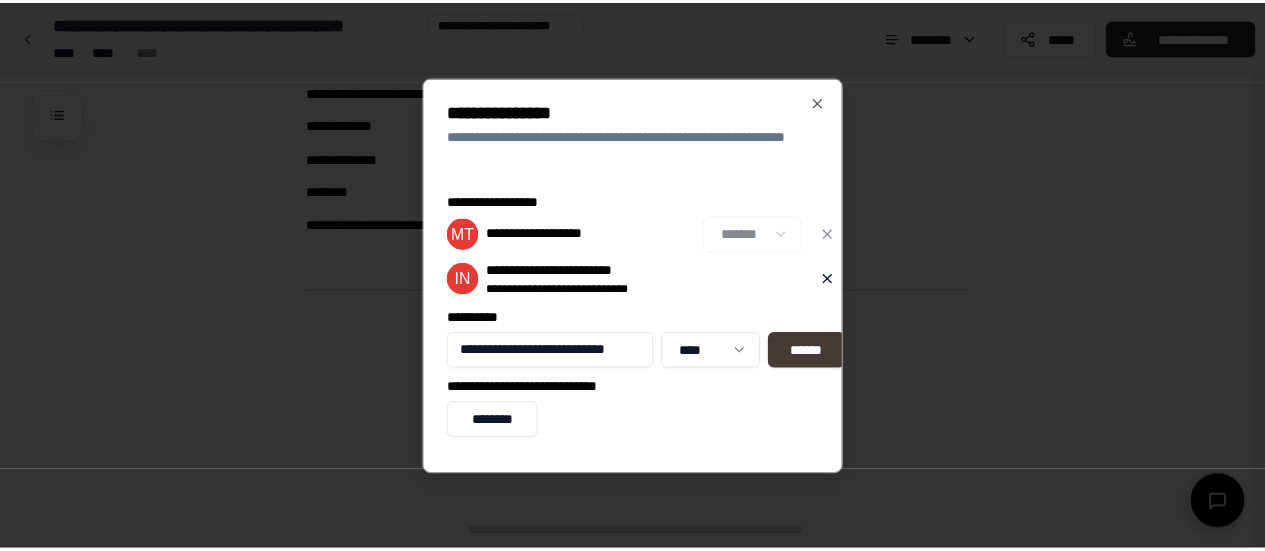 scroll, scrollTop: 0, scrollLeft: 0, axis: both 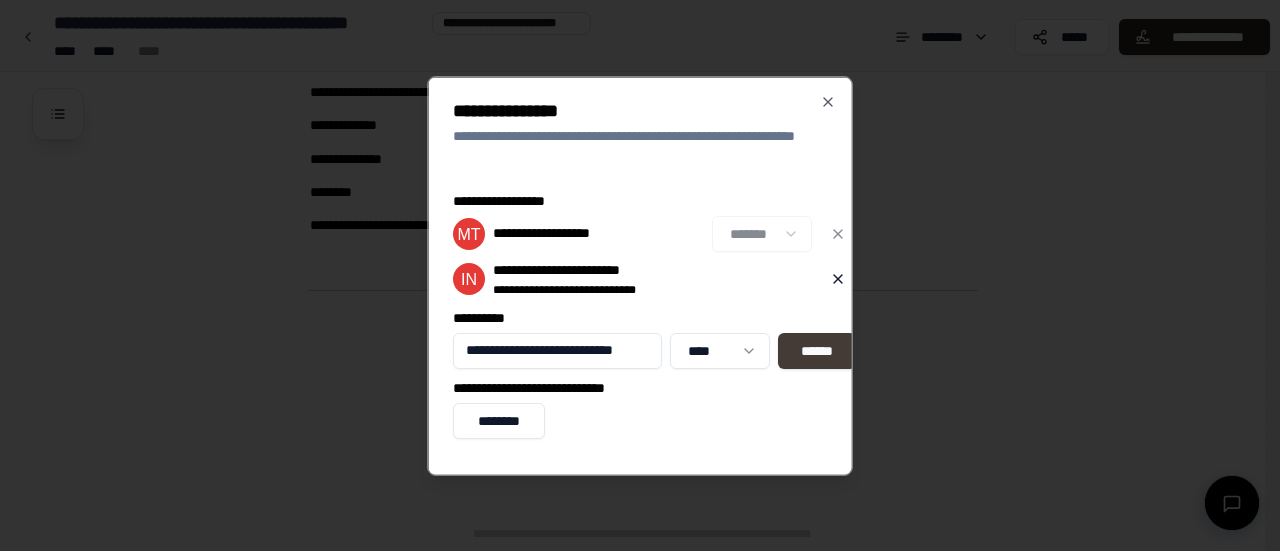 click on "******" at bounding box center [816, 350] 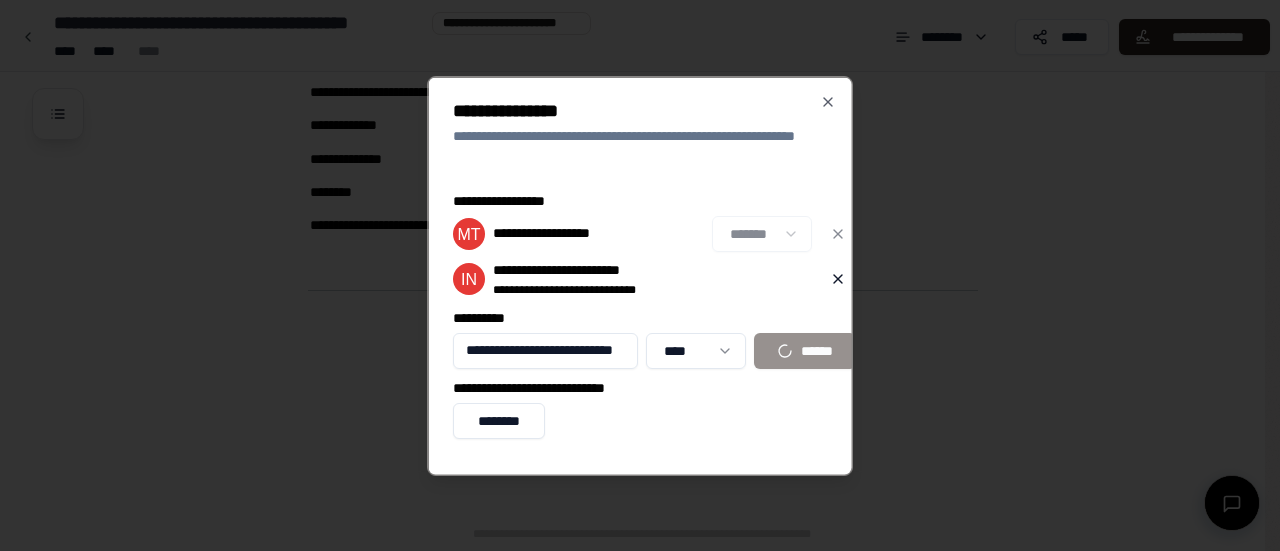 type 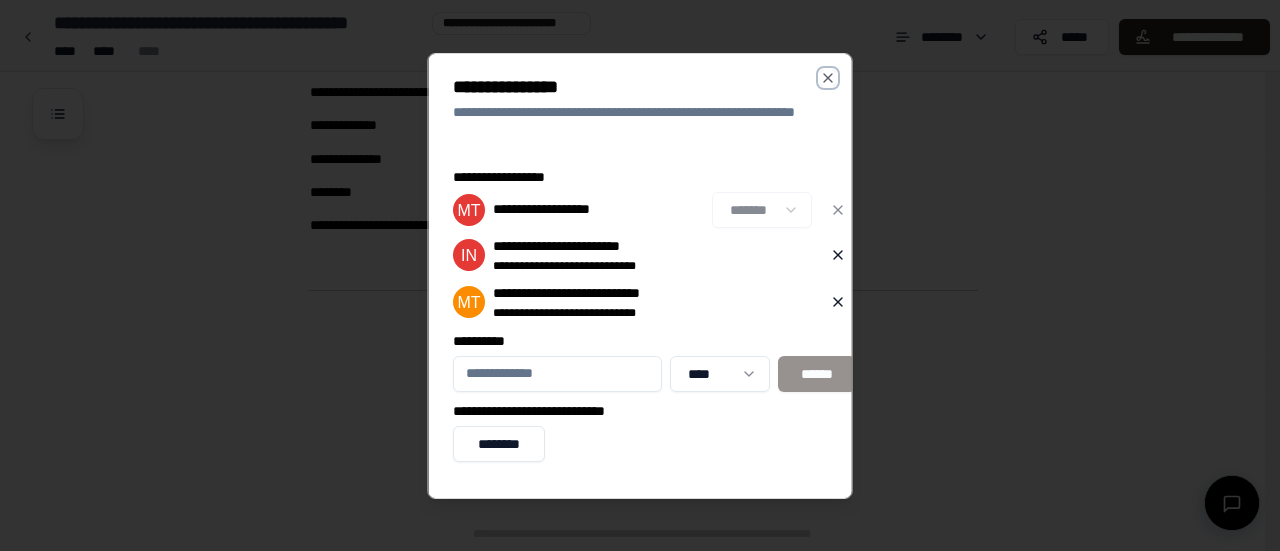 click 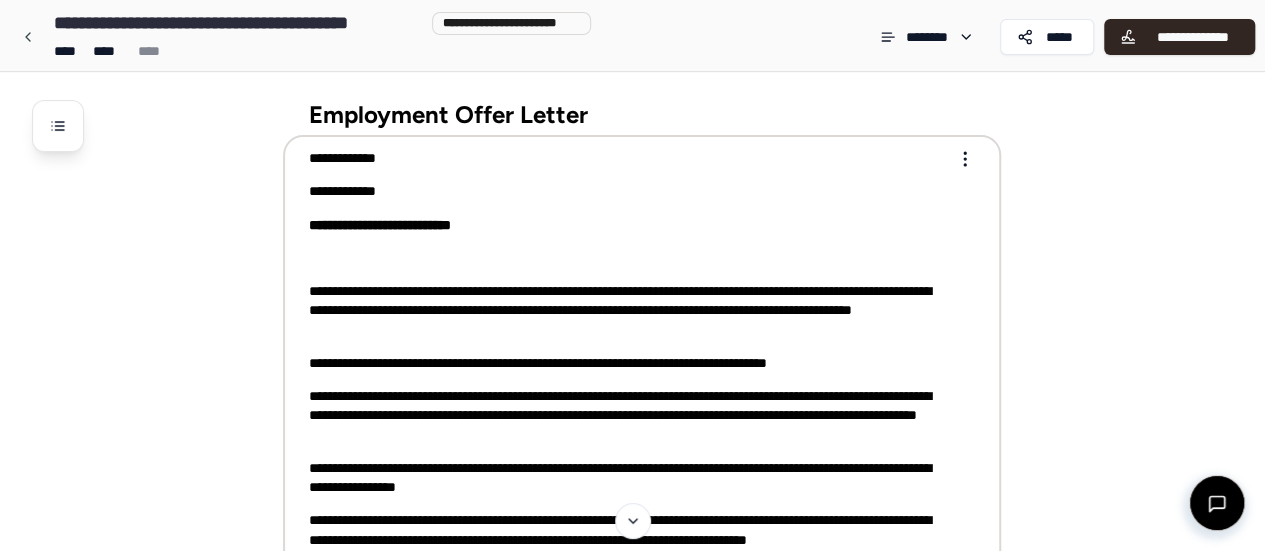 scroll, scrollTop: 0, scrollLeft: 0, axis: both 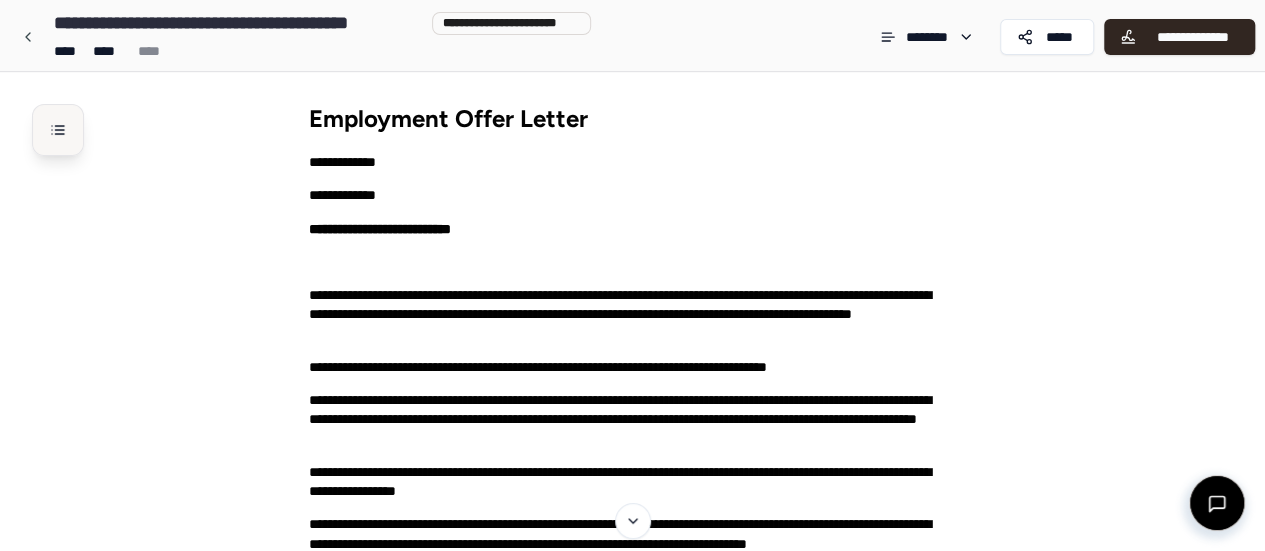 click at bounding box center [58, 130] 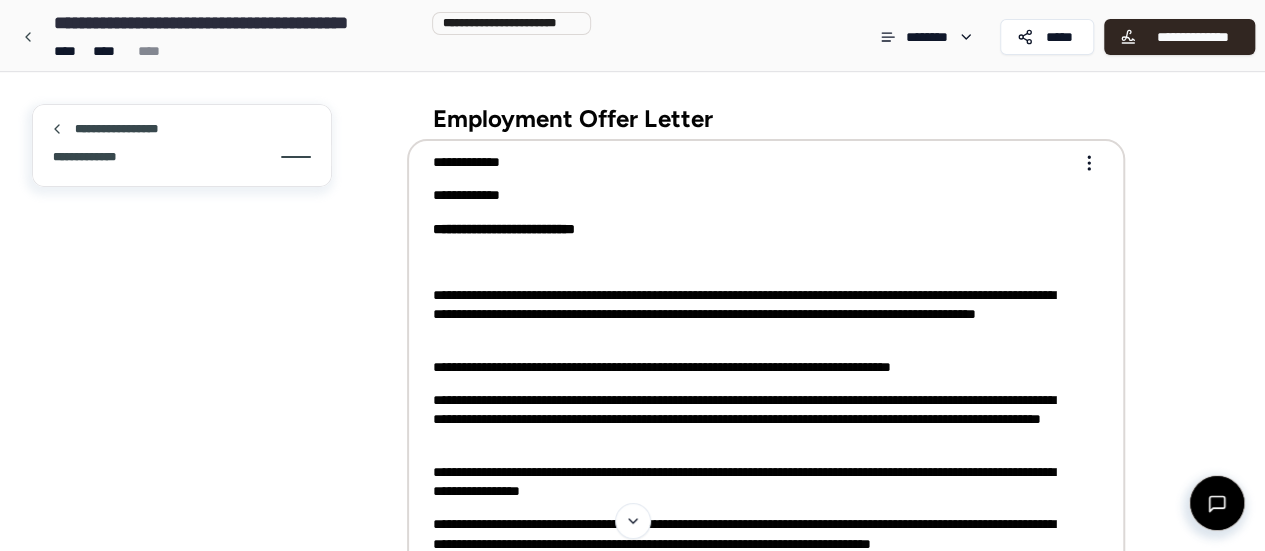 click on "**********" at bounding box center [92, 157] 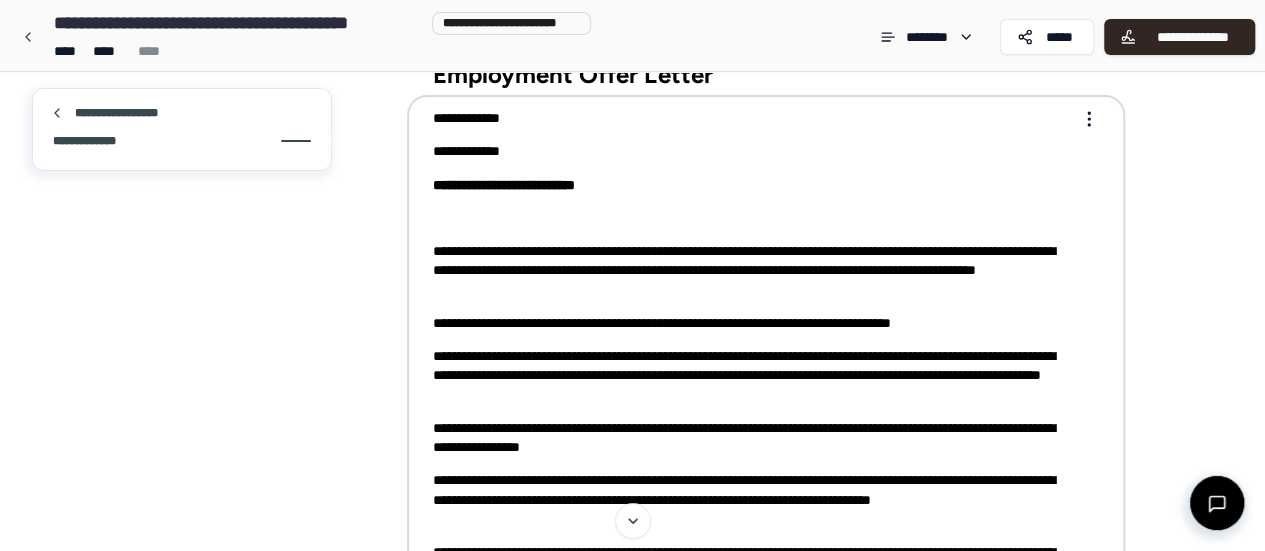 scroll, scrollTop: 0, scrollLeft: 0, axis: both 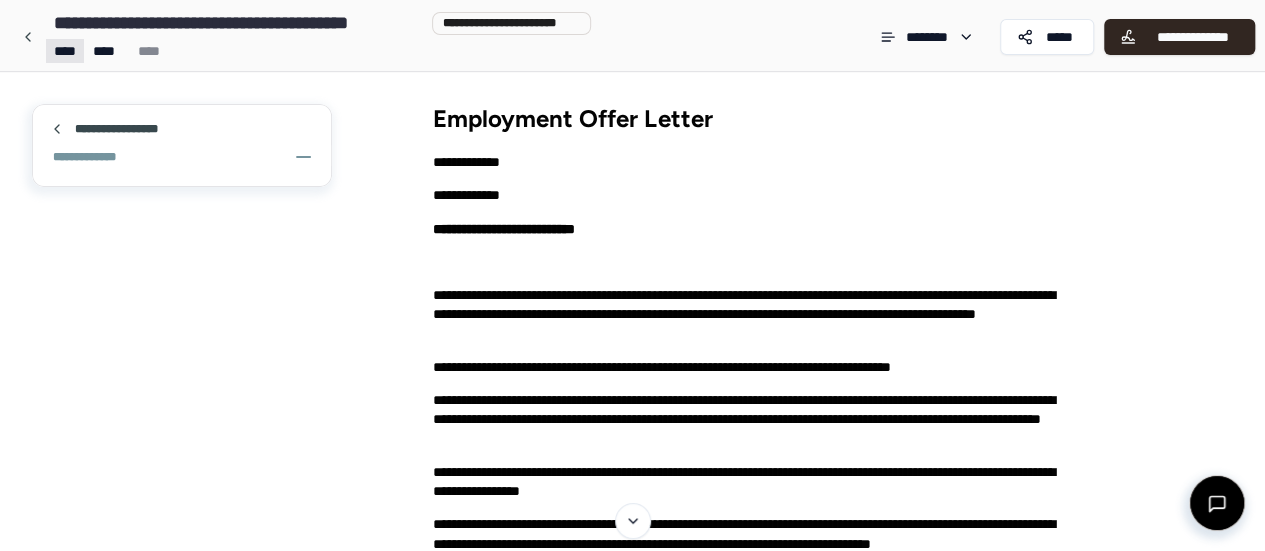 click on "**********" at bounding box center [632, 633] 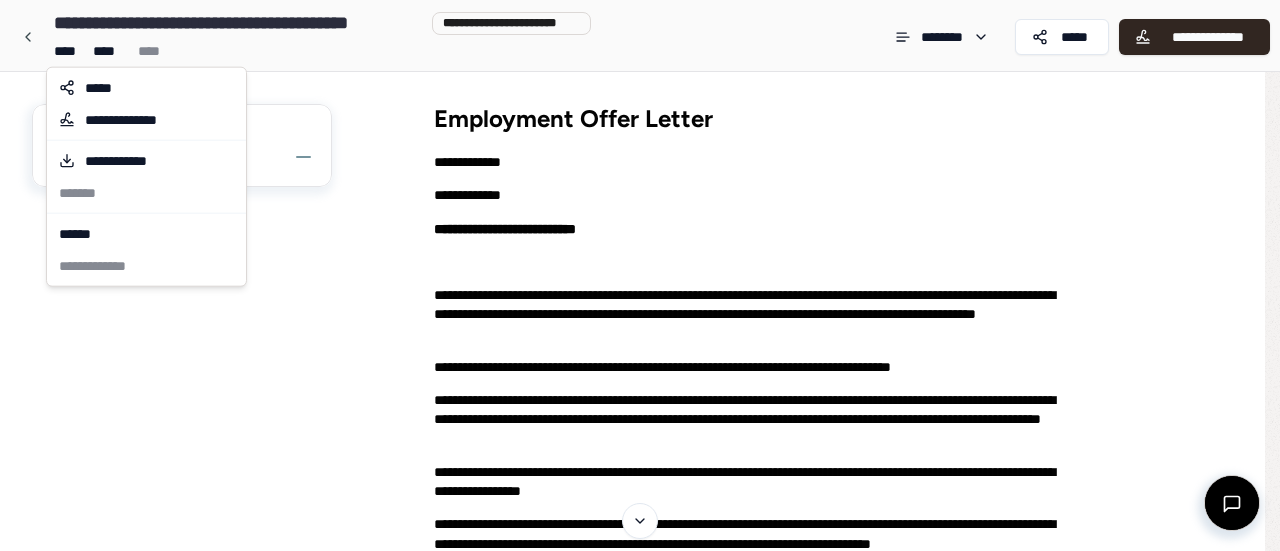 drag, startPoint x: 415, startPoint y: 279, endPoint x: 381, endPoint y: 249, distance: 45.343136 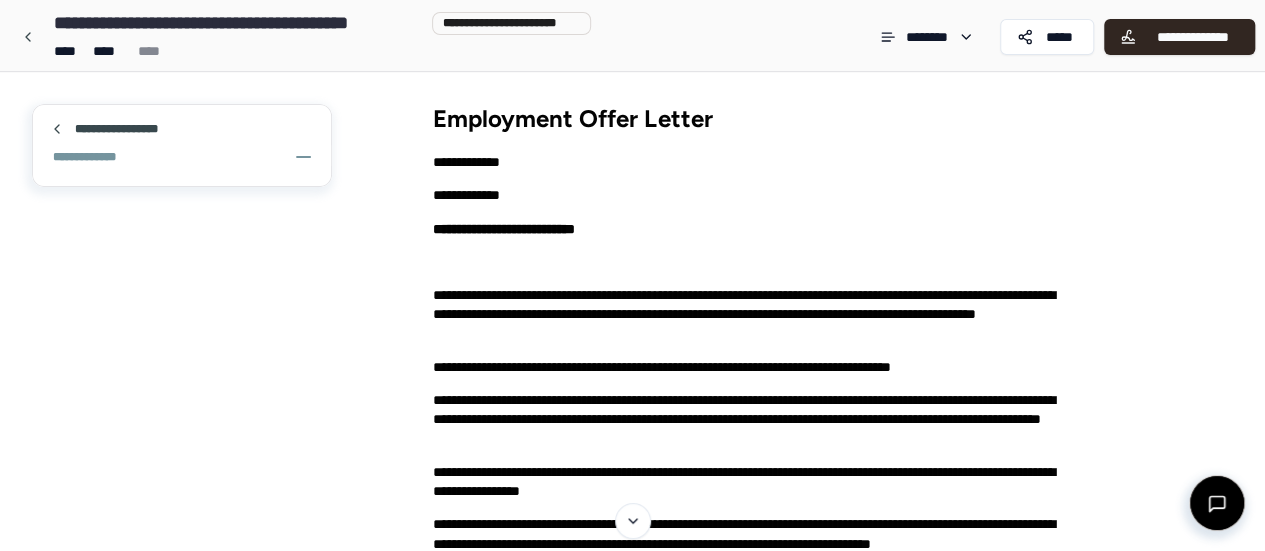 drag, startPoint x: 521, startPoint y: 33, endPoint x: 824, endPoint y: 33, distance: 303 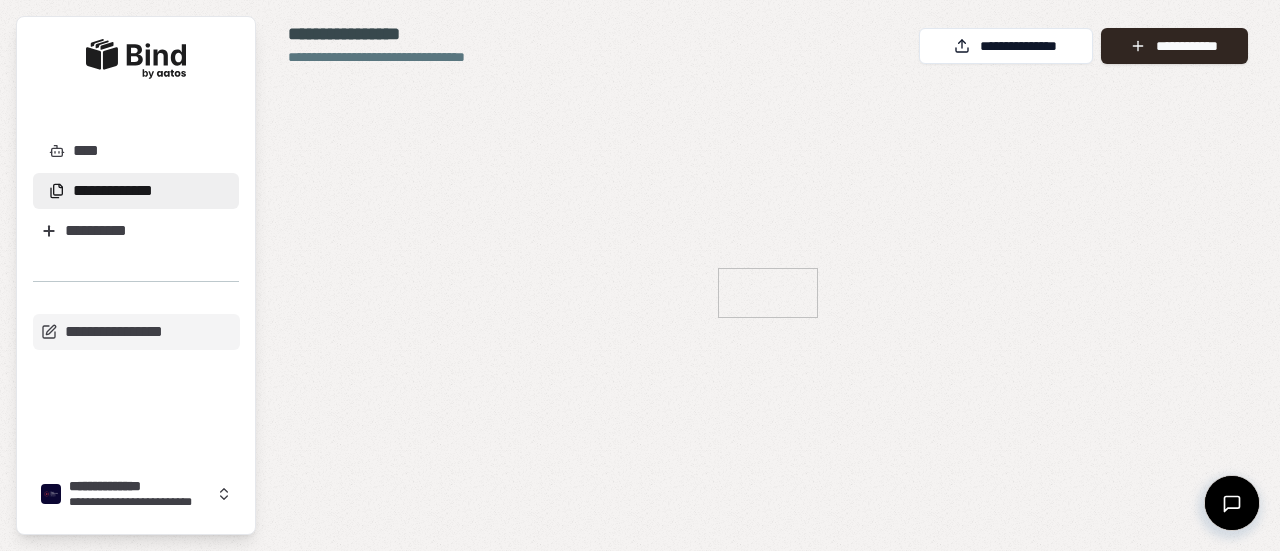 scroll, scrollTop: 0, scrollLeft: 0, axis: both 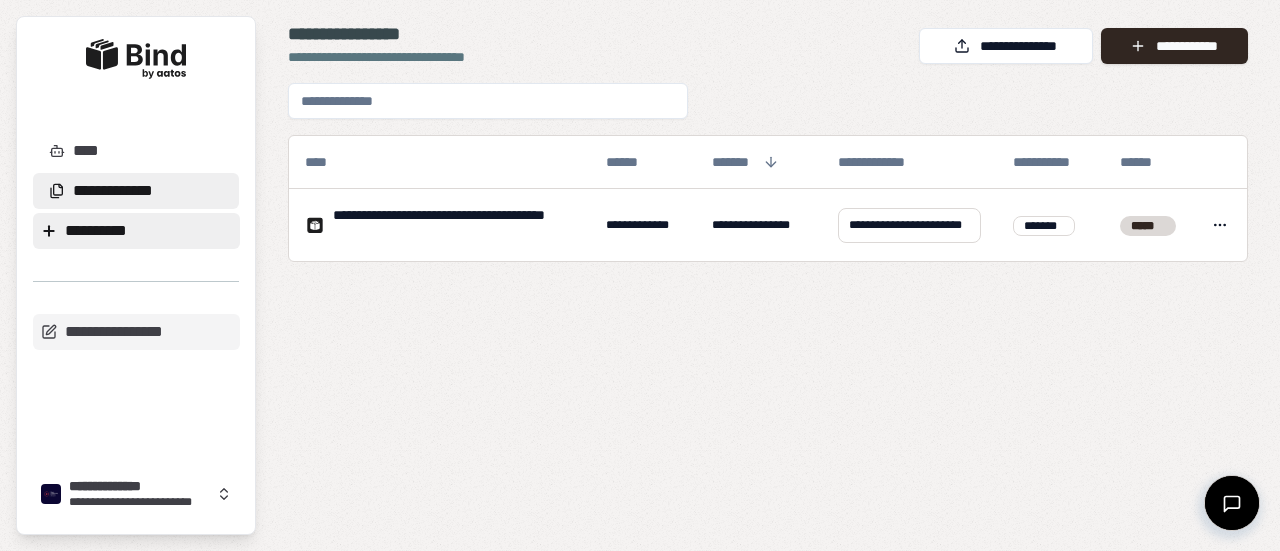 click on "**********" at bounding box center (136, 231) 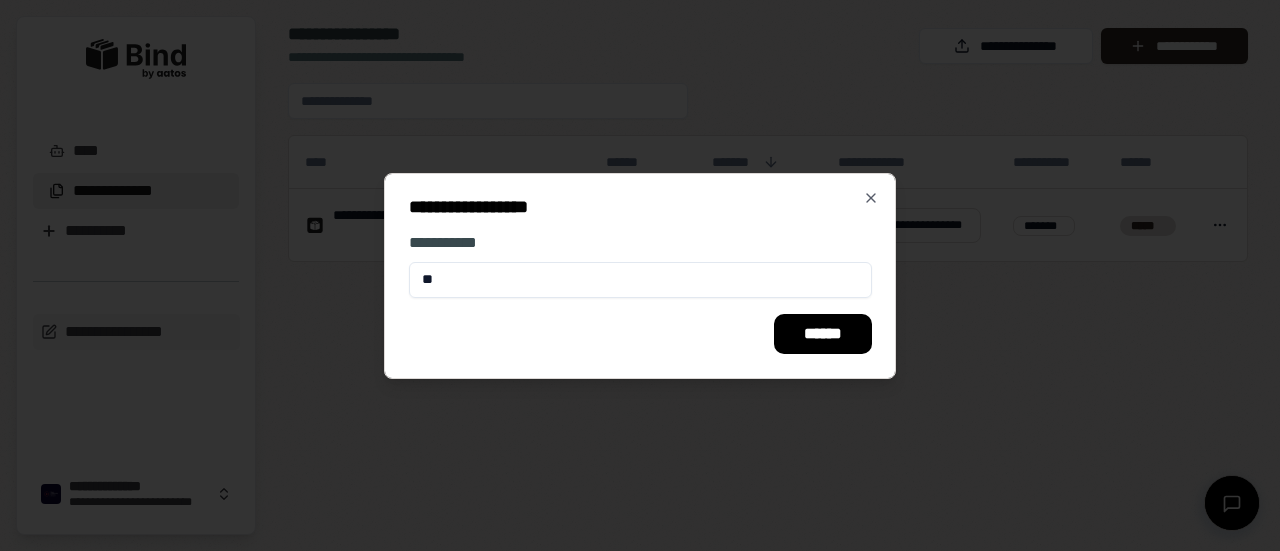 type on "*" 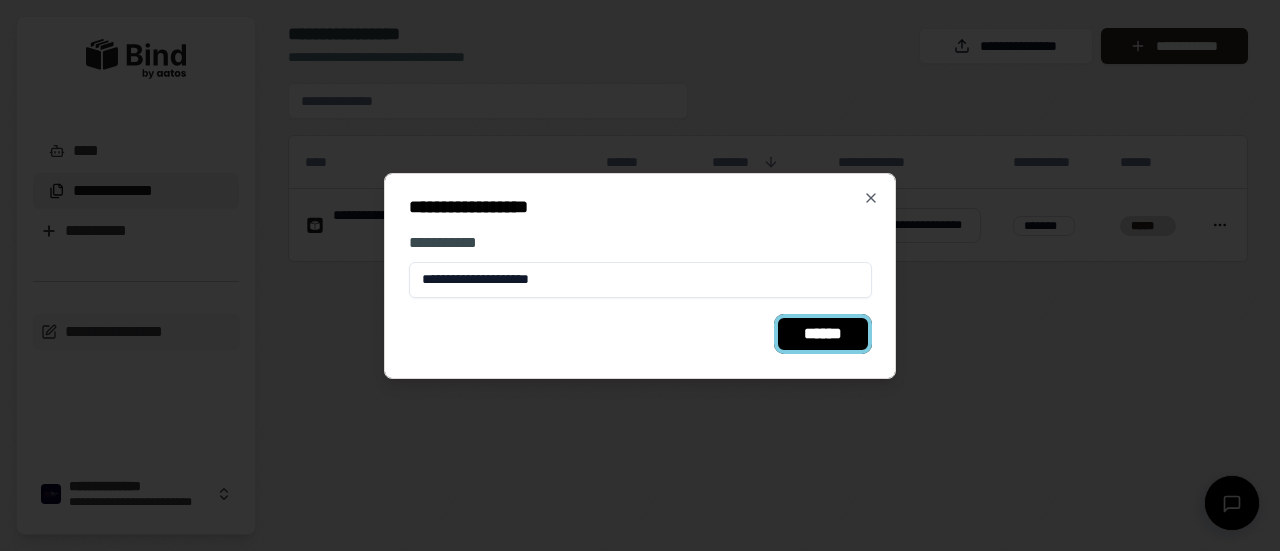 type on "**********" 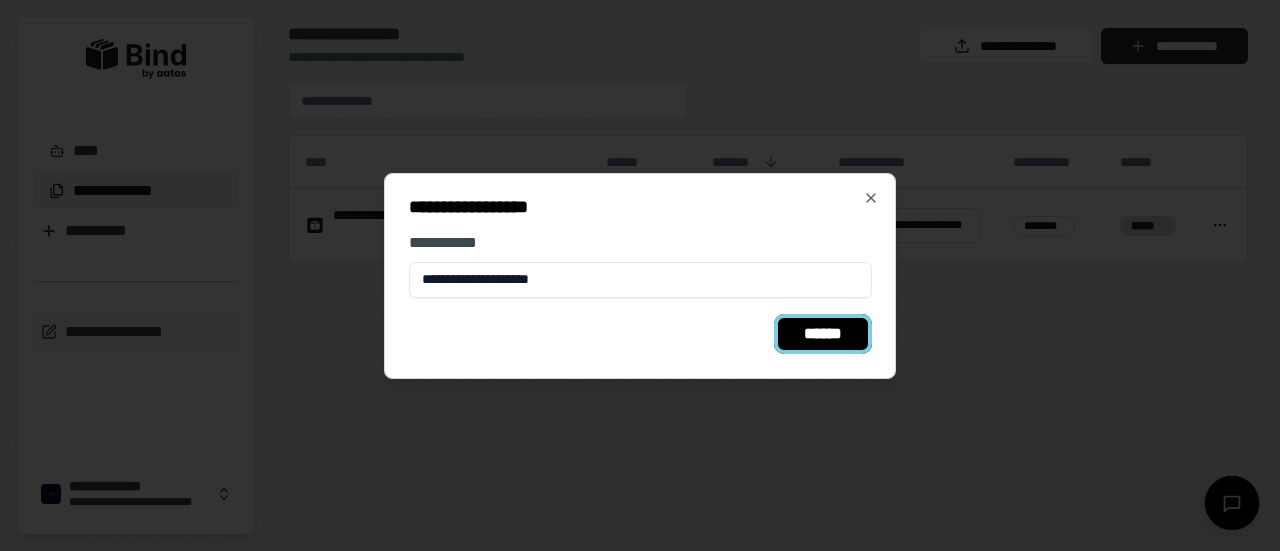 click on "******" at bounding box center [823, 334] 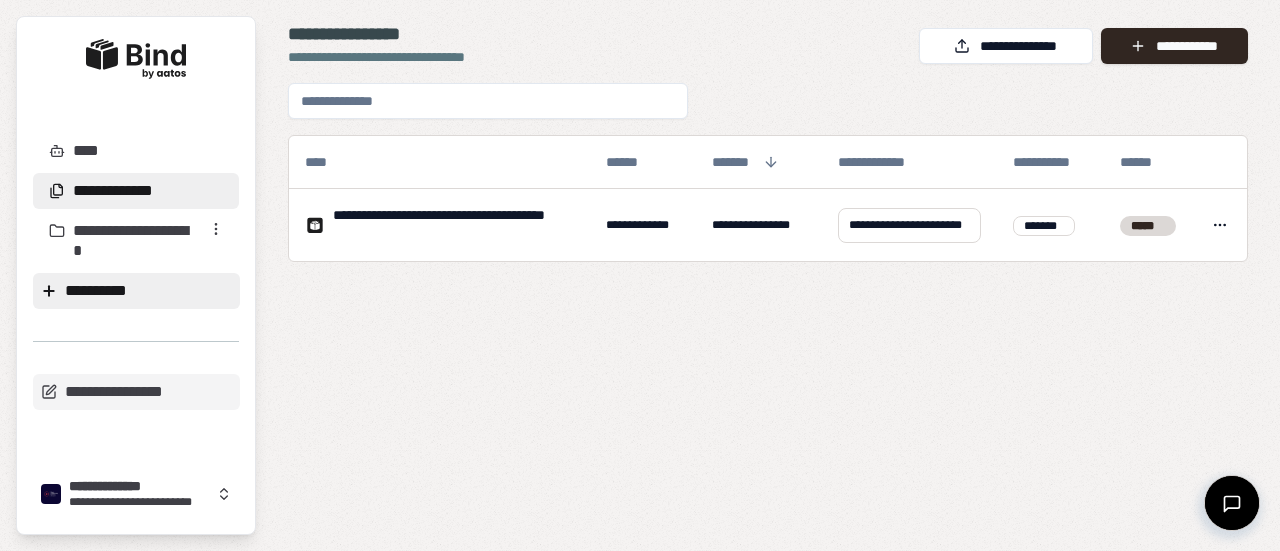 click on "**********" at bounding box center (136, 291) 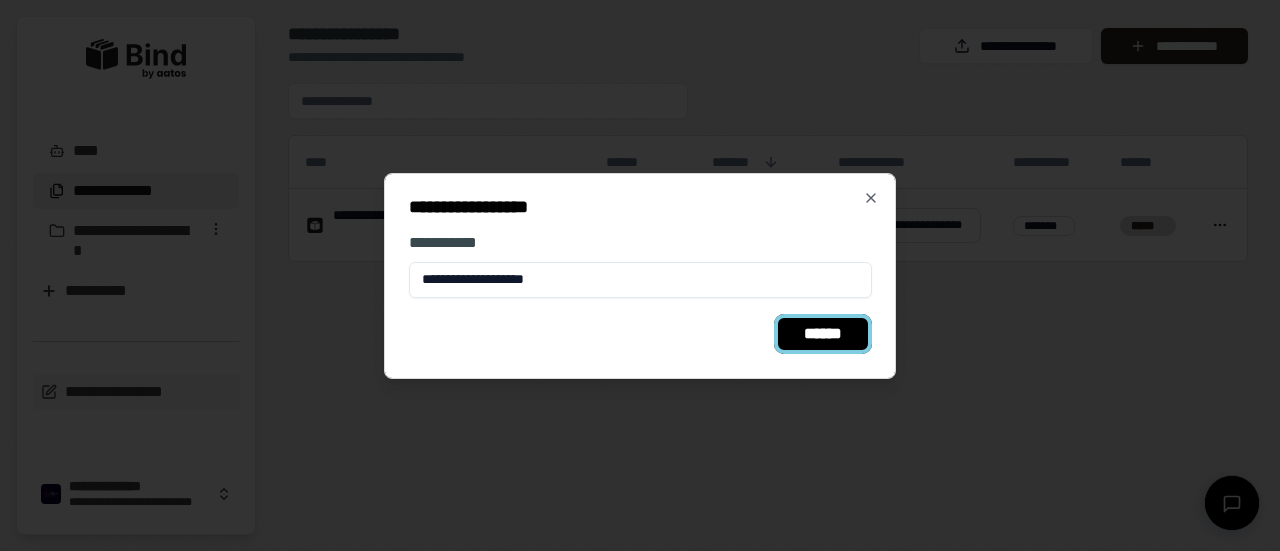 type on "**********" 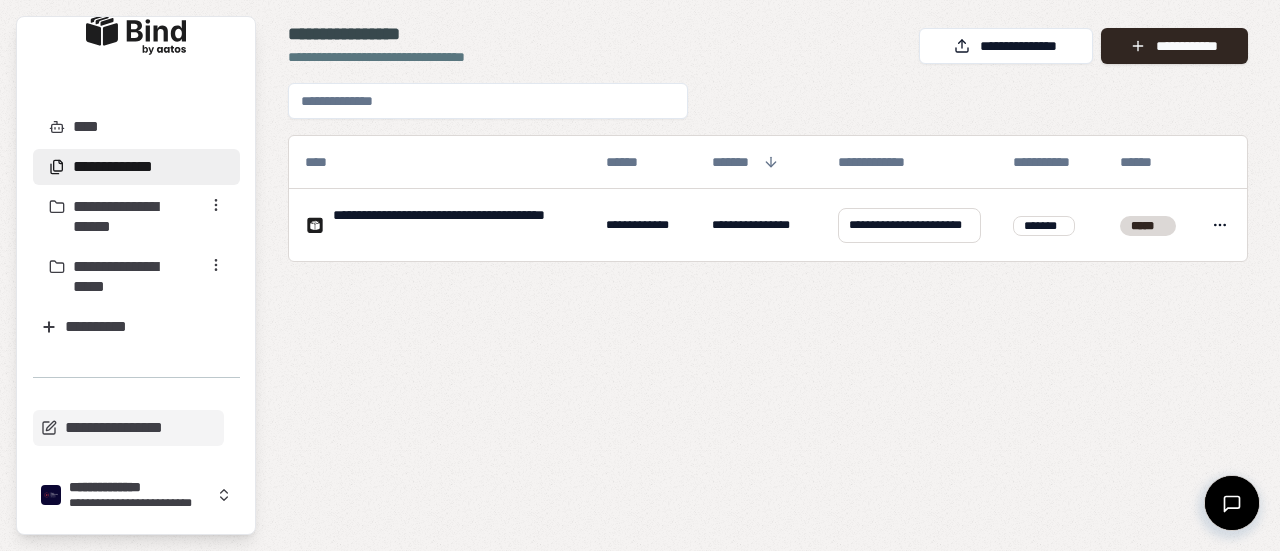 scroll, scrollTop: 38, scrollLeft: 0, axis: vertical 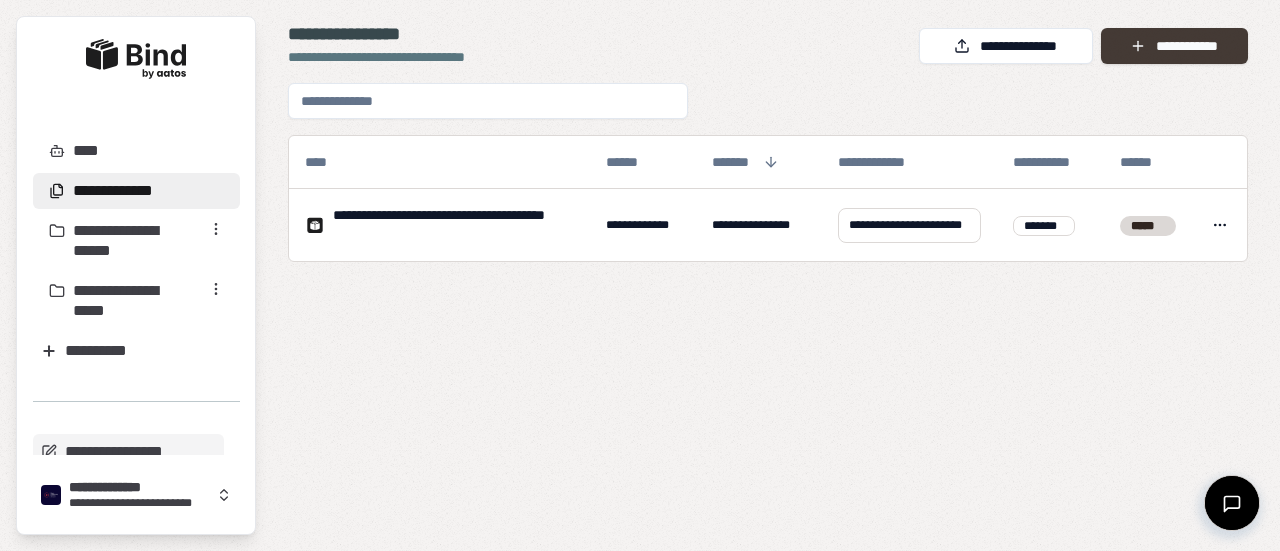 click on "**********" at bounding box center [1174, 46] 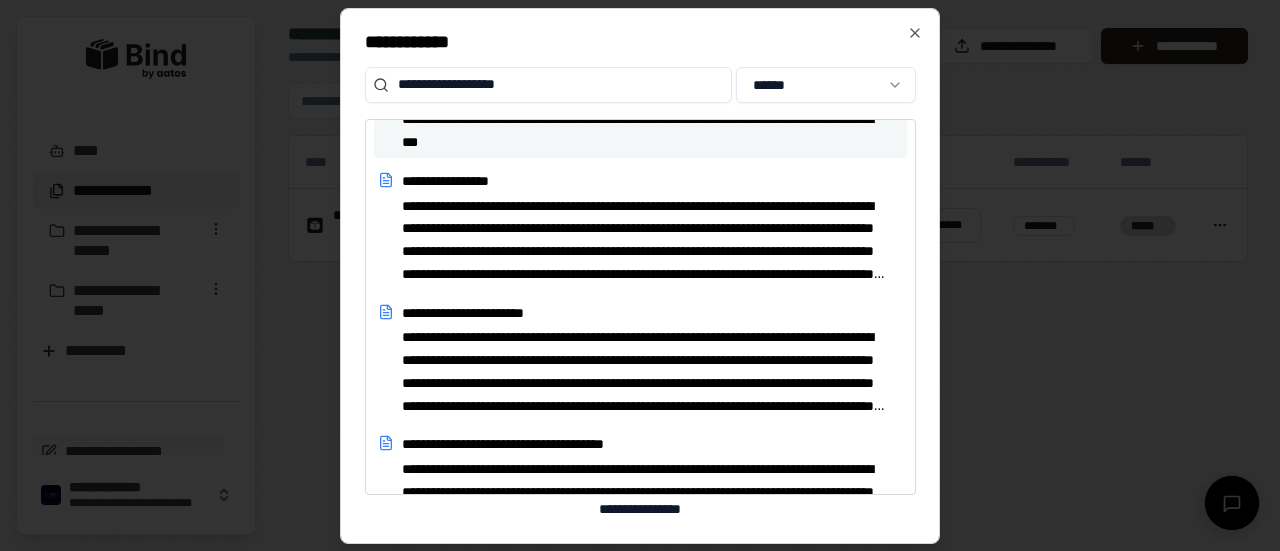 scroll, scrollTop: 0, scrollLeft: 0, axis: both 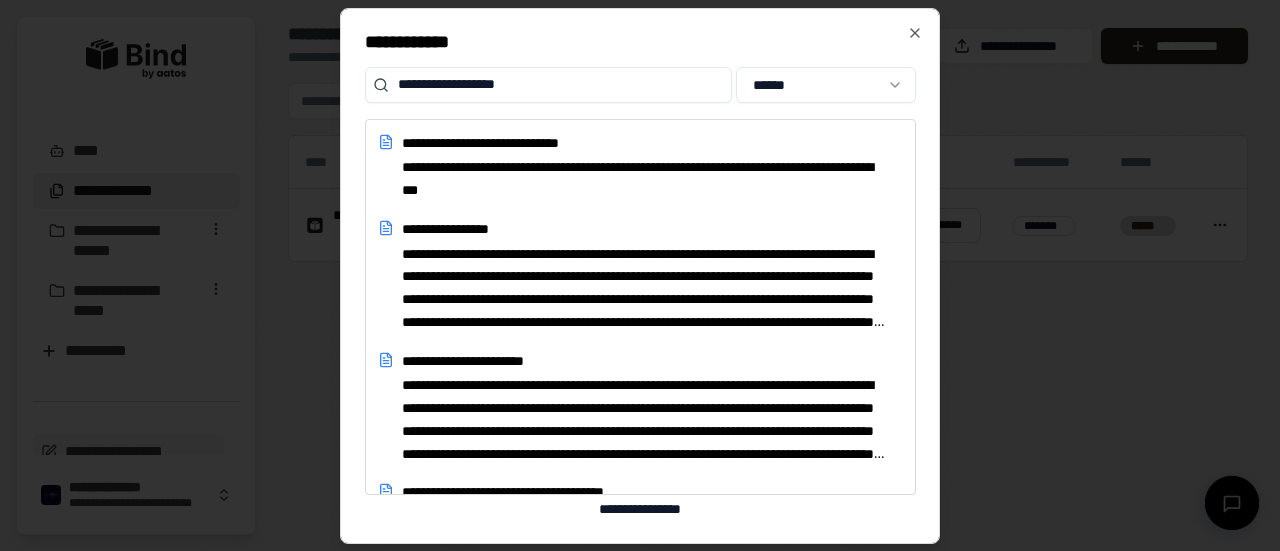 type on "**********" 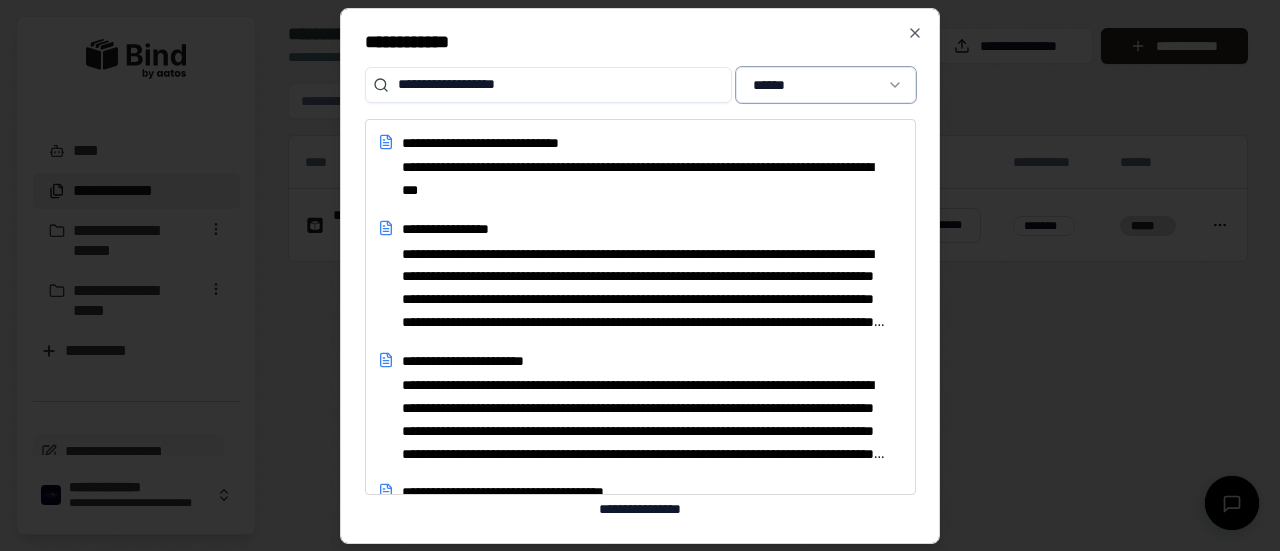 click on "**********" at bounding box center [640, 275] 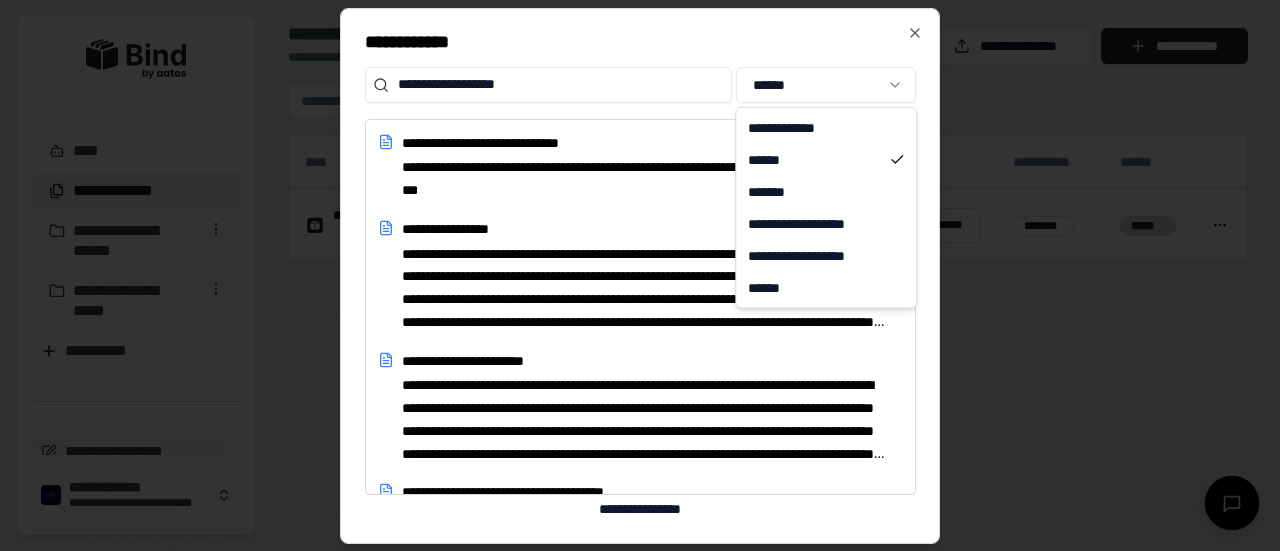 click on "**********" at bounding box center [640, 275] 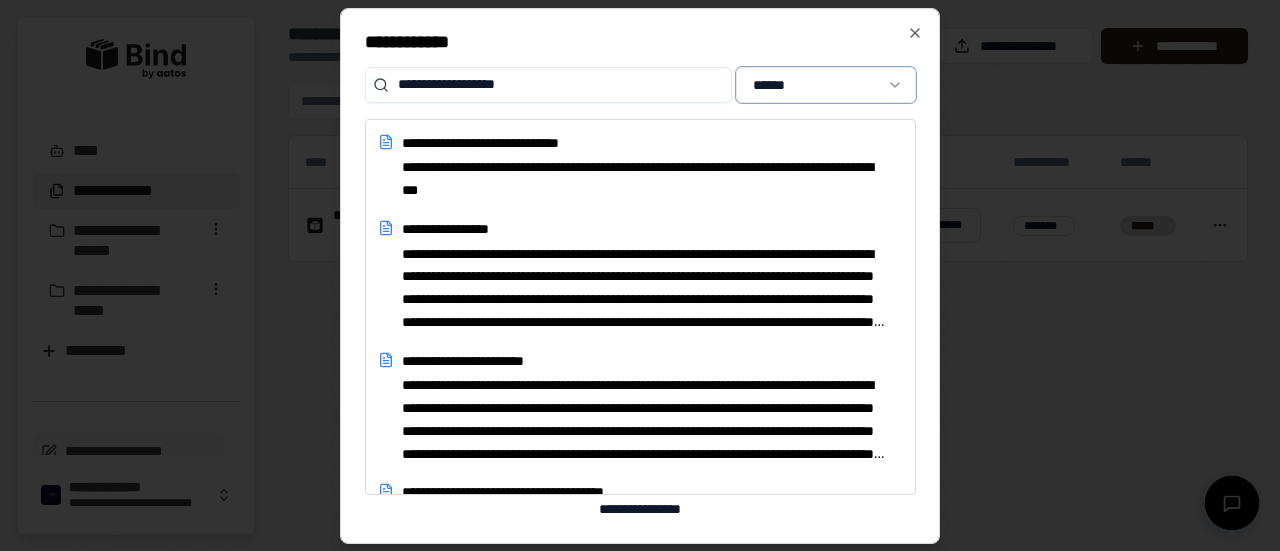 click on "**********" at bounding box center [640, 275] 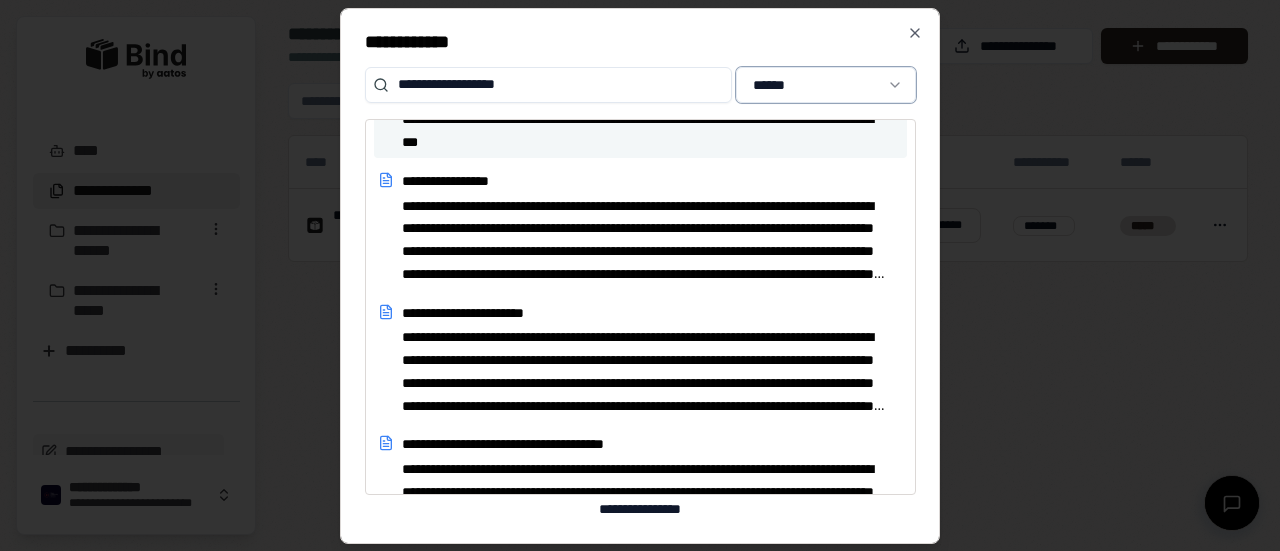 scroll, scrollTop: 0, scrollLeft: 0, axis: both 